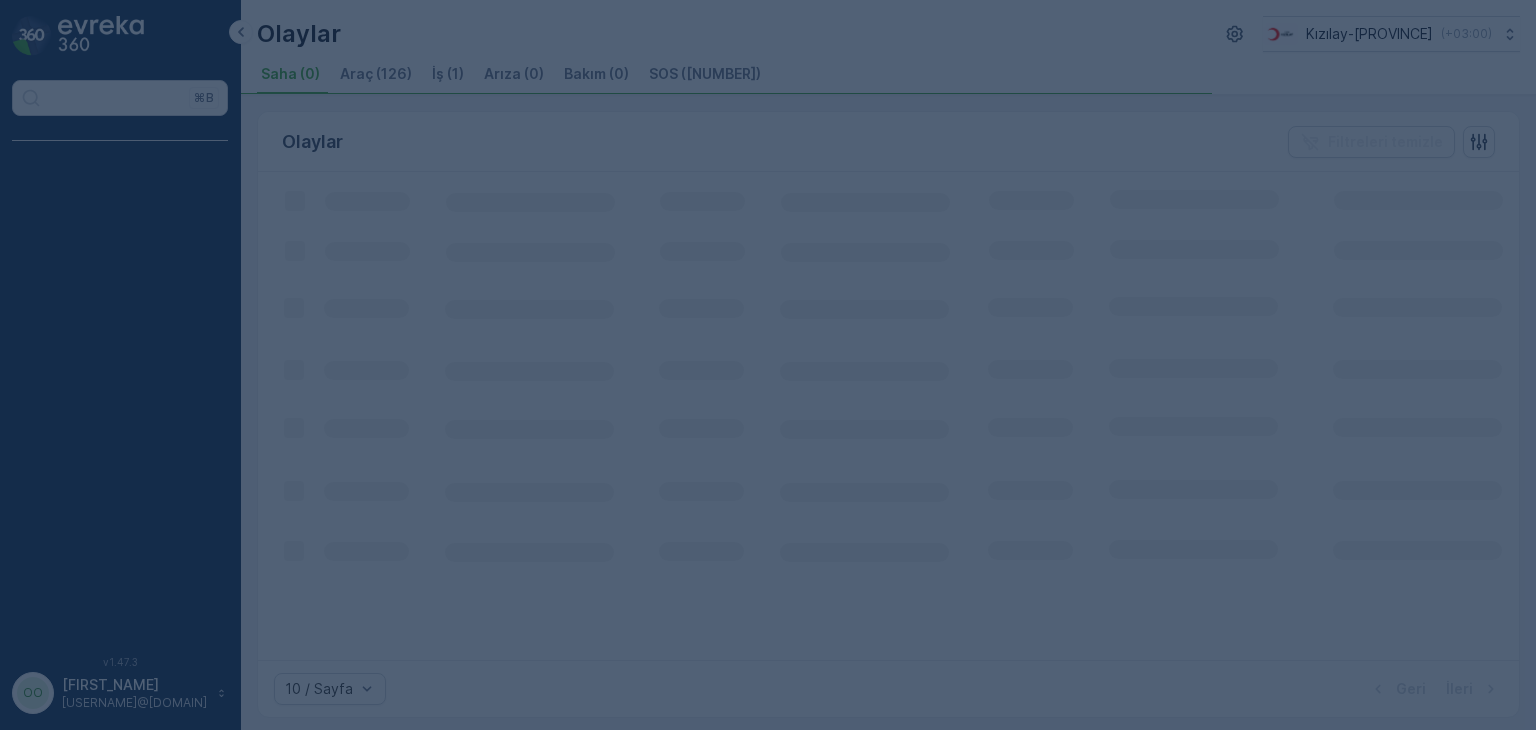 scroll, scrollTop: 0, scrollLeft: 0, axis: both 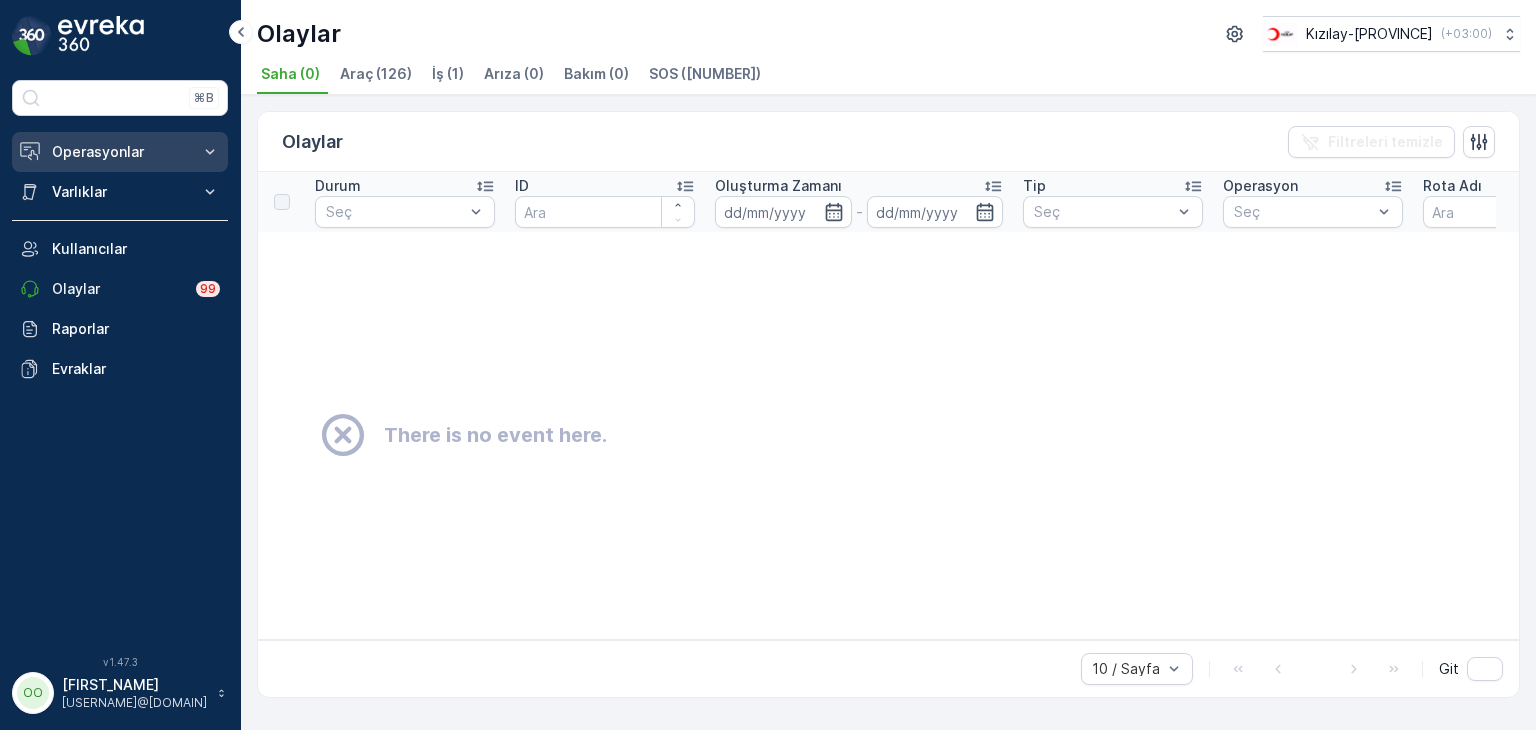 click on "Operasyonlar" at bounding box center (120, 152) 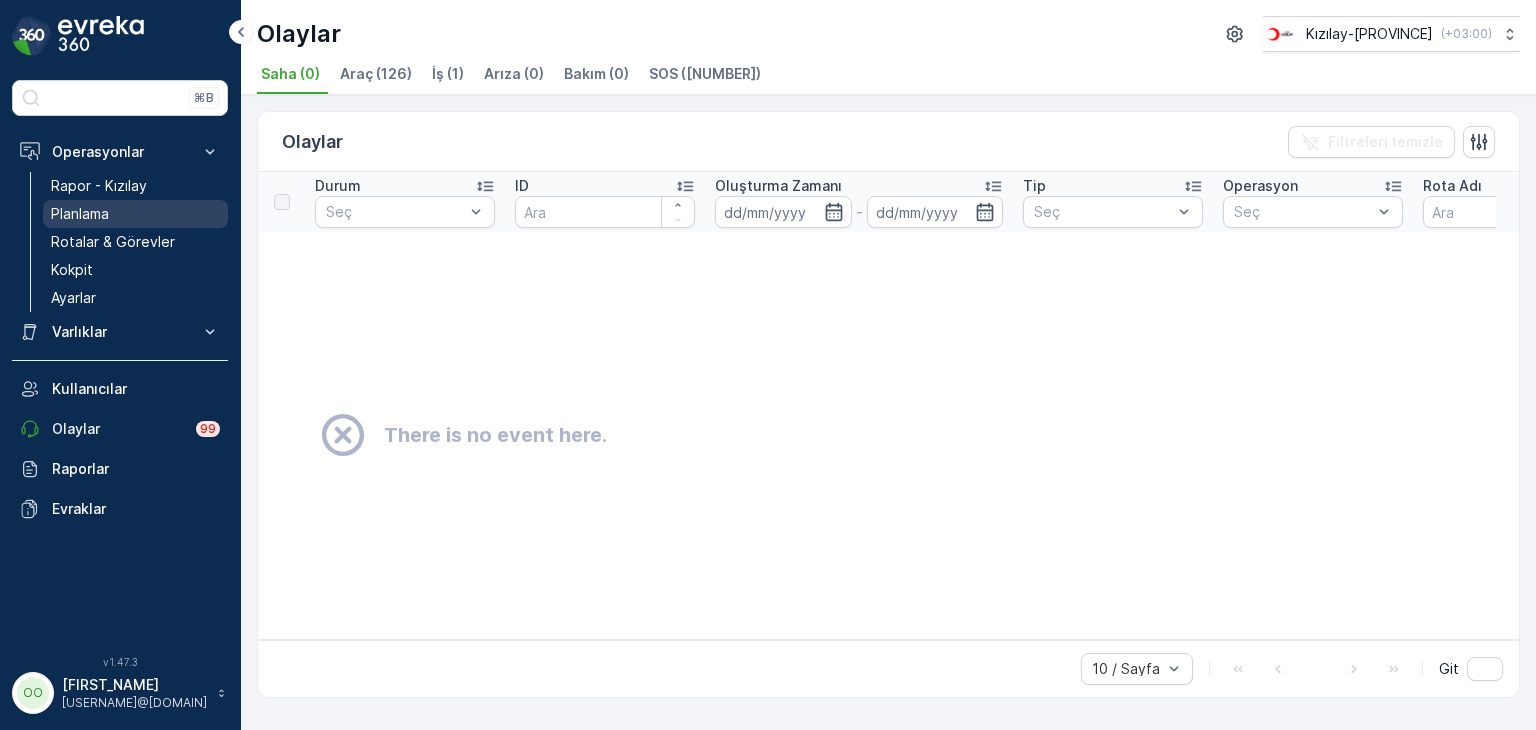 click on "Planlama" at bounding box center (135, 214) 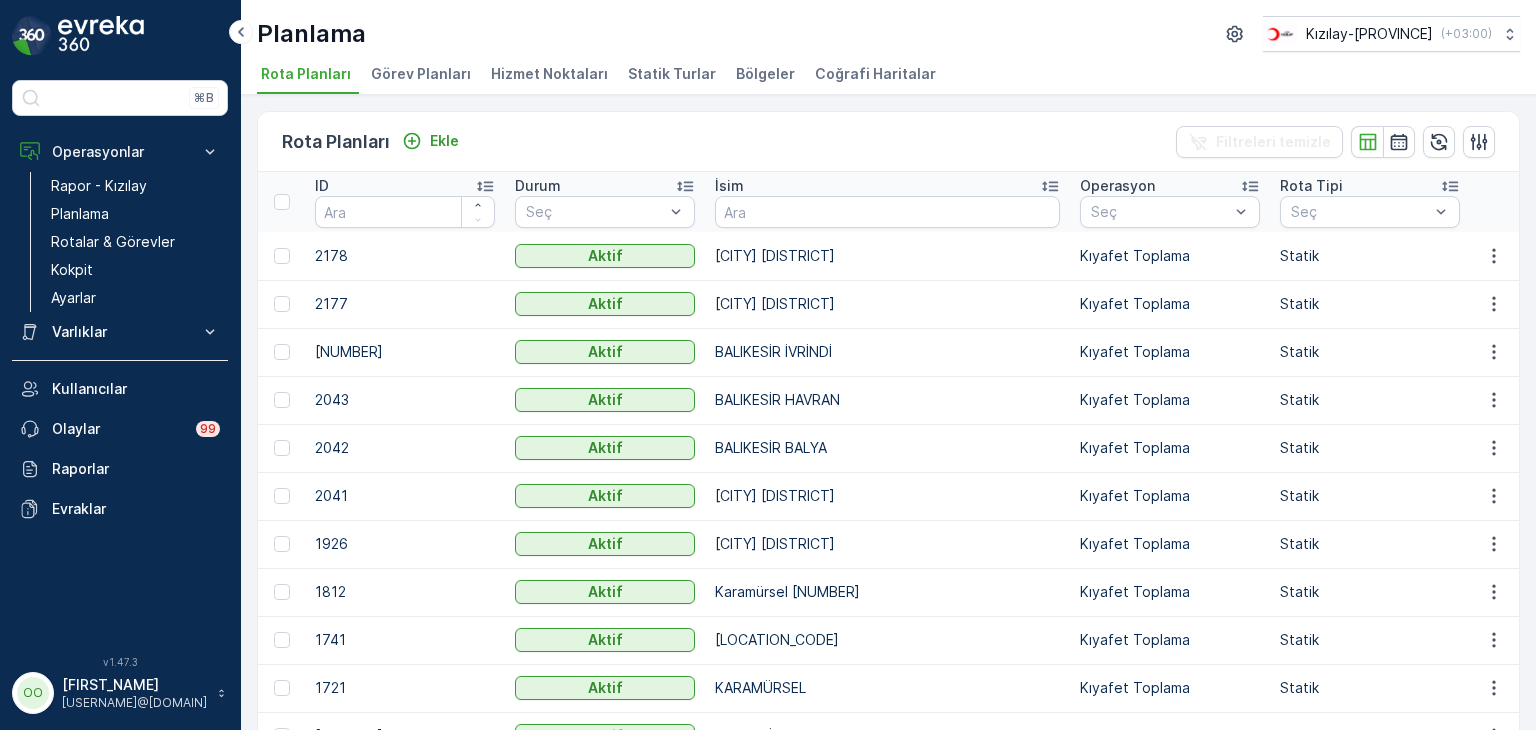 click on "Hizmet Noktaları" at bounding box center [549, 74] 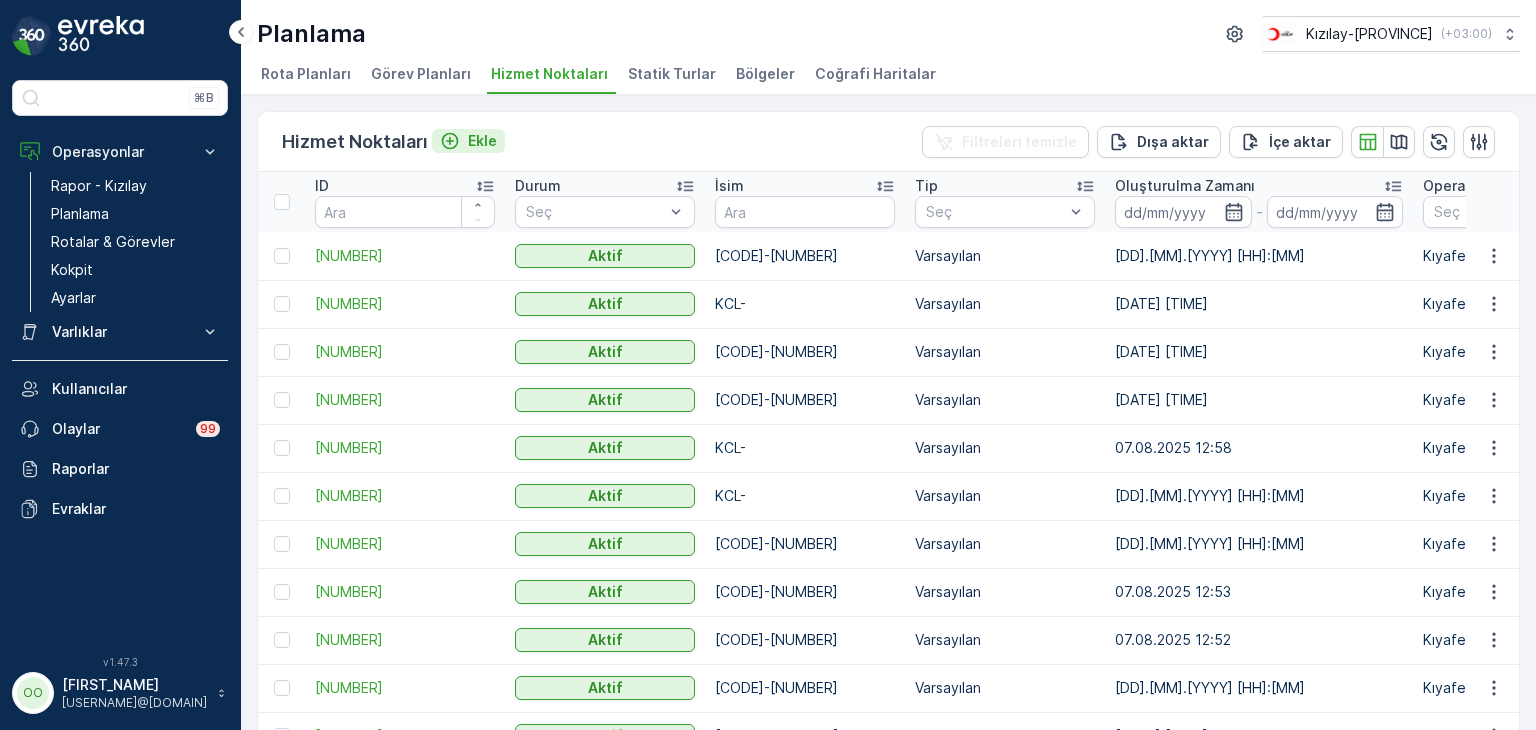 click on "Ekle" at bounding box center (482, 141) 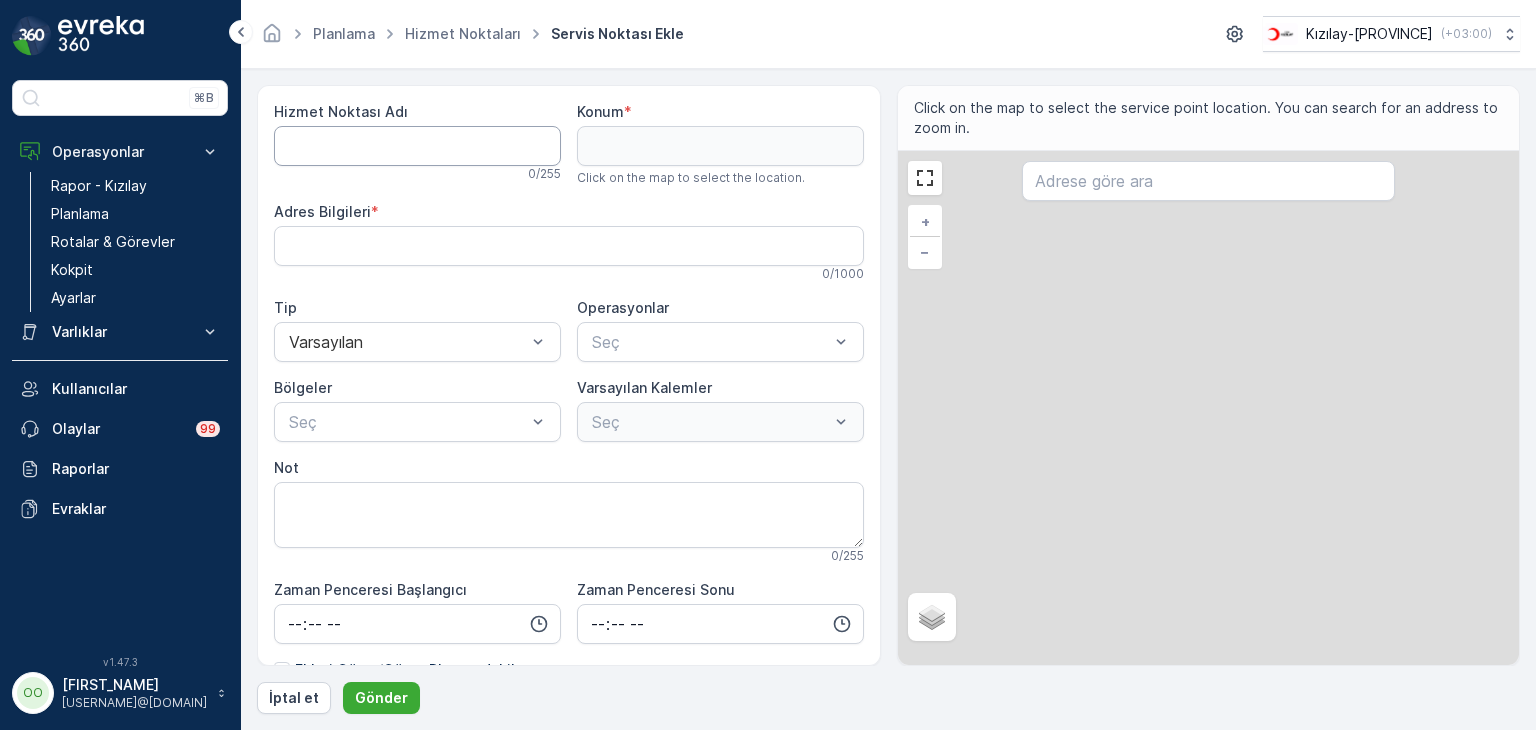 click on "Hizmet Noktası Adı" at bounding box center [417, 146] 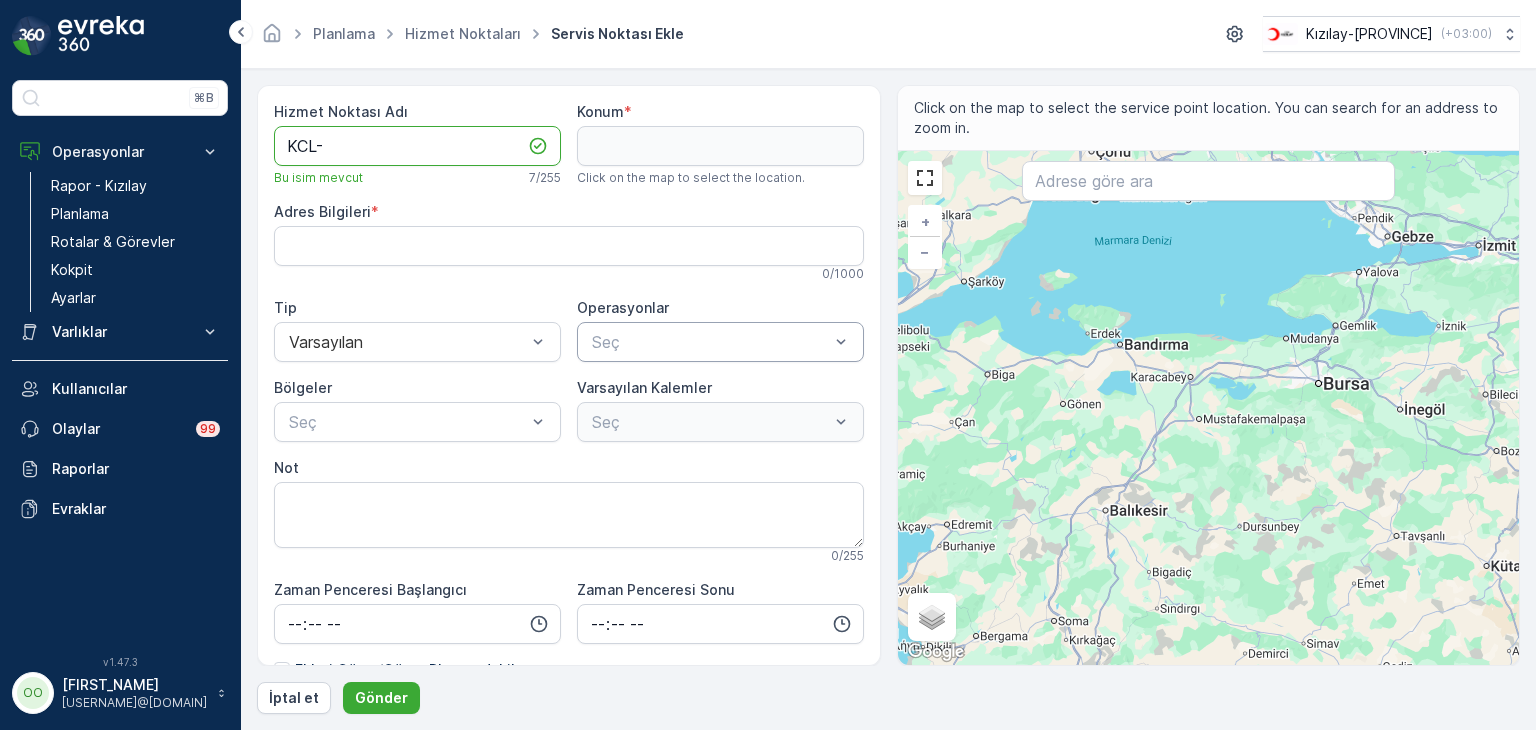 type on "KCL-" 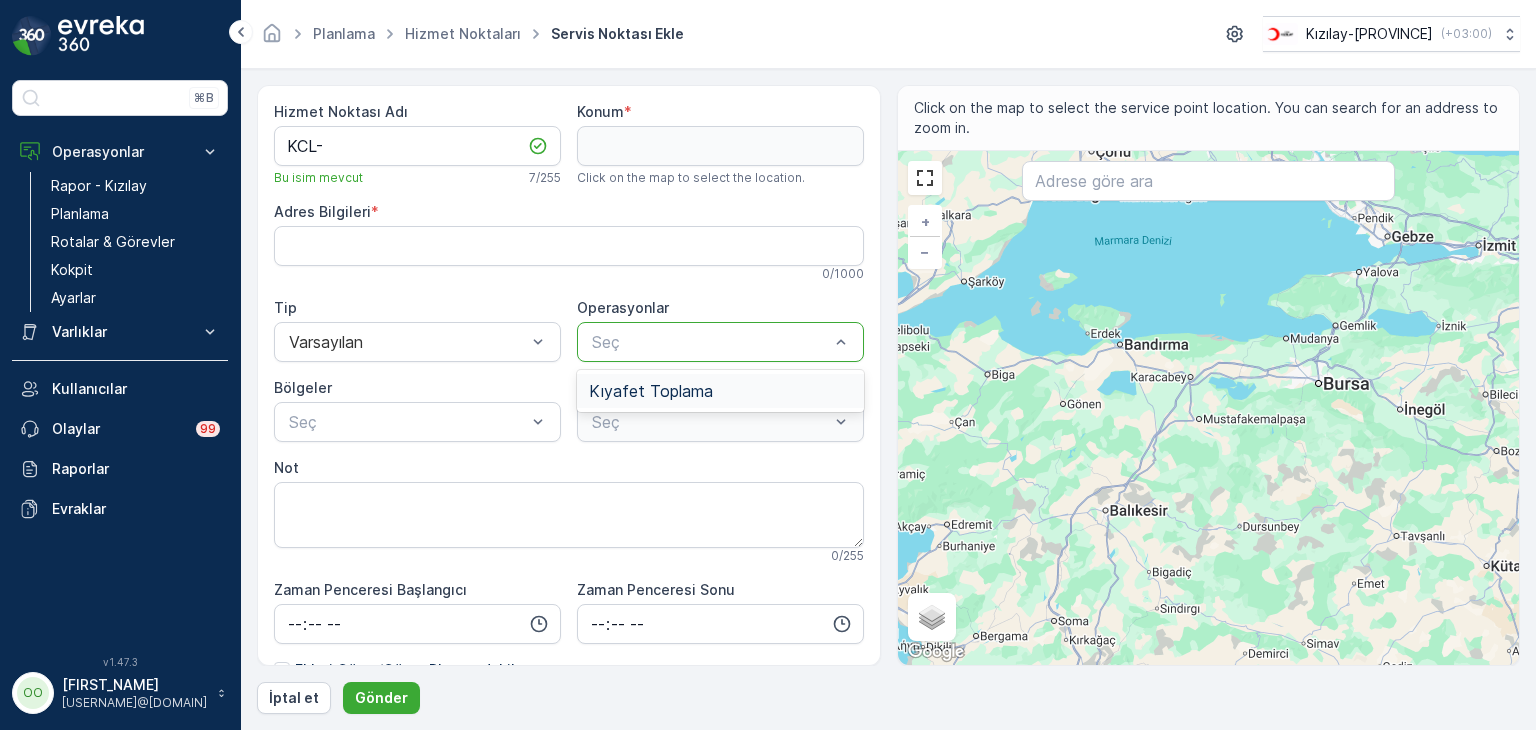 drag, startPoint x: 677, startPoint y: 393, endPoint x: 572, endPoint y: 401, distance: 105.30432 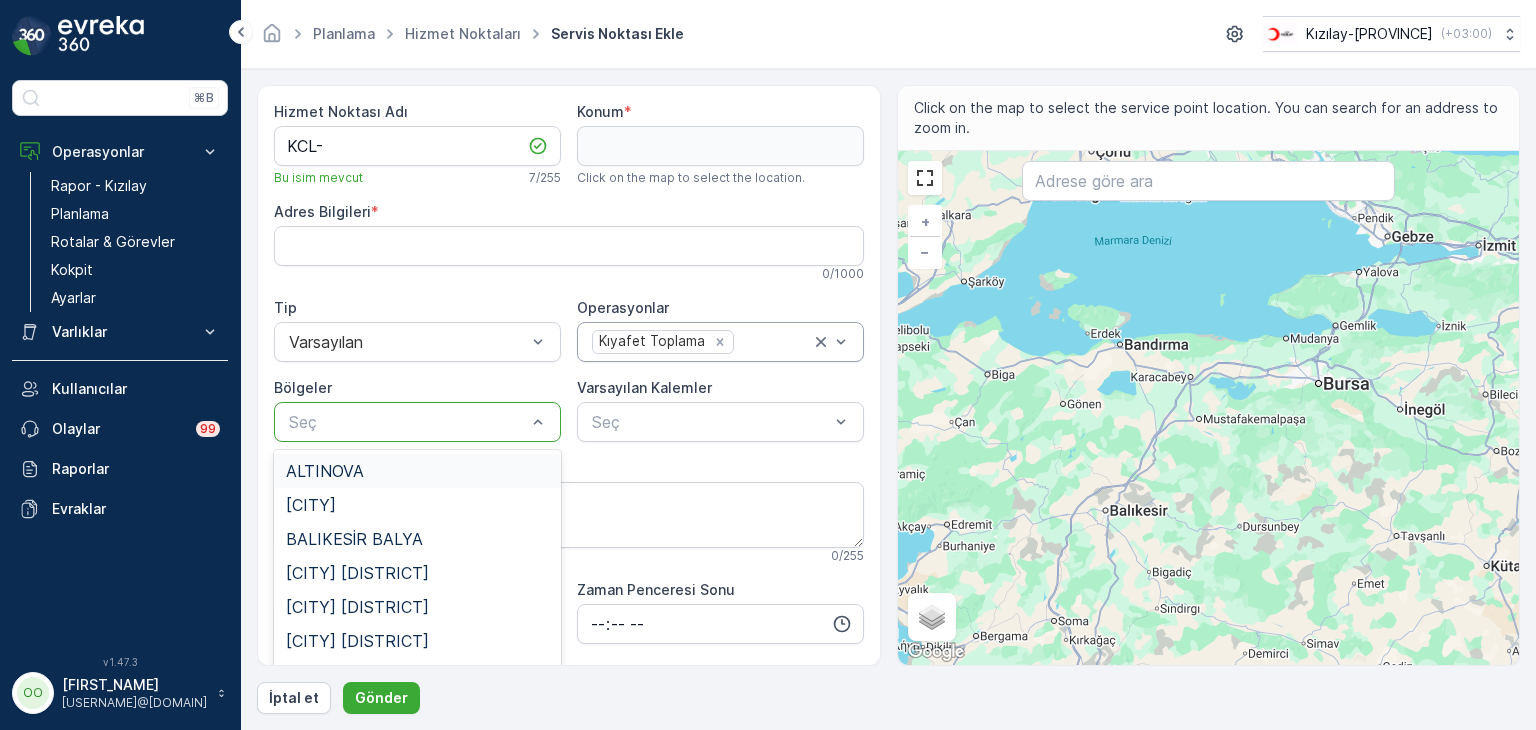 click at bounding box center [407, 422] 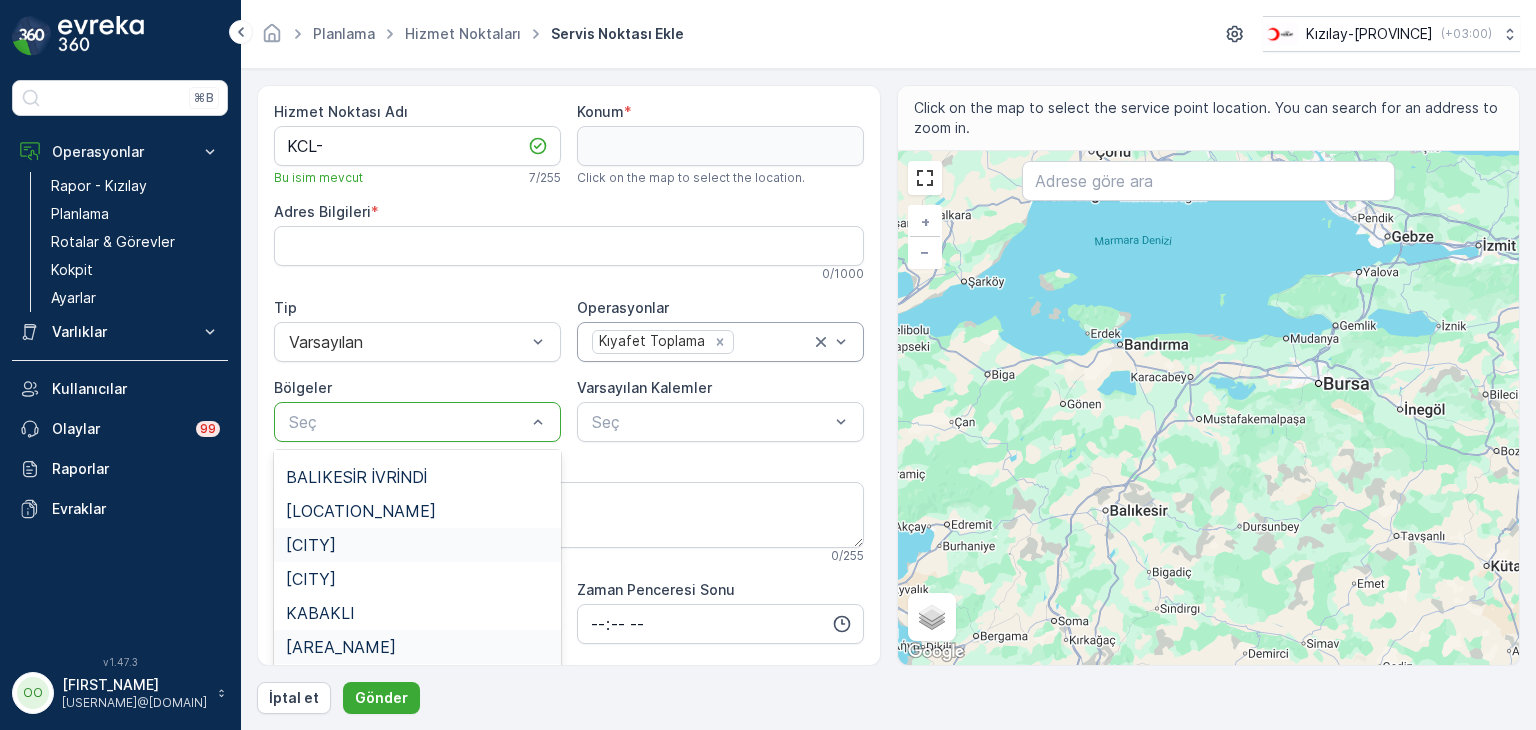 scroll, scrollTop: 400, scrollLeft: 0, axis: vertical 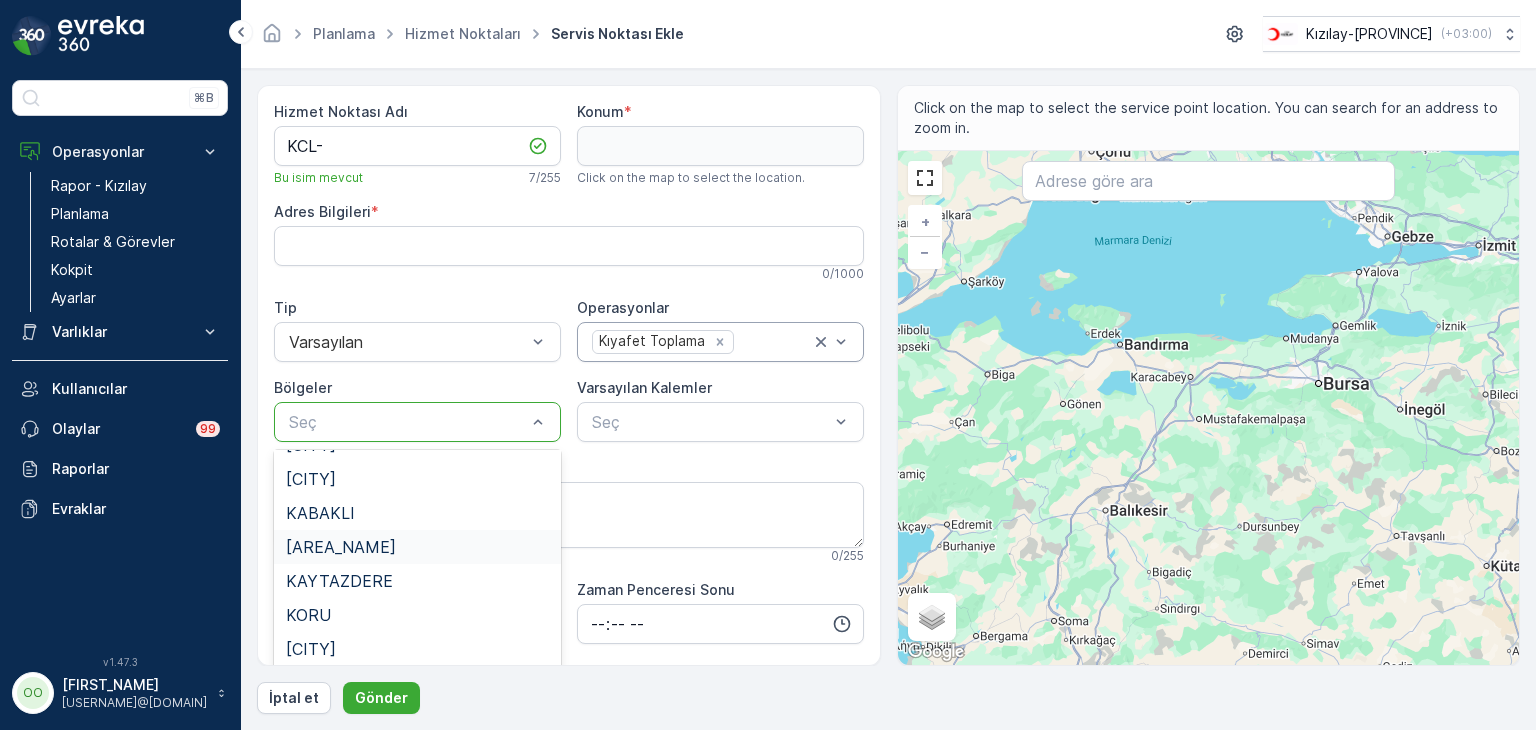 click on "[AREA_NAME]" at bounding box center (341, 547) 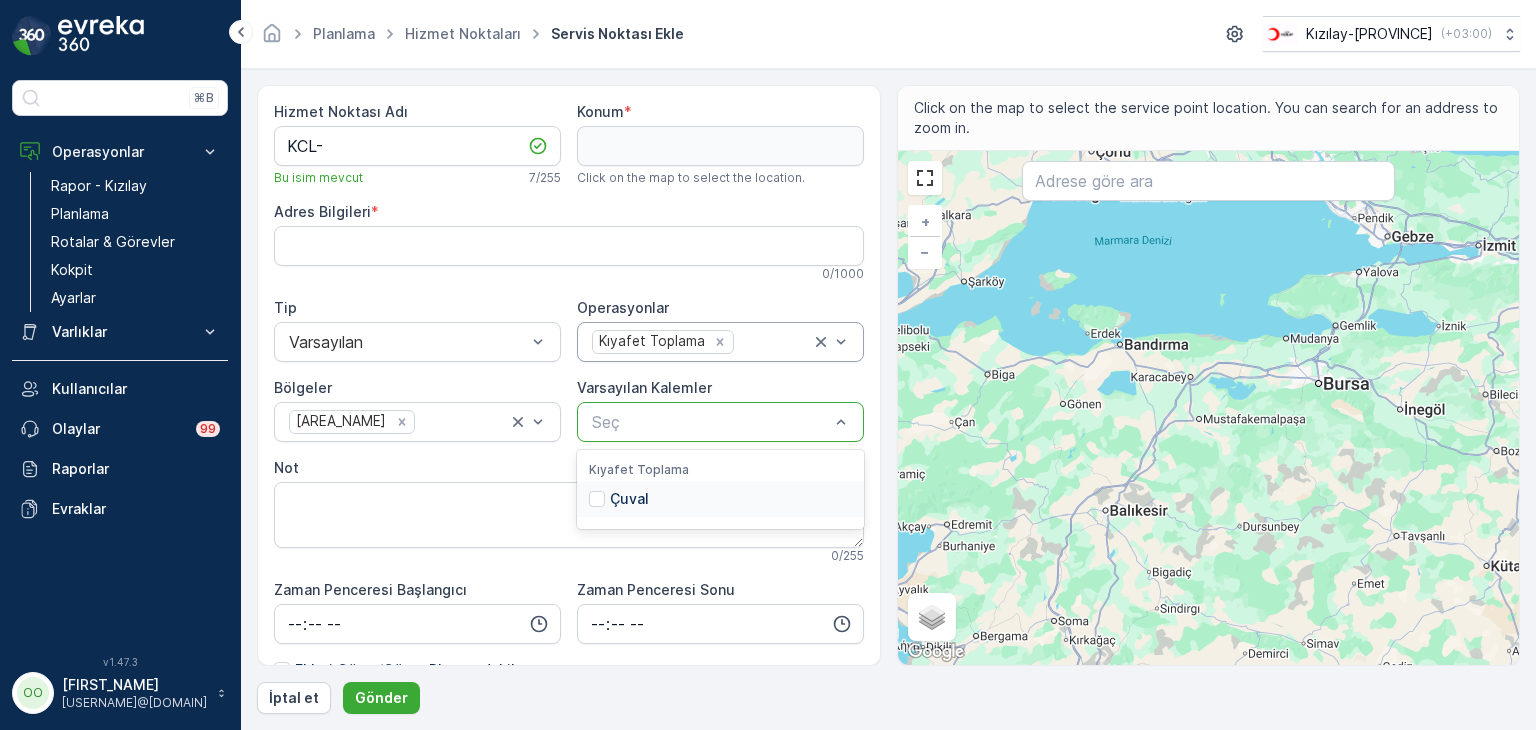 click on "Çuval" at bounding box center (720, 499) 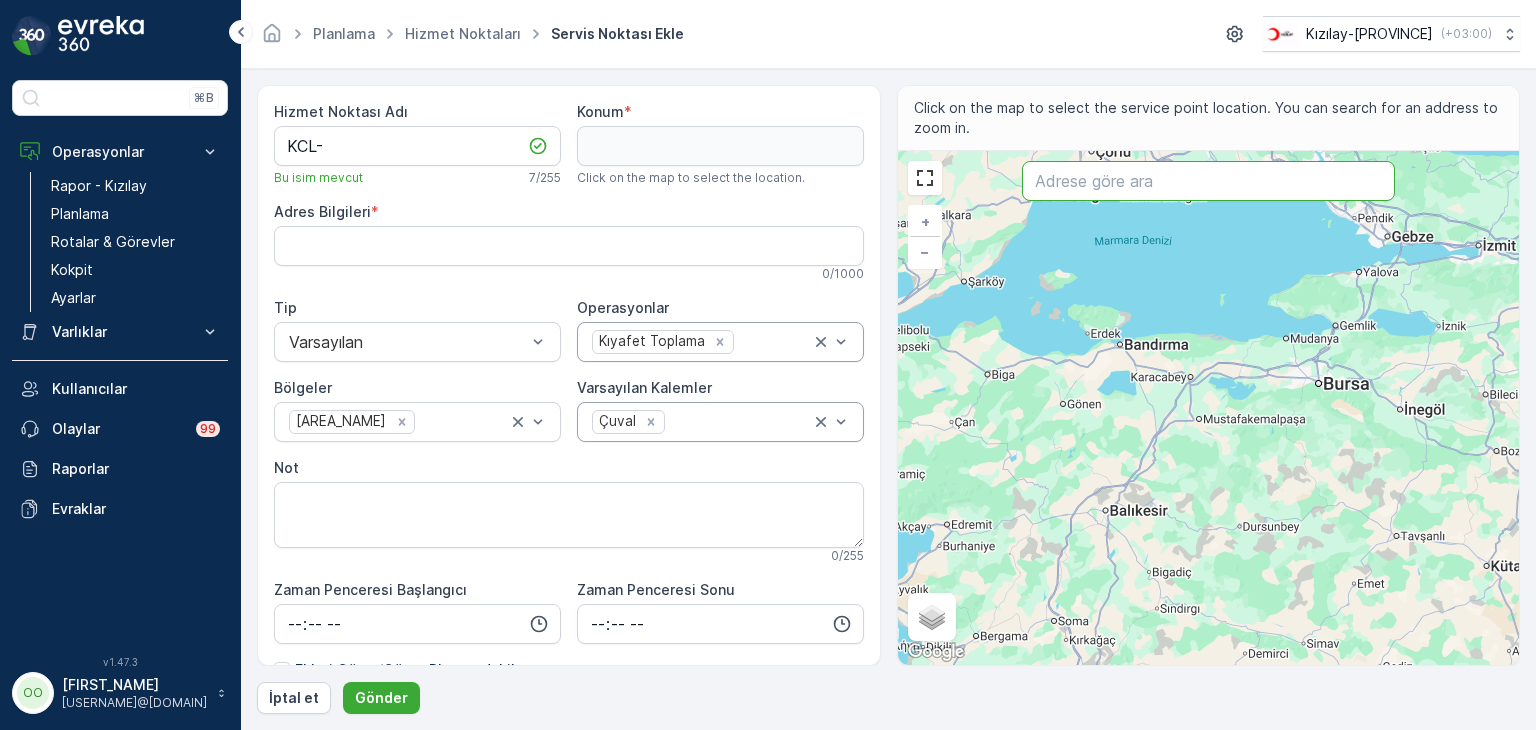 paste on "[STREET_NAME], [NUMBER]. [STREET_NAME]" 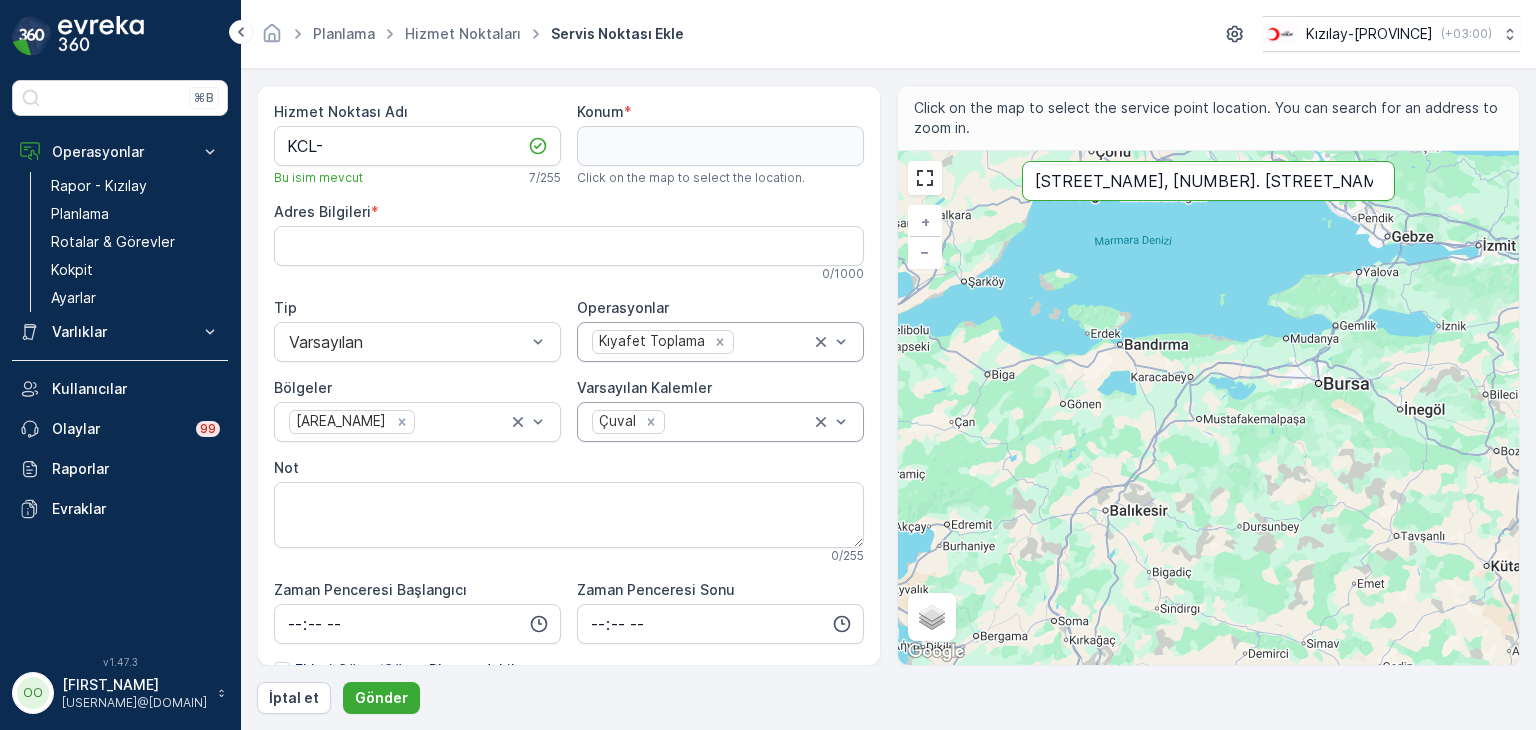 type on "[STREET_NAME], [NUMBER]. [STREET_NAME]" 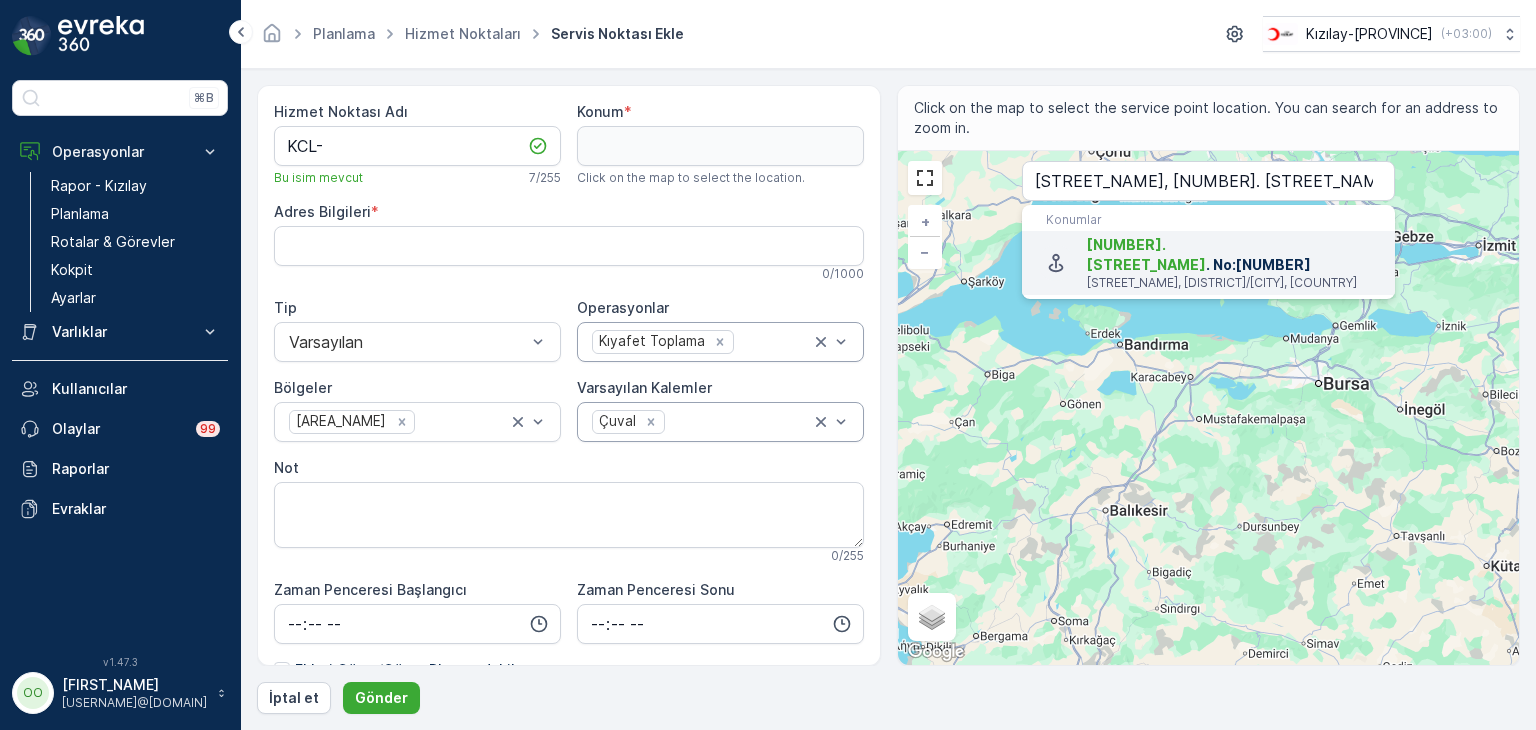 click on "[NUMBER]. [STREET_NAME] No:[NUMBER]" at bounding box center [1233, 255] 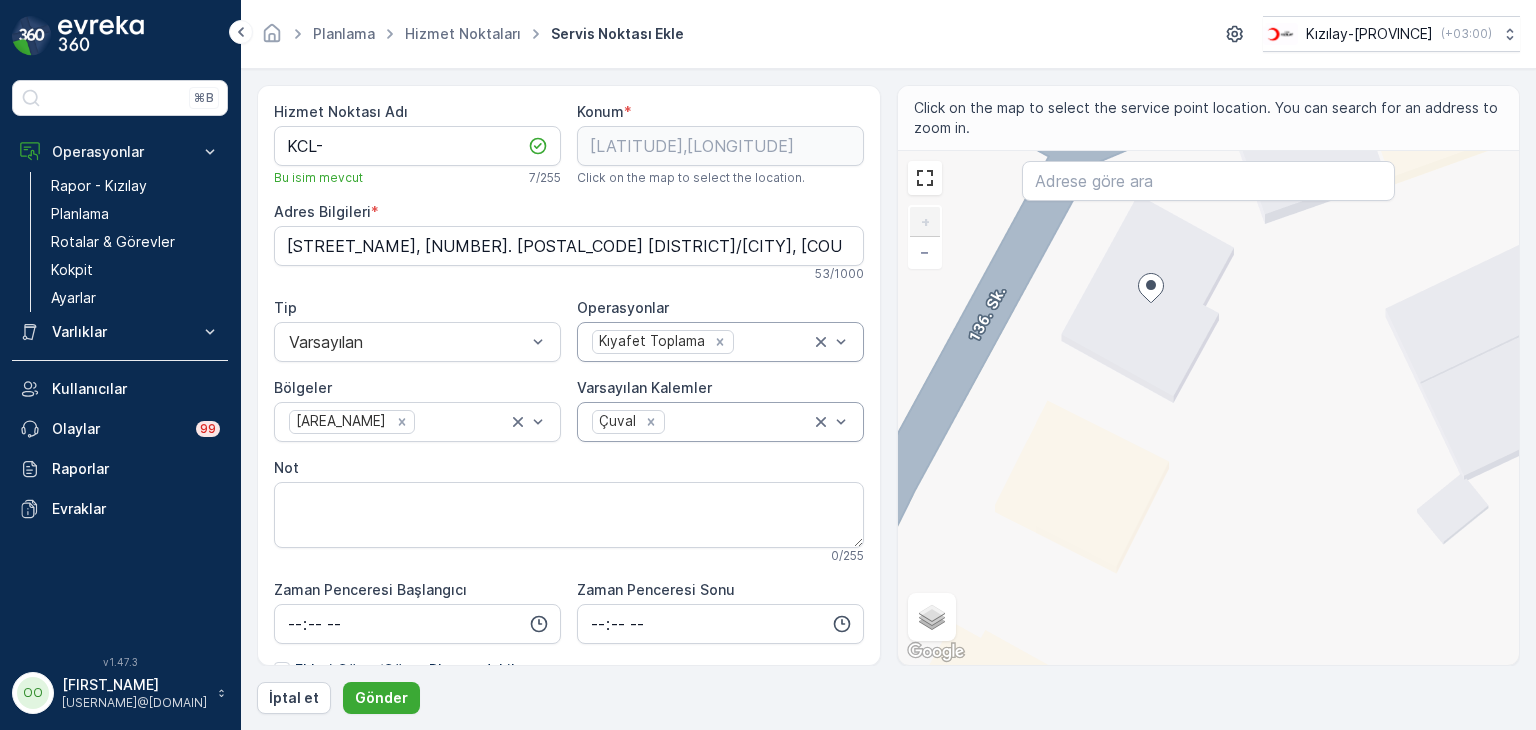 click on "+ − Uydu Yol haritası Arazi Karışık Leaflet Klavye kısayolları Harita Verileri Harita verileri ©2025 Harita verileri ©2025 5 m Metrik ve emperyal birimler arasında geçiş yapmak için tıklayın Şartlar Harita hatası bildirin Konumlar [STREET_NUMBER] [STREET_NAME] [STREET_NAME], [CITY]/[PROVINCE], [COUNTRY]" at bounding box center [1209, 408] 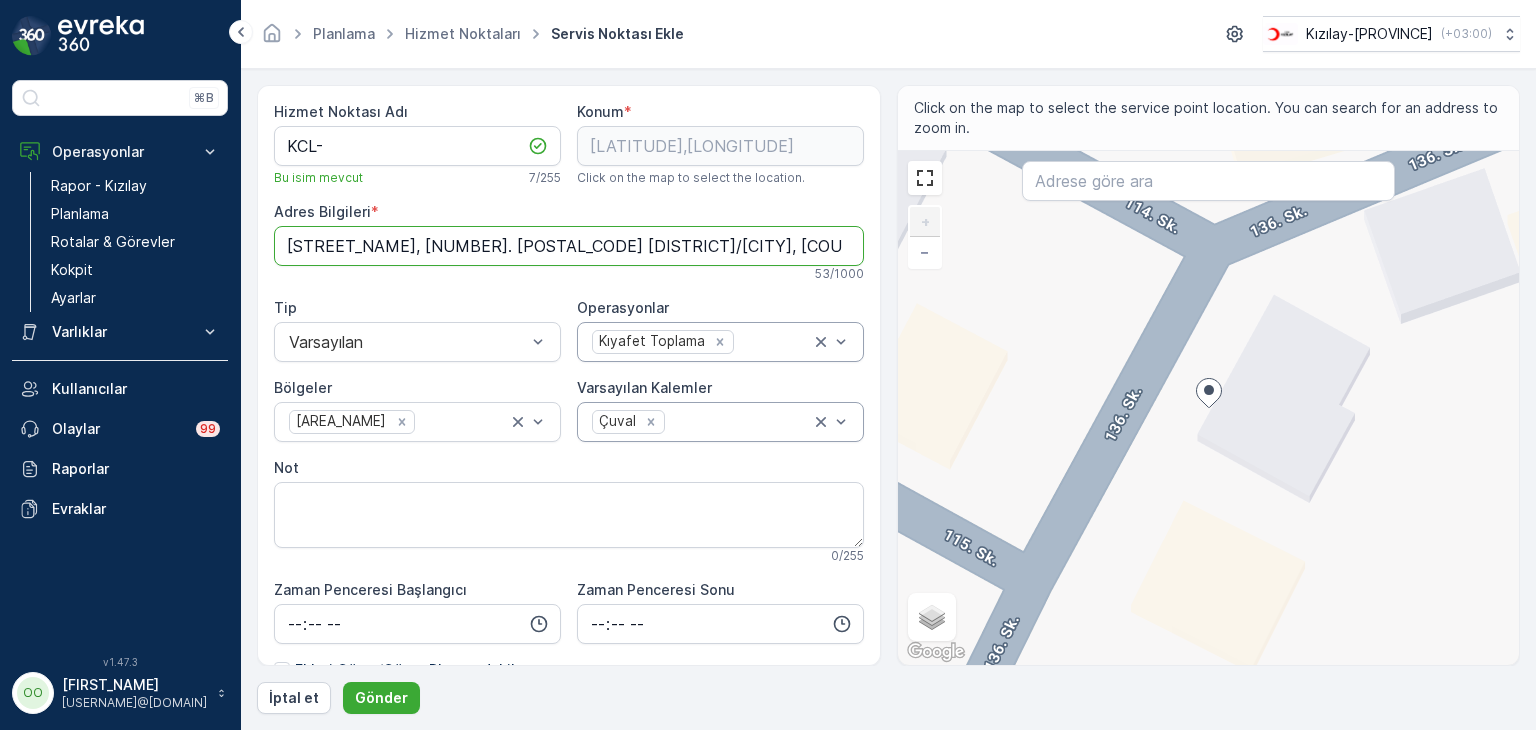 drag, startPoint x: 707, startPoint y: 257, endPoint x: 268, endPoint y: 253, distance: 439.01822 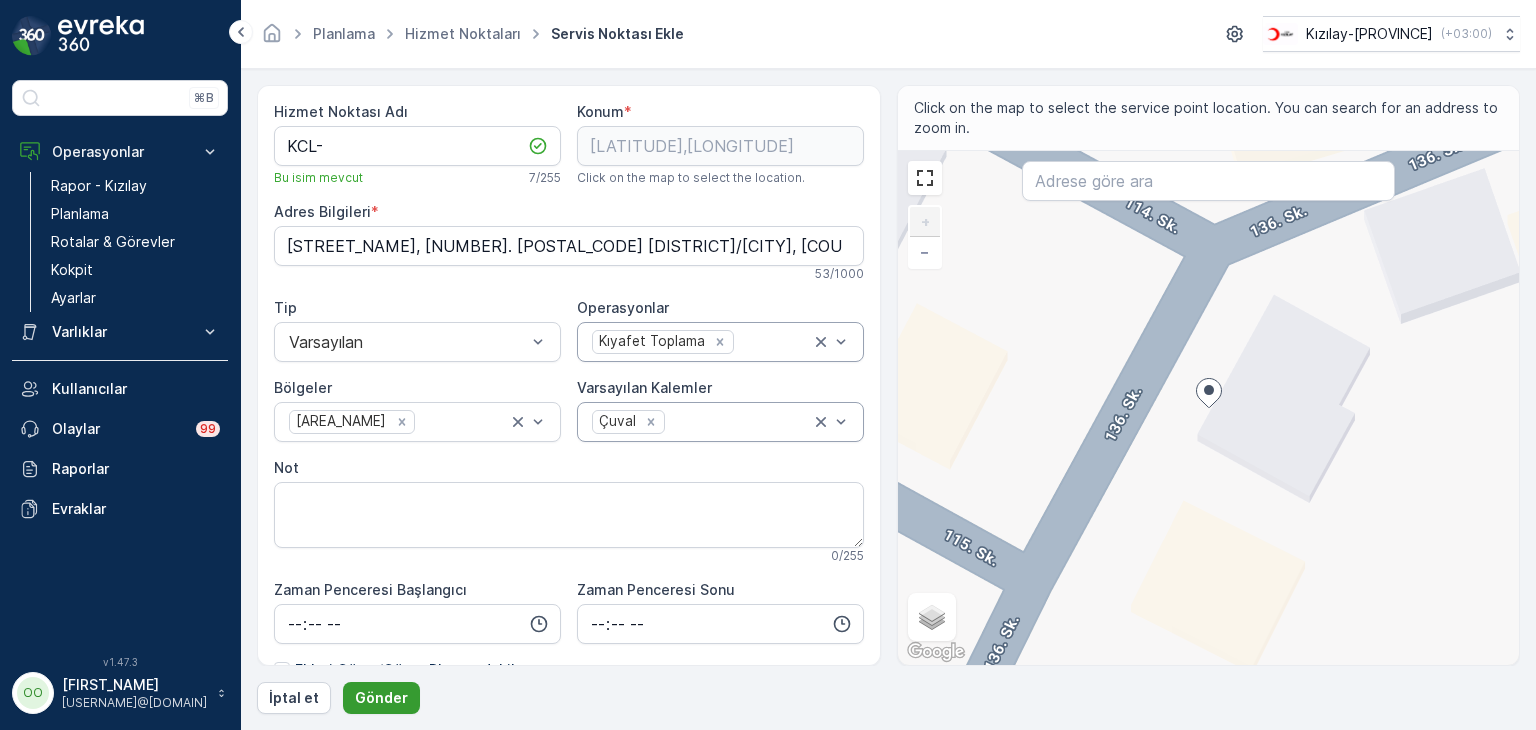 click on "Gönder" at bounding box center [381, 698] 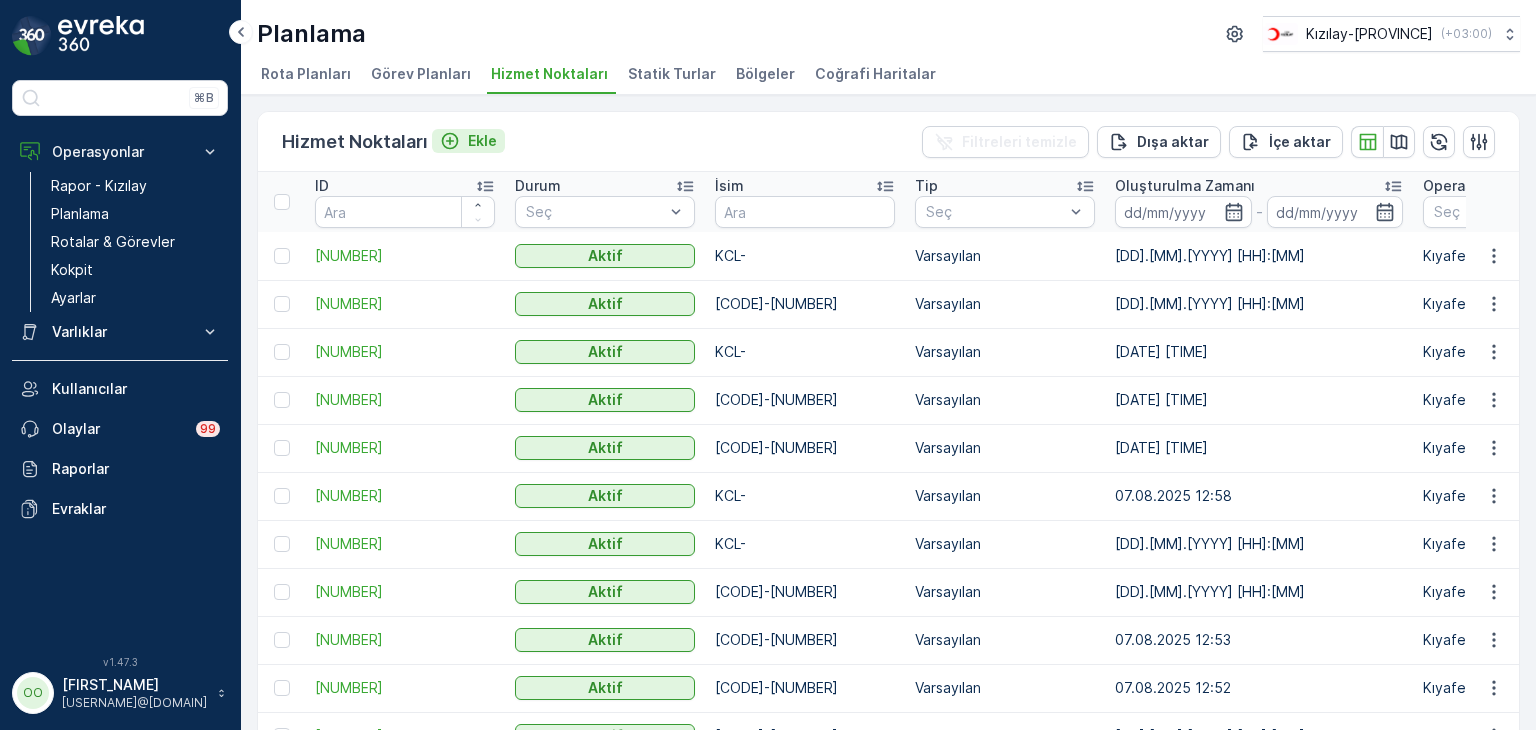 click on "Ekle" at bounding box center (482, 141) 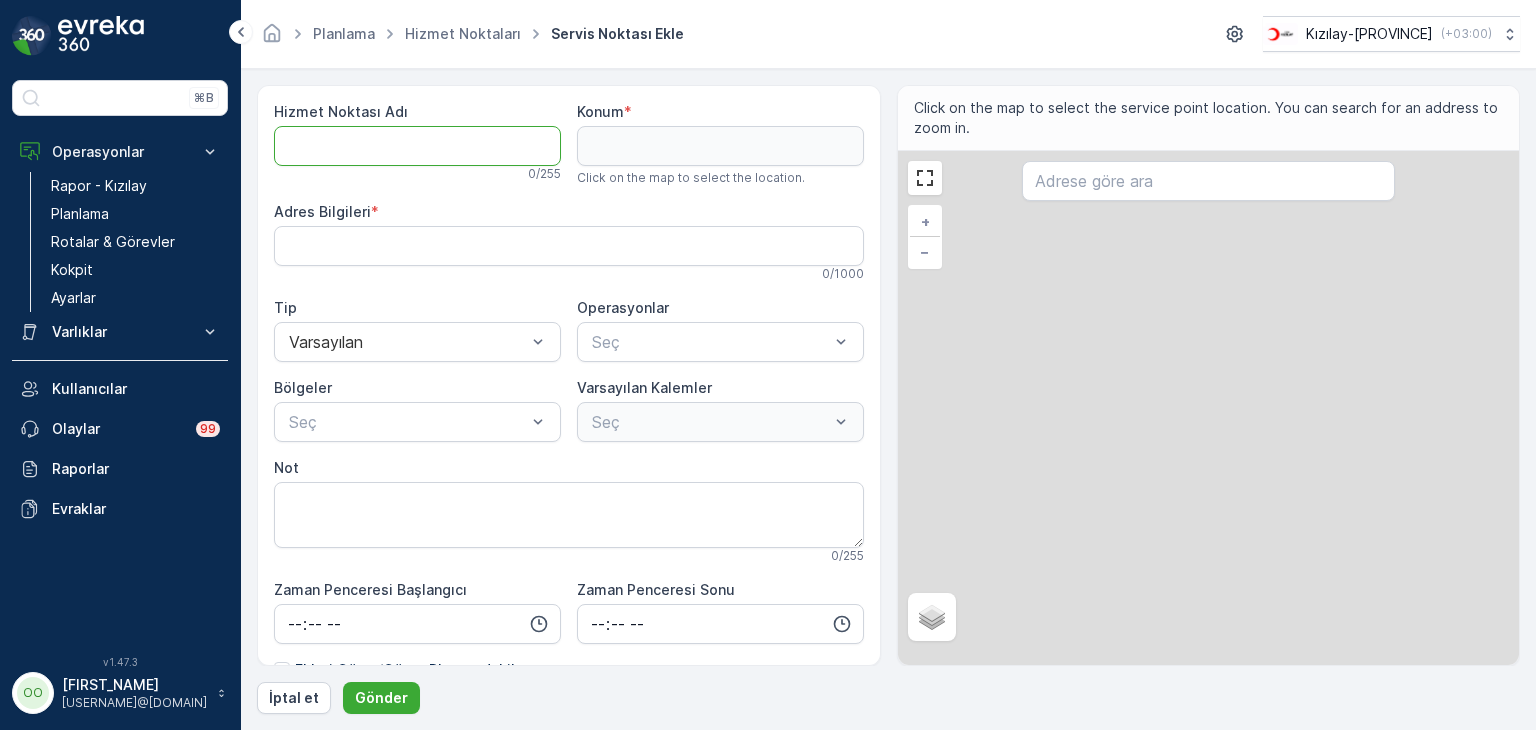 click on "Hizmet Noktası Adı" at bounding box center [417, 146] 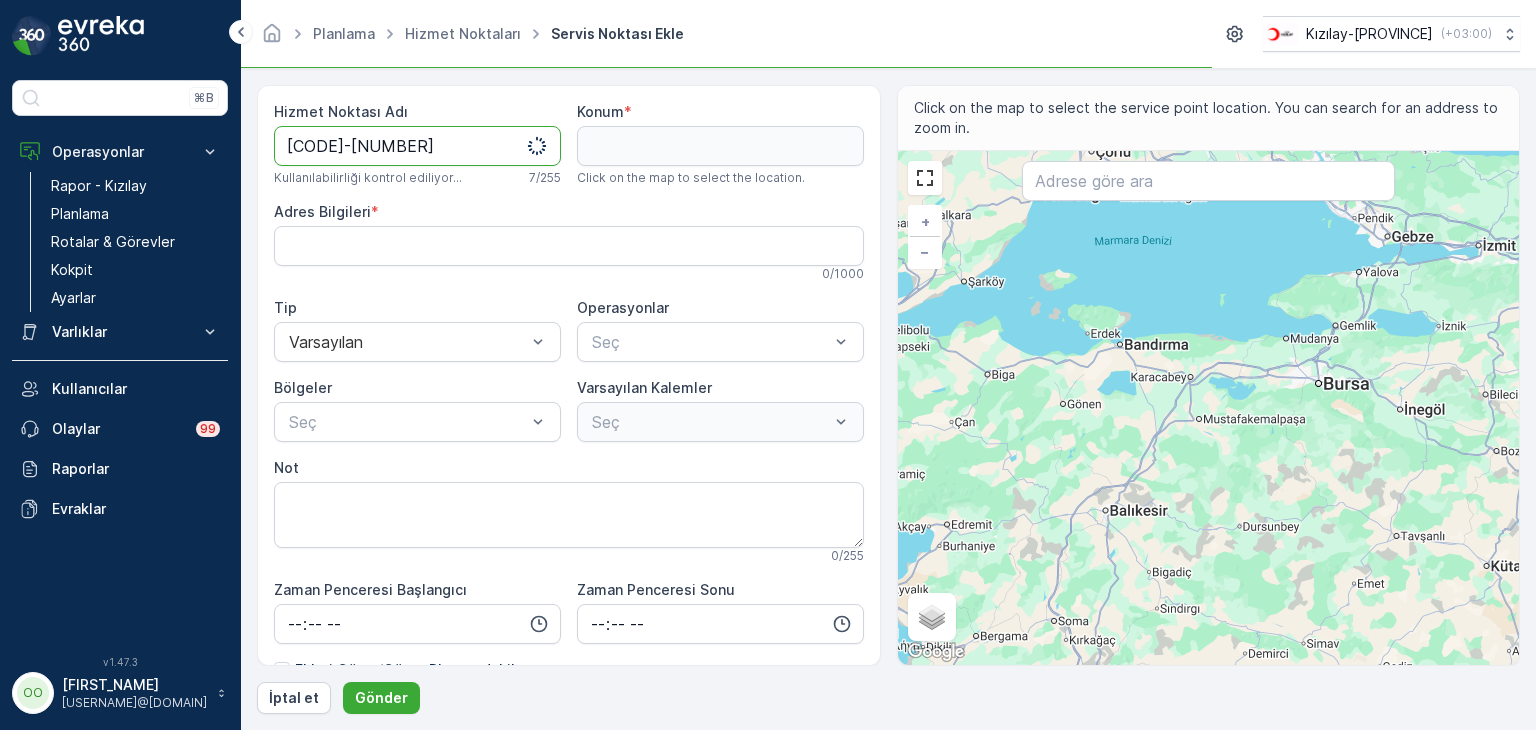 type on "[CODE]-[NUMBER]" 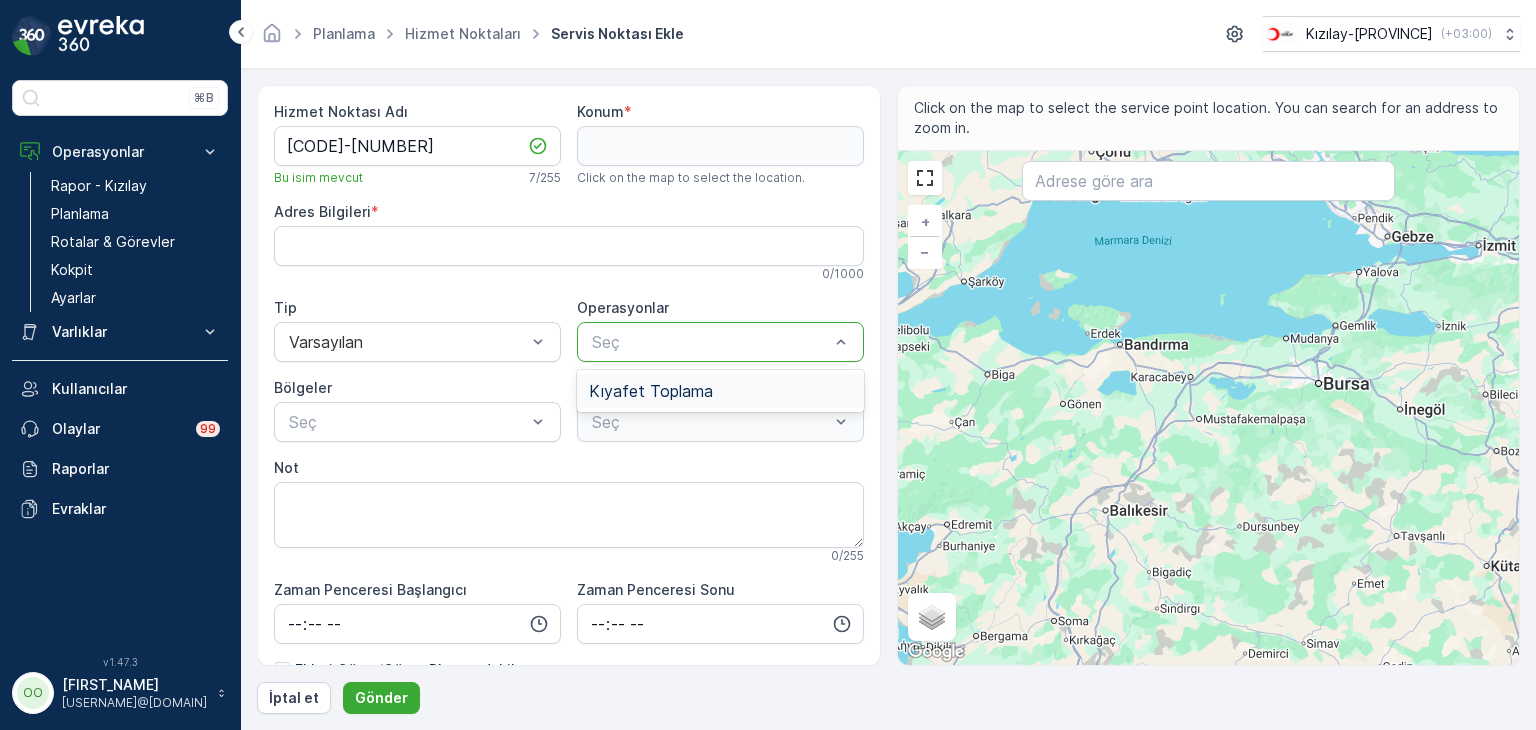 click on "Kıyafet Toplama" at bounding box center (651, 391) 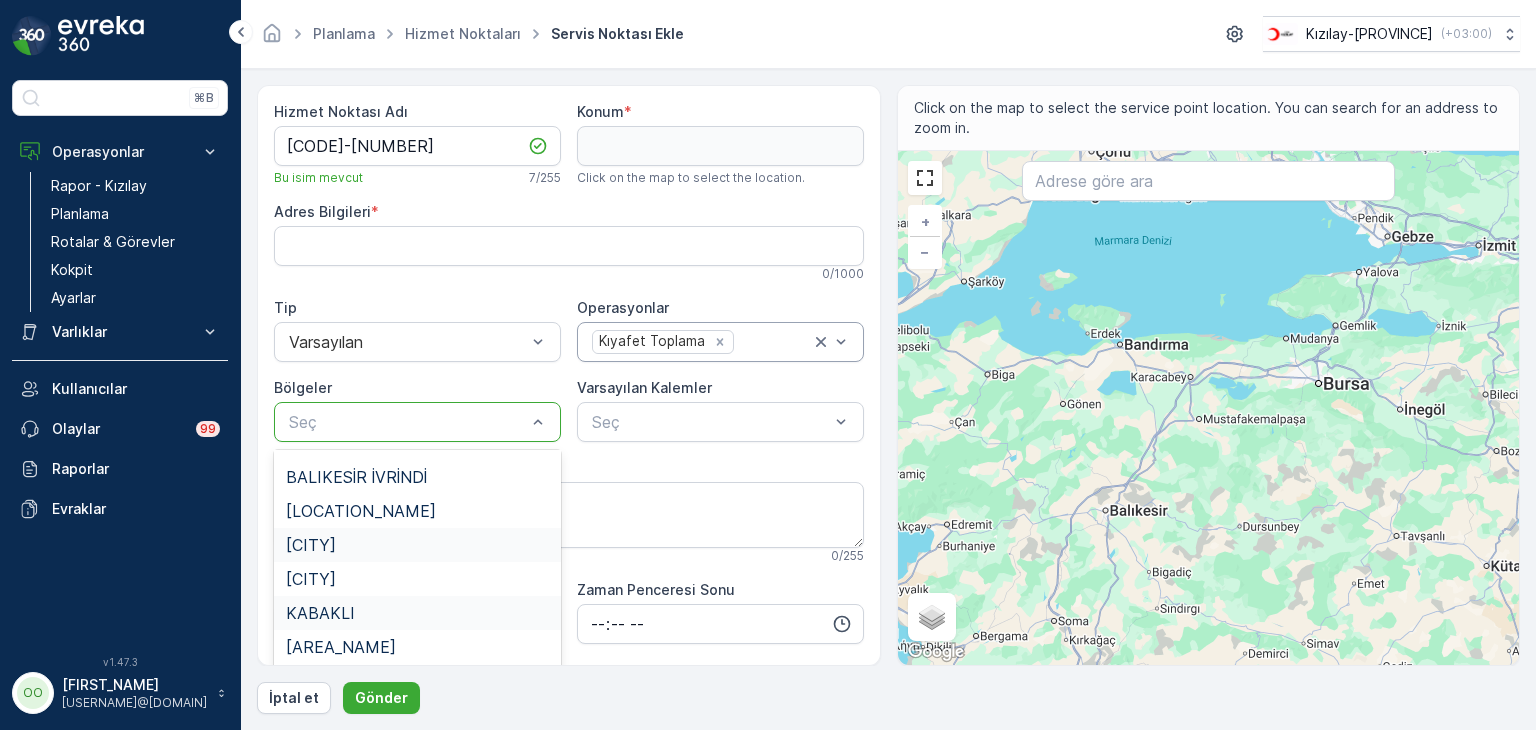 scroll, scrollTop: 400, scrollLeft: 0, axis: vertical 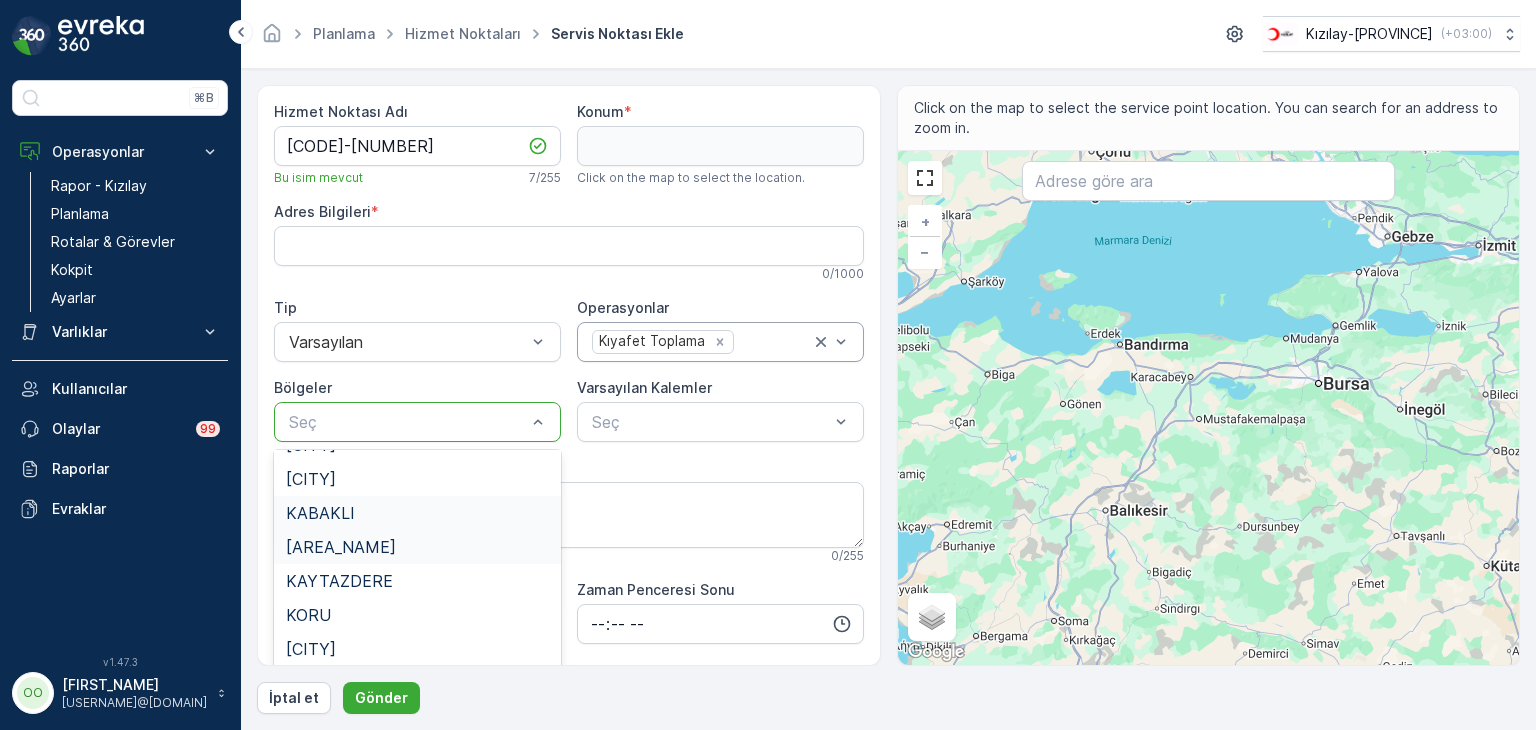 click on "[AREA_NAME]" at bounding box center [341, 547] 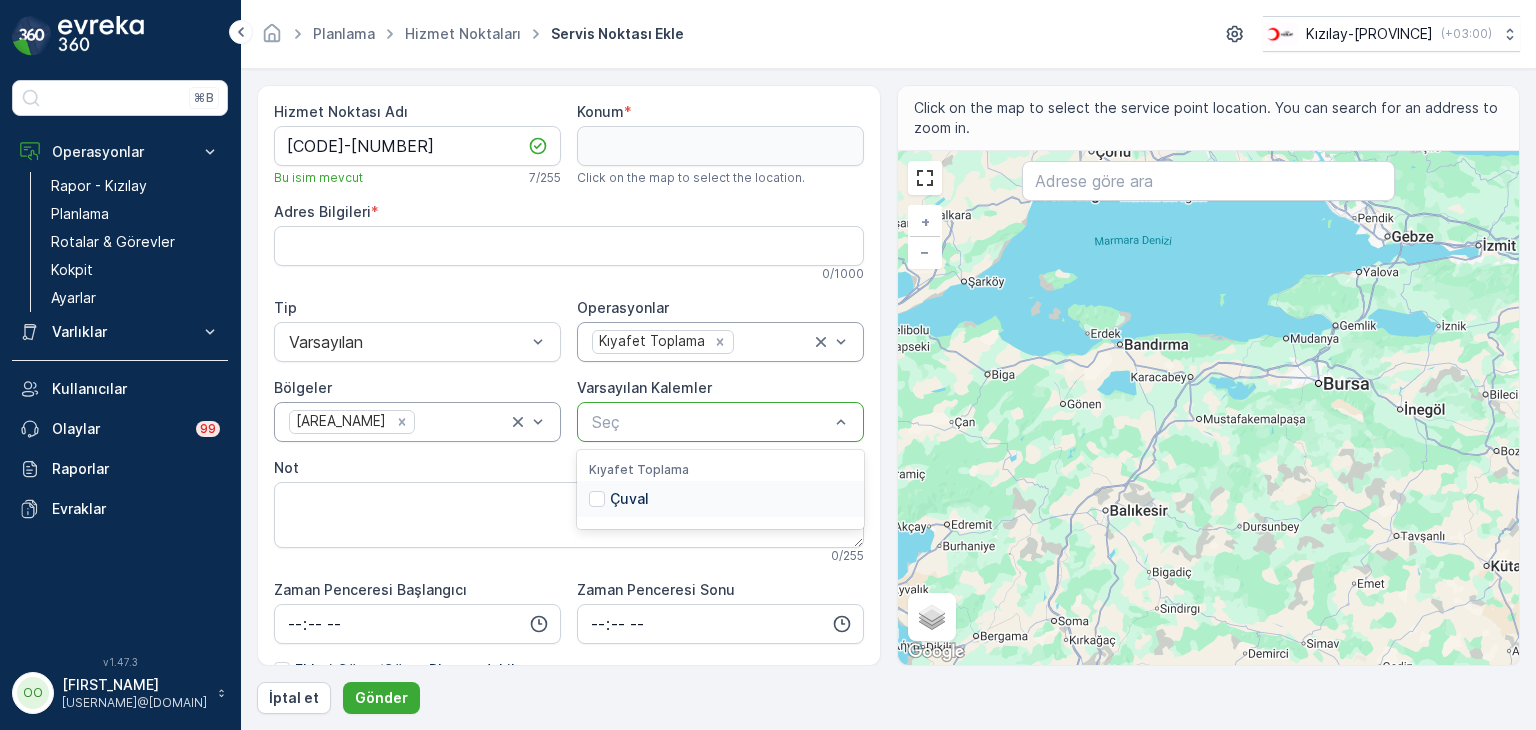 click at bounding box center (710, 422) 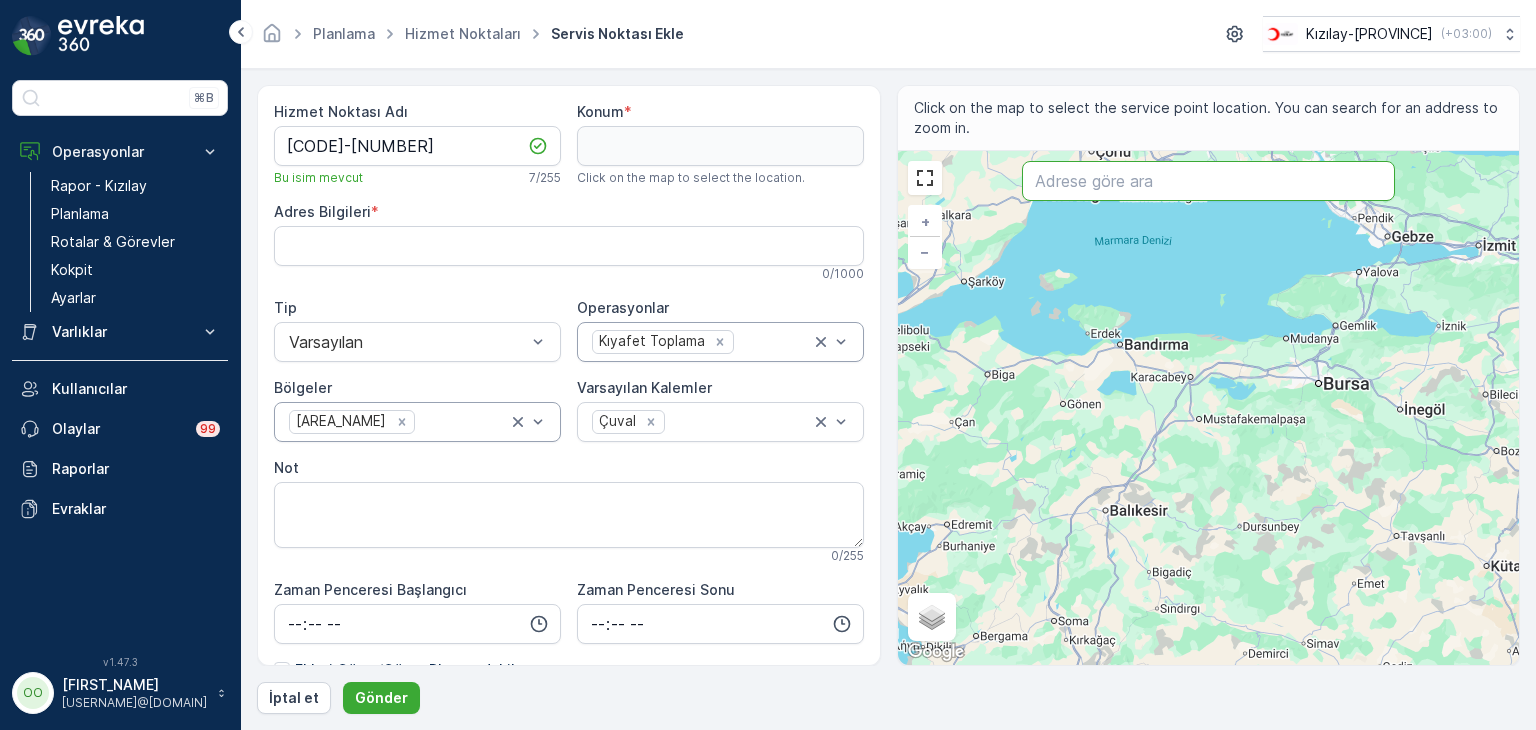 click at bounding box center (1208, 181) 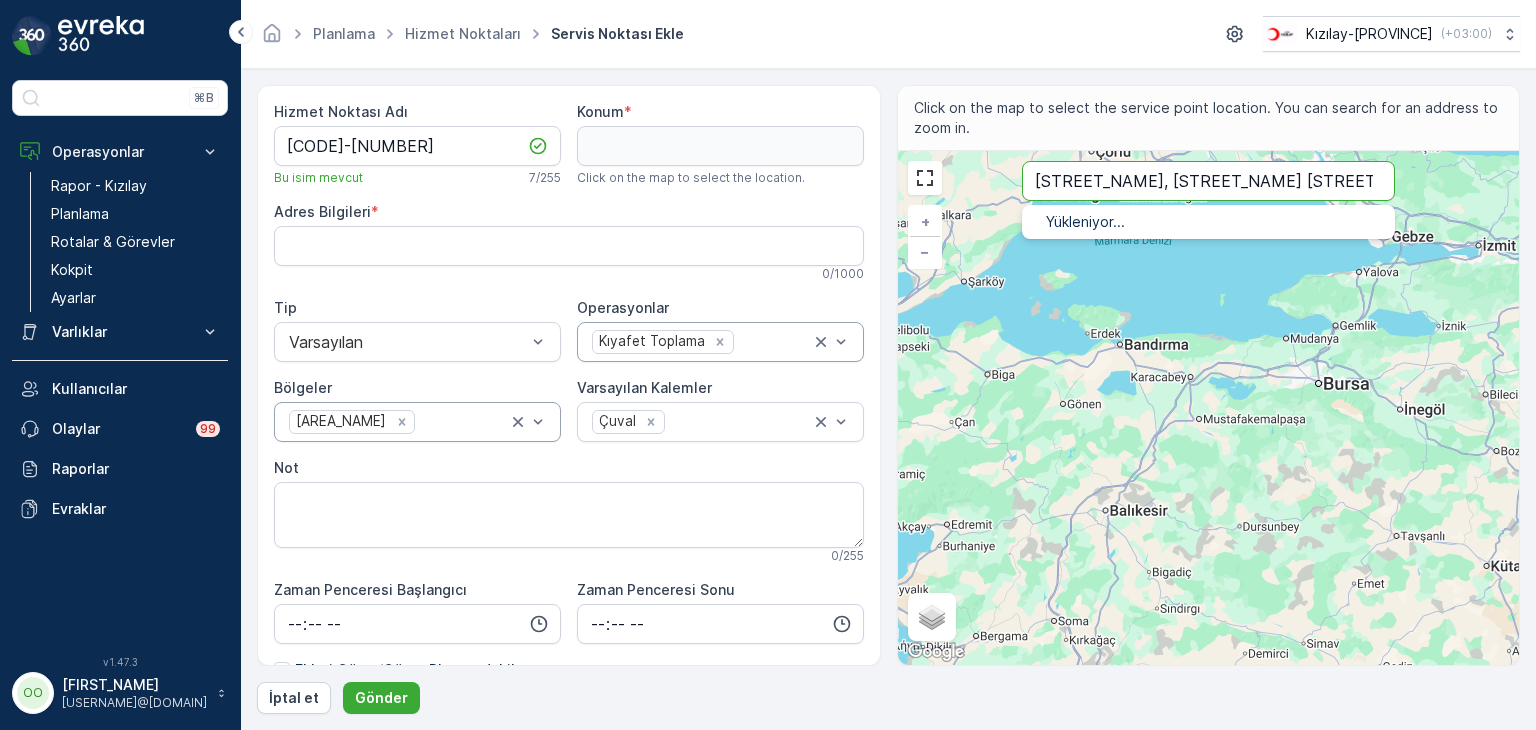 type on "[STREET_NAME], [STREET_NAME] [STREET_NUMBER]" 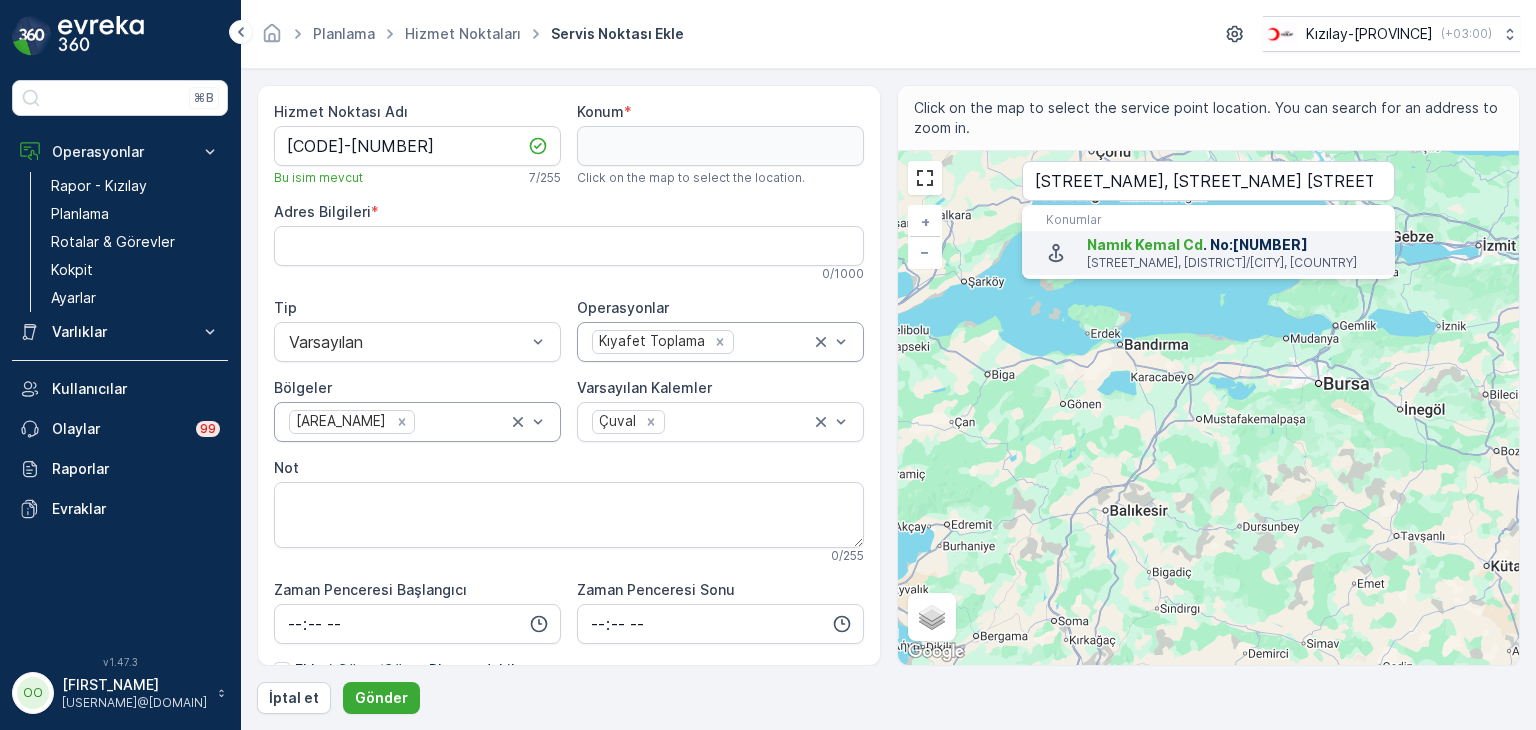 click on "[STREET_NAME] [STREET_NAME] No:[NUMBER] [STREET_NAME], [CITY]/[PROVINCE], [COUNTRY]" at bounding box center [1208, 253] 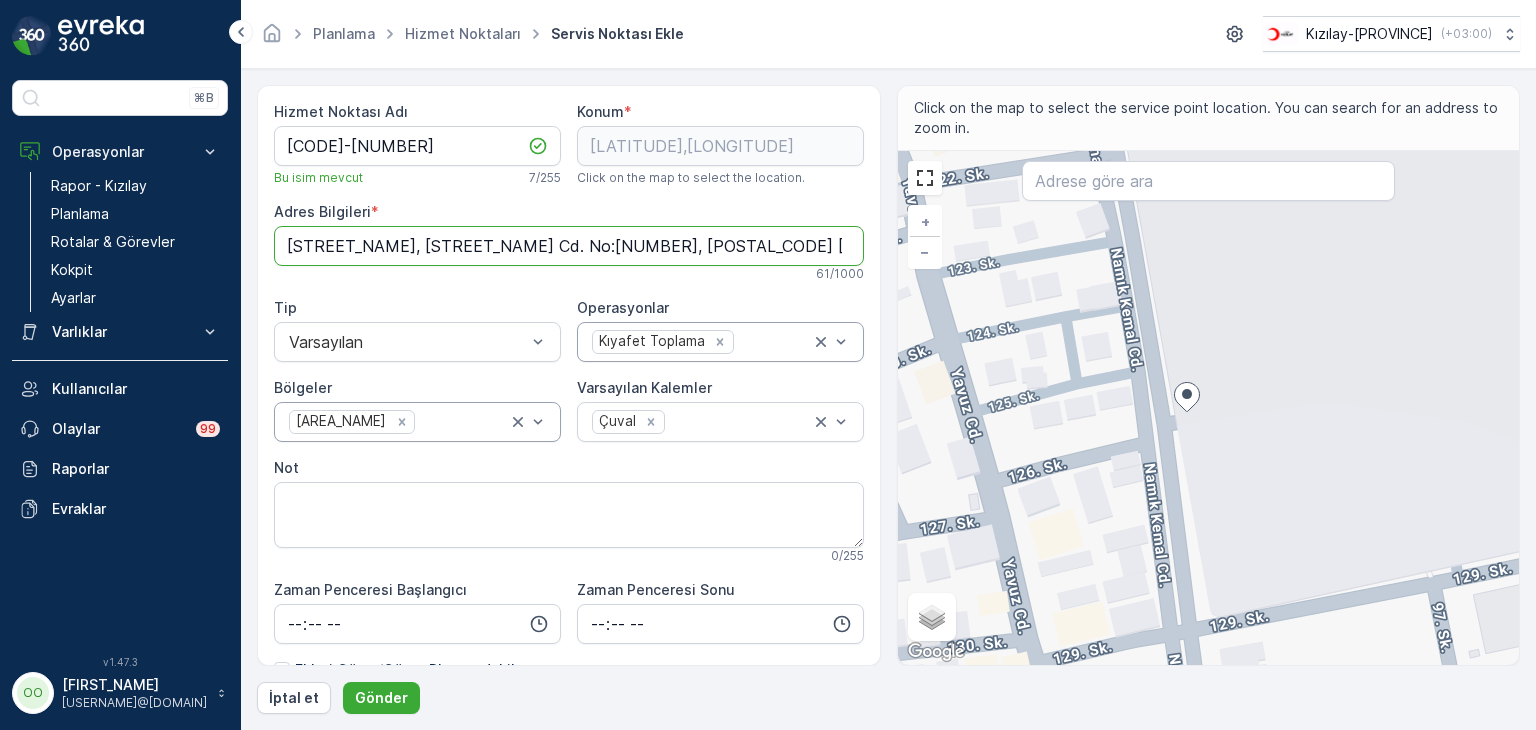 drag, startPoint x: 812, startPoint y: 242, endPoint x: 278, endPoint y: 229, distance: 534.1582 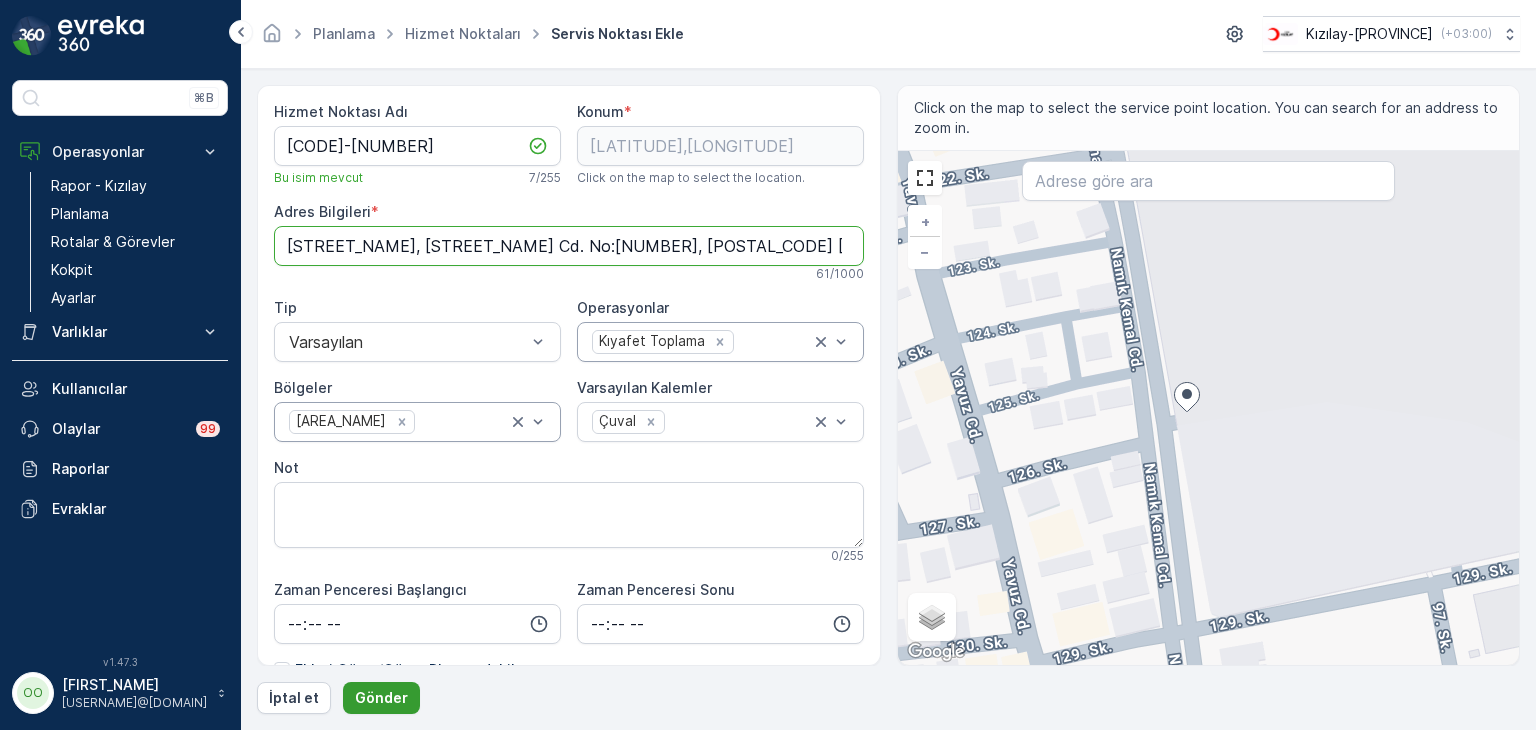 click on "Gönder" at bounding box center (381, 698) 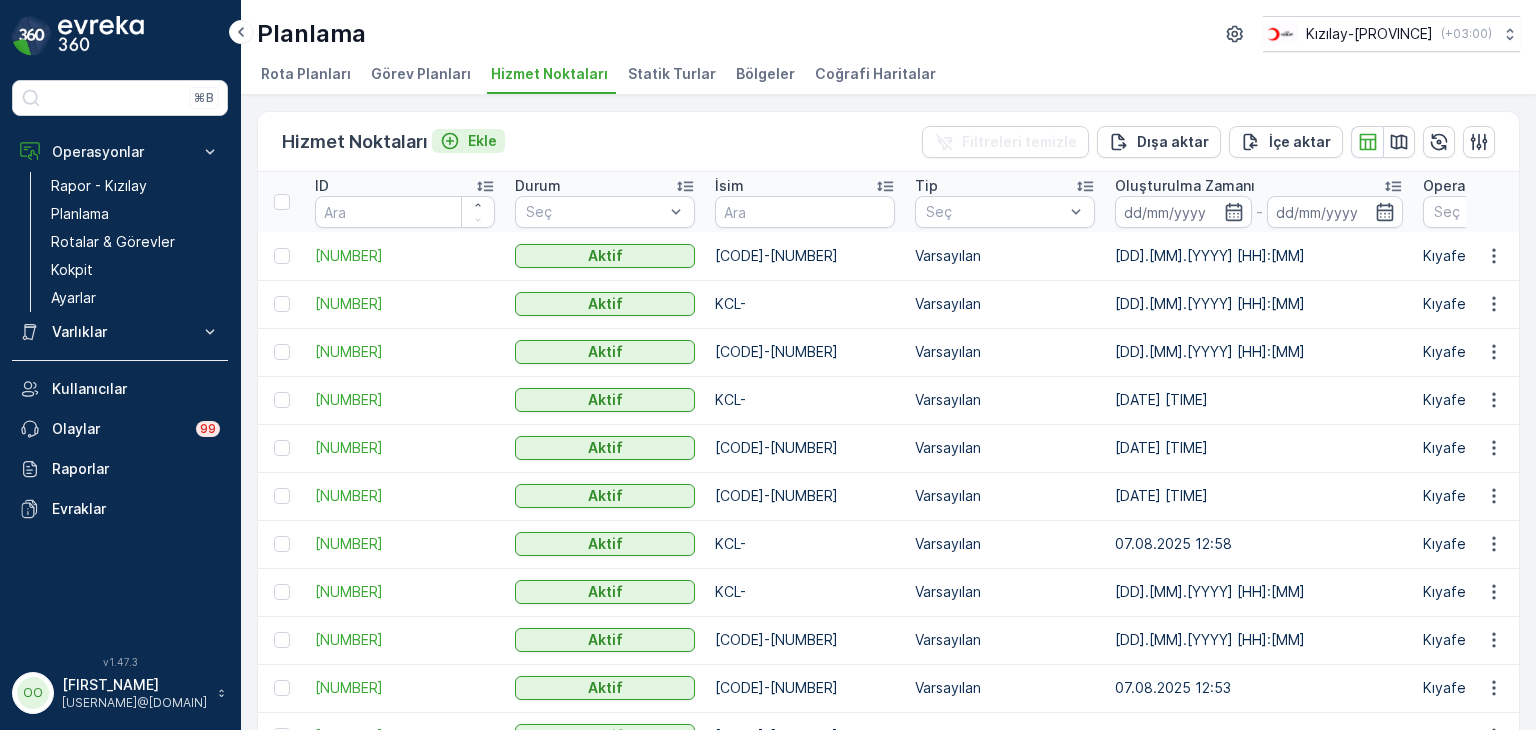 click on "Ekle" at bounding box center [482, 141] 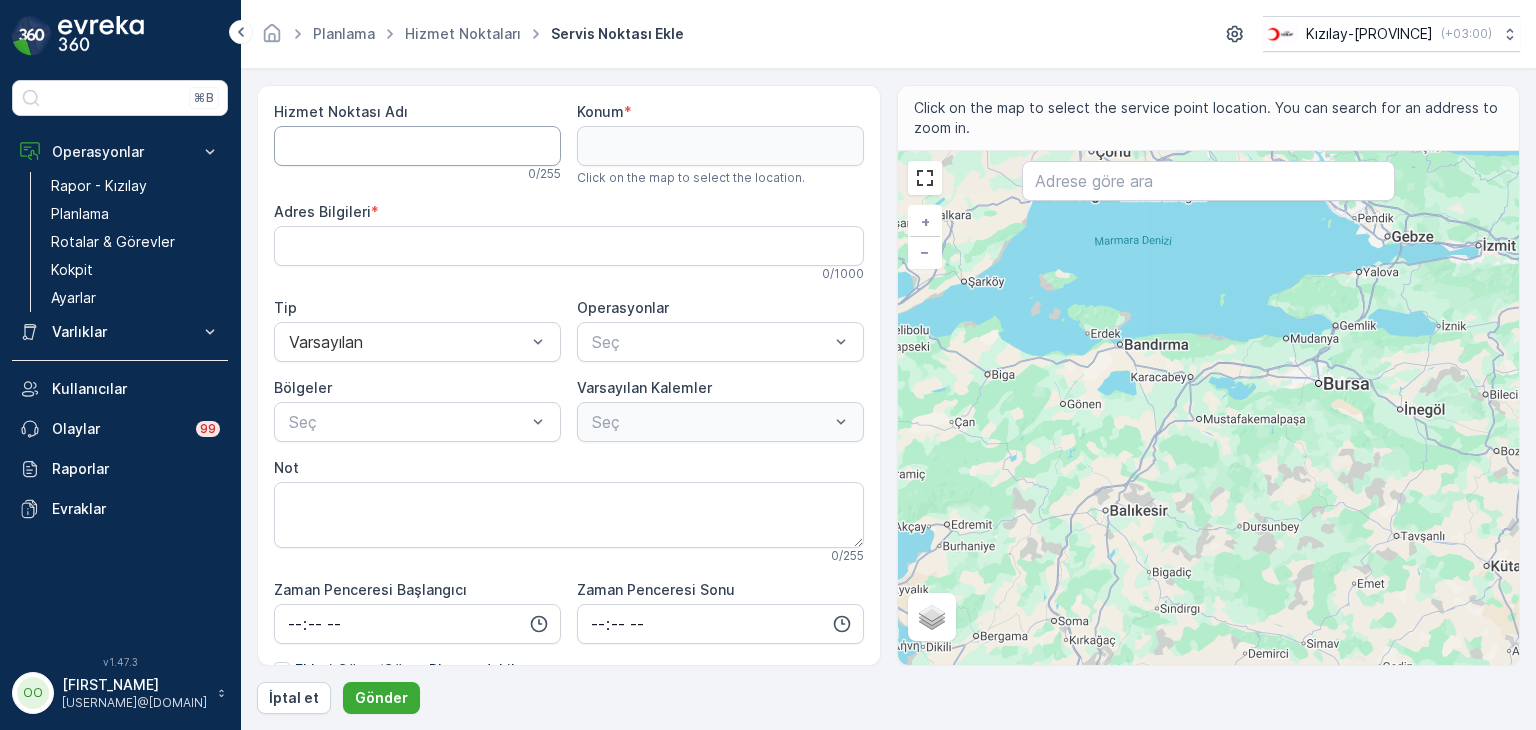 click on "Hizmet Noktası Adı" at bounding box center [417, 146] 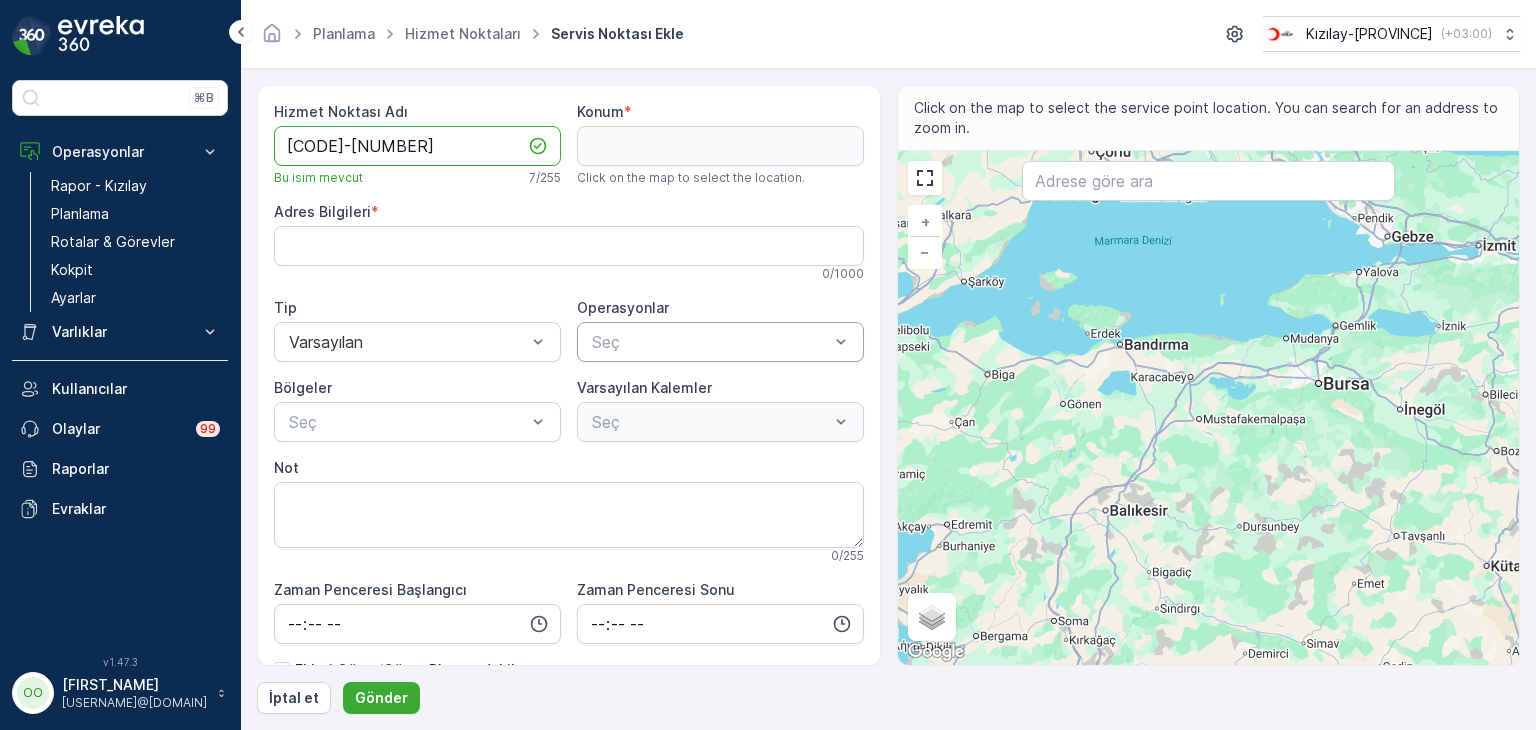 type on "[CODE]-[NUMBER]" 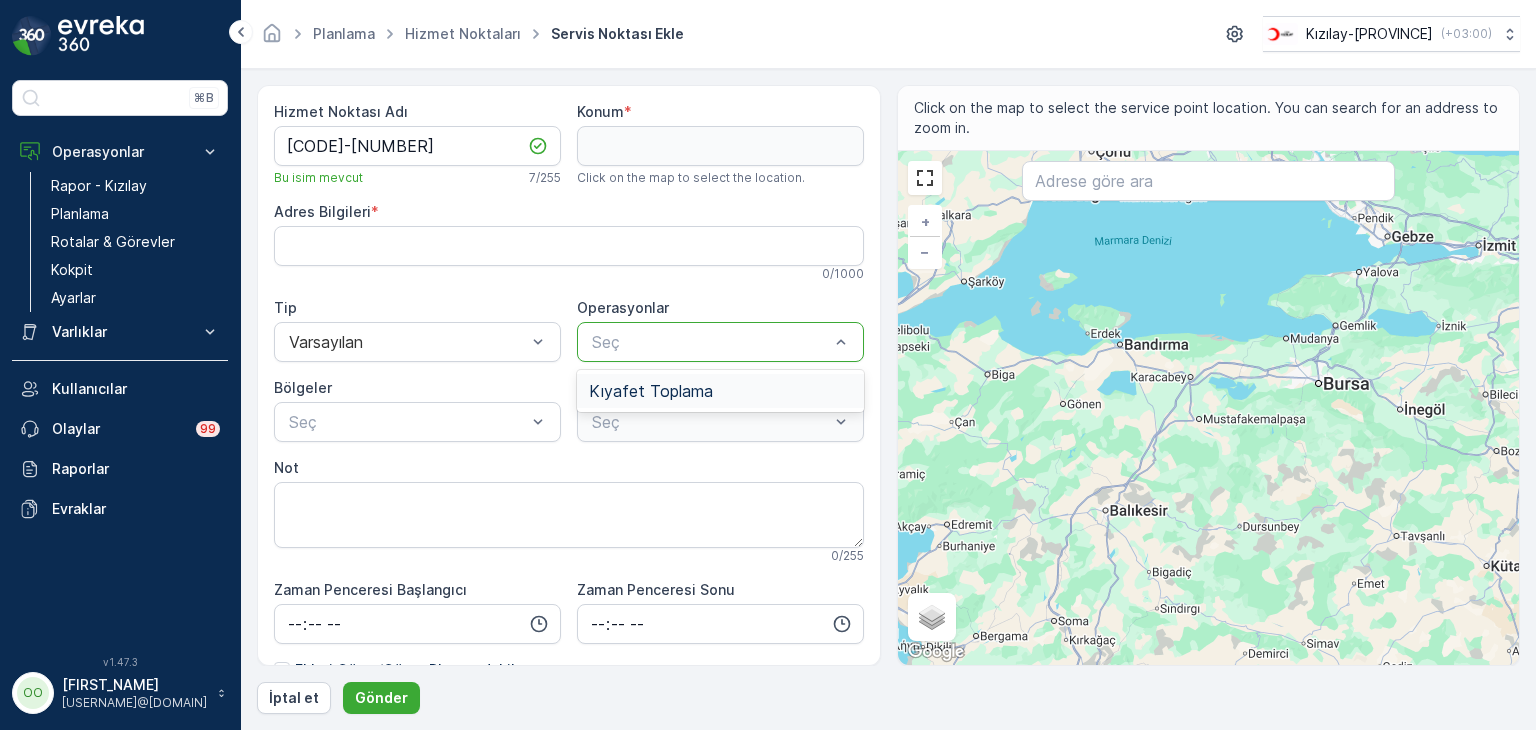 click at bounding box center [710, 342] 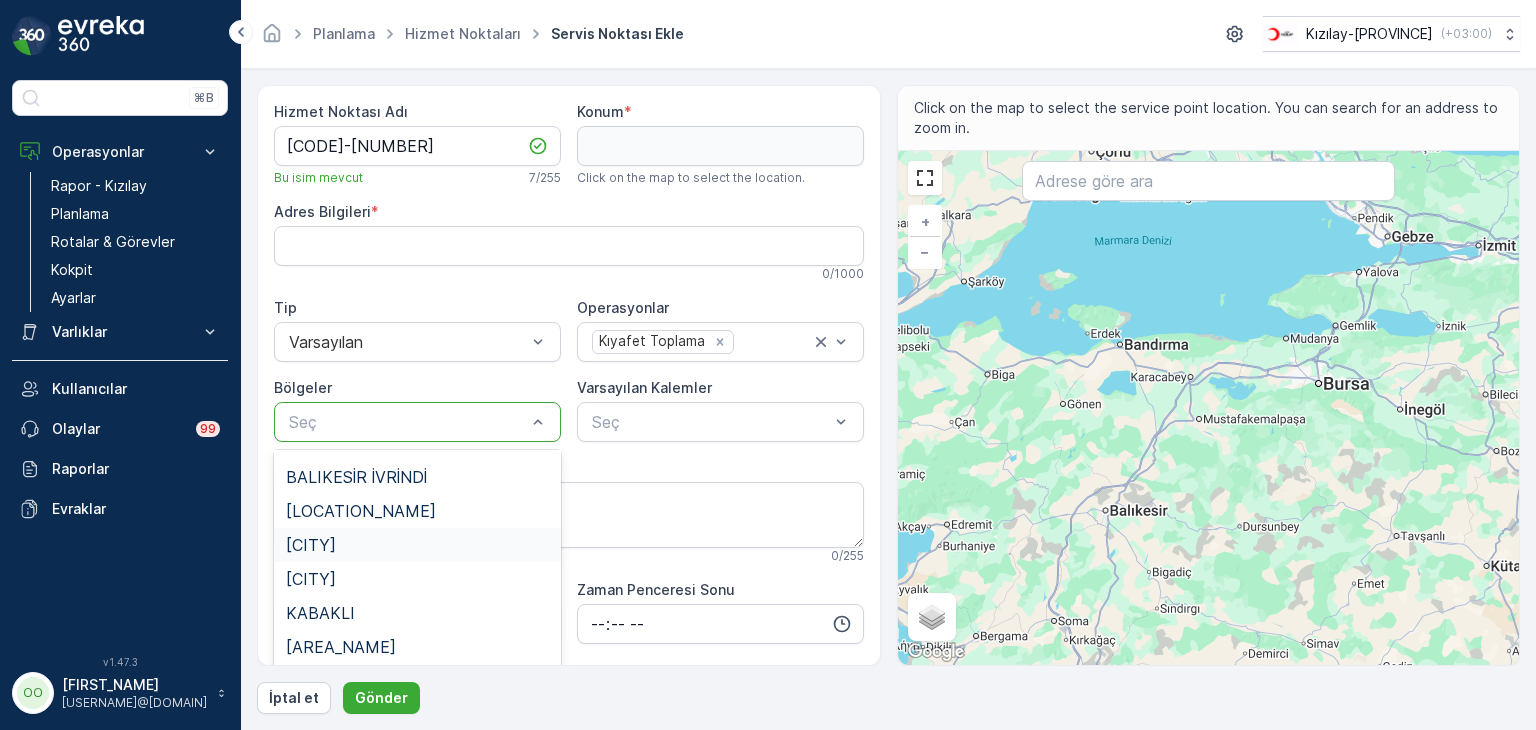 scroll, scrollTop: 400, scrollLeft: 0, axis: vertical 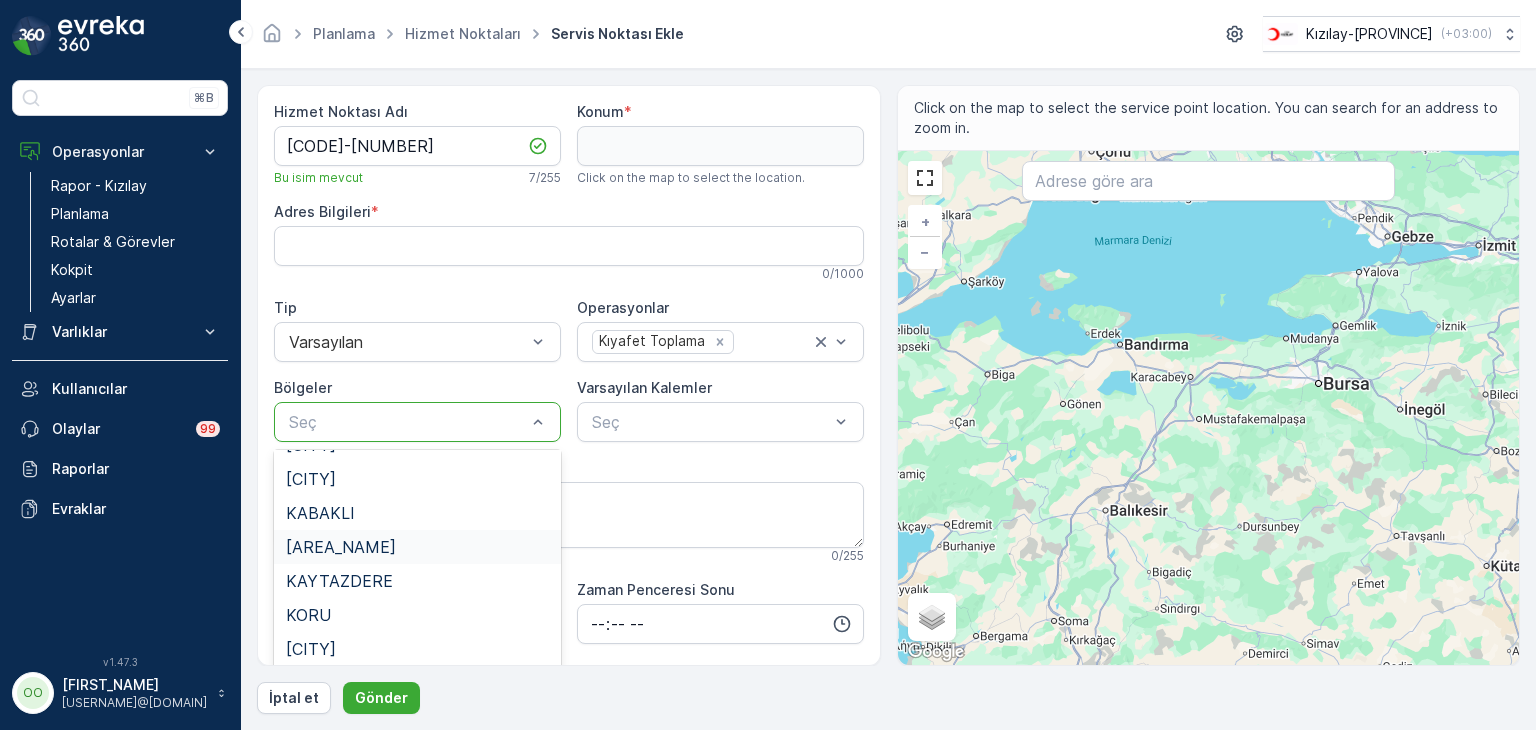 click on "[AREA_NAME]" at bounding box center (417, 547) 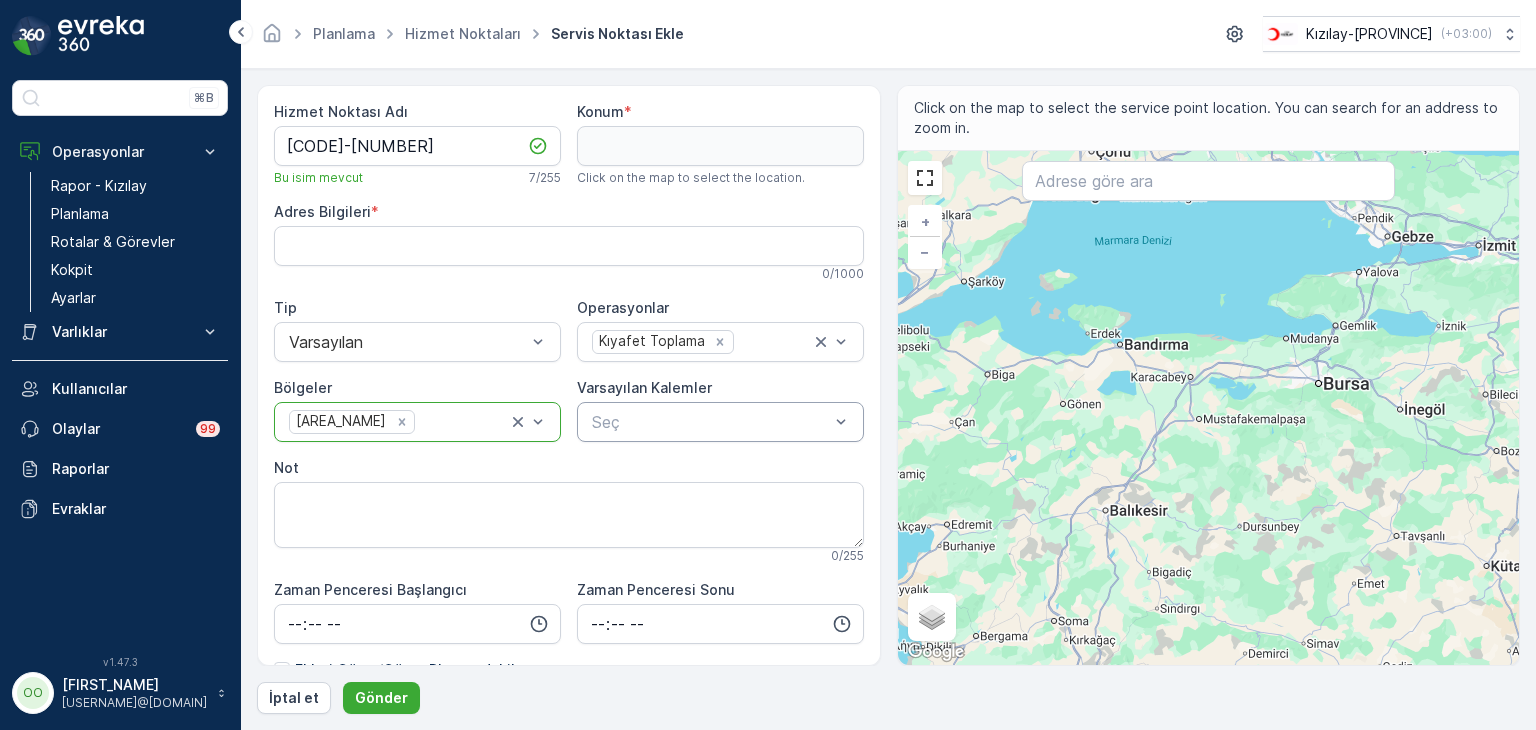click at bounding box center [710, 422] 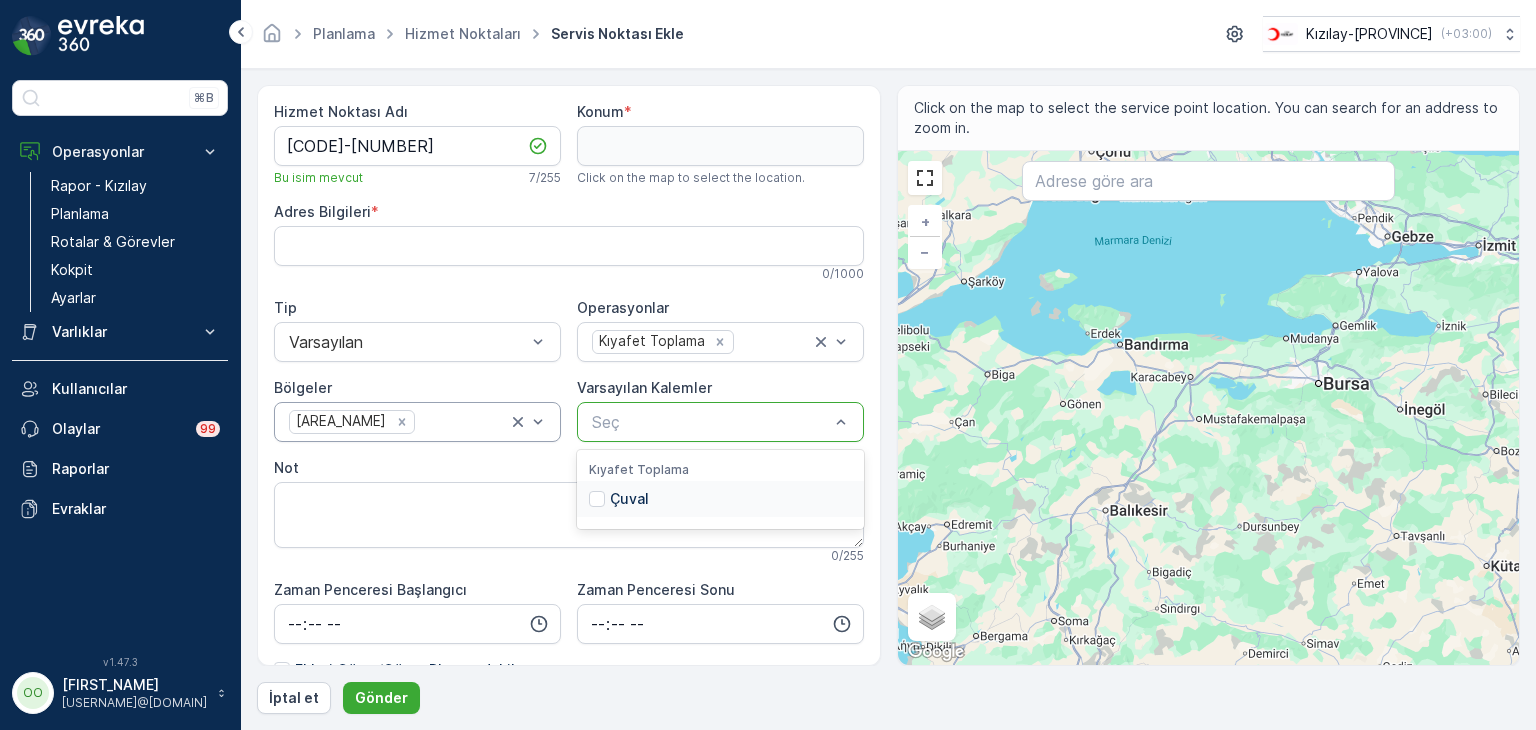 click on "Çuval" at bounding box center (720, 499) 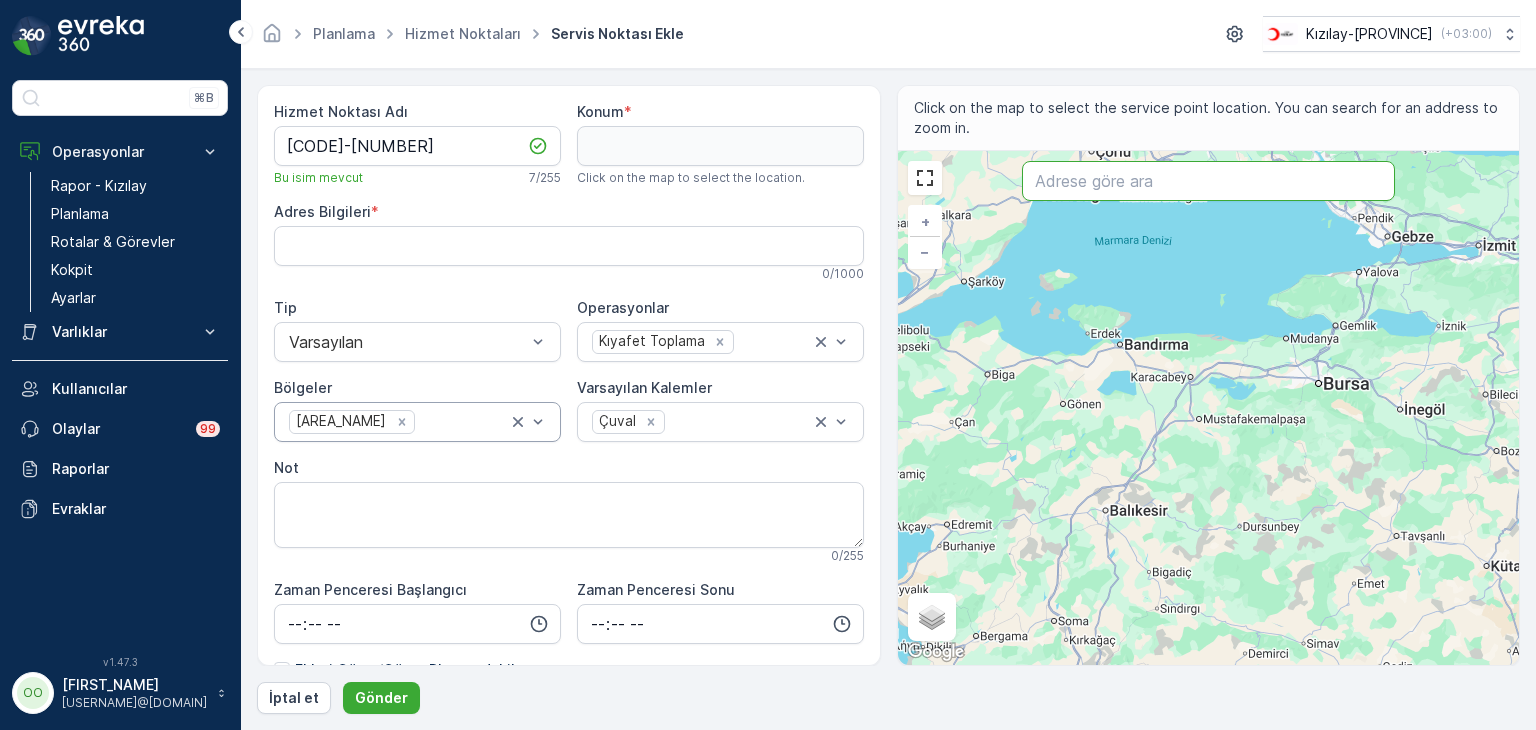 click at bounding box center [1208, 181] 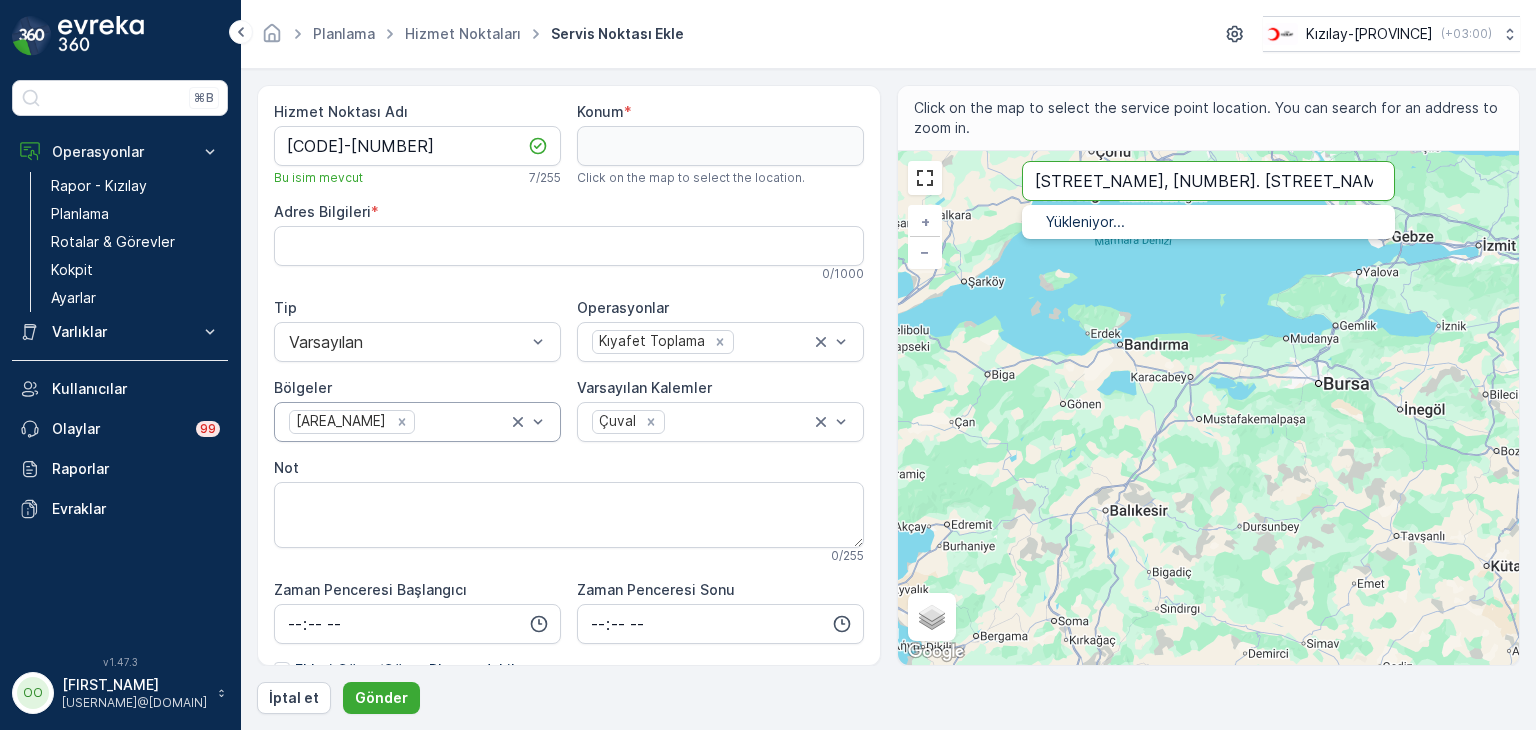 type on "[STREET_NAME], [NUMBER]. [STREET_NAME]" 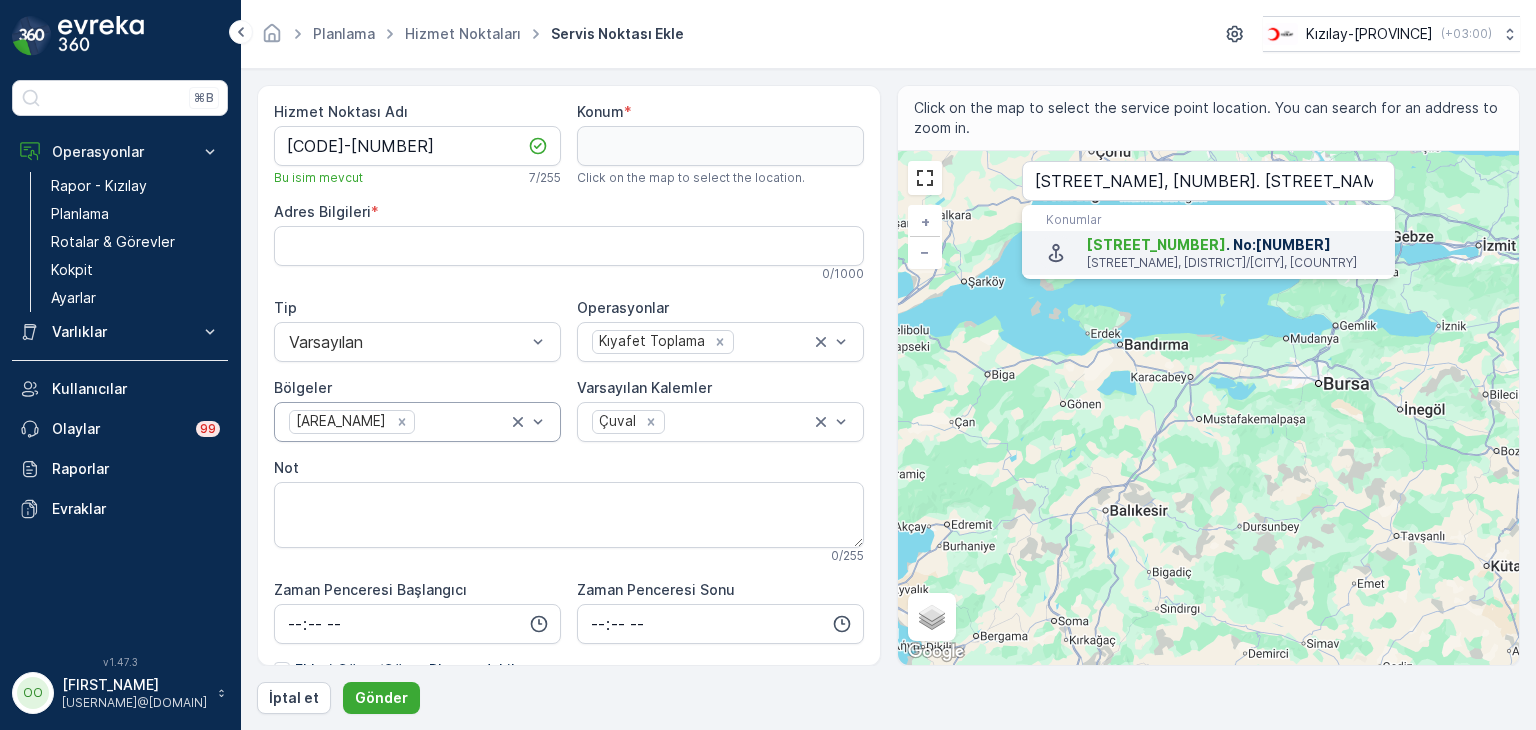 click on "[NUMBER]. [STREET_NAME] No:[NUMBER]" at bounding box center [1233, 245] 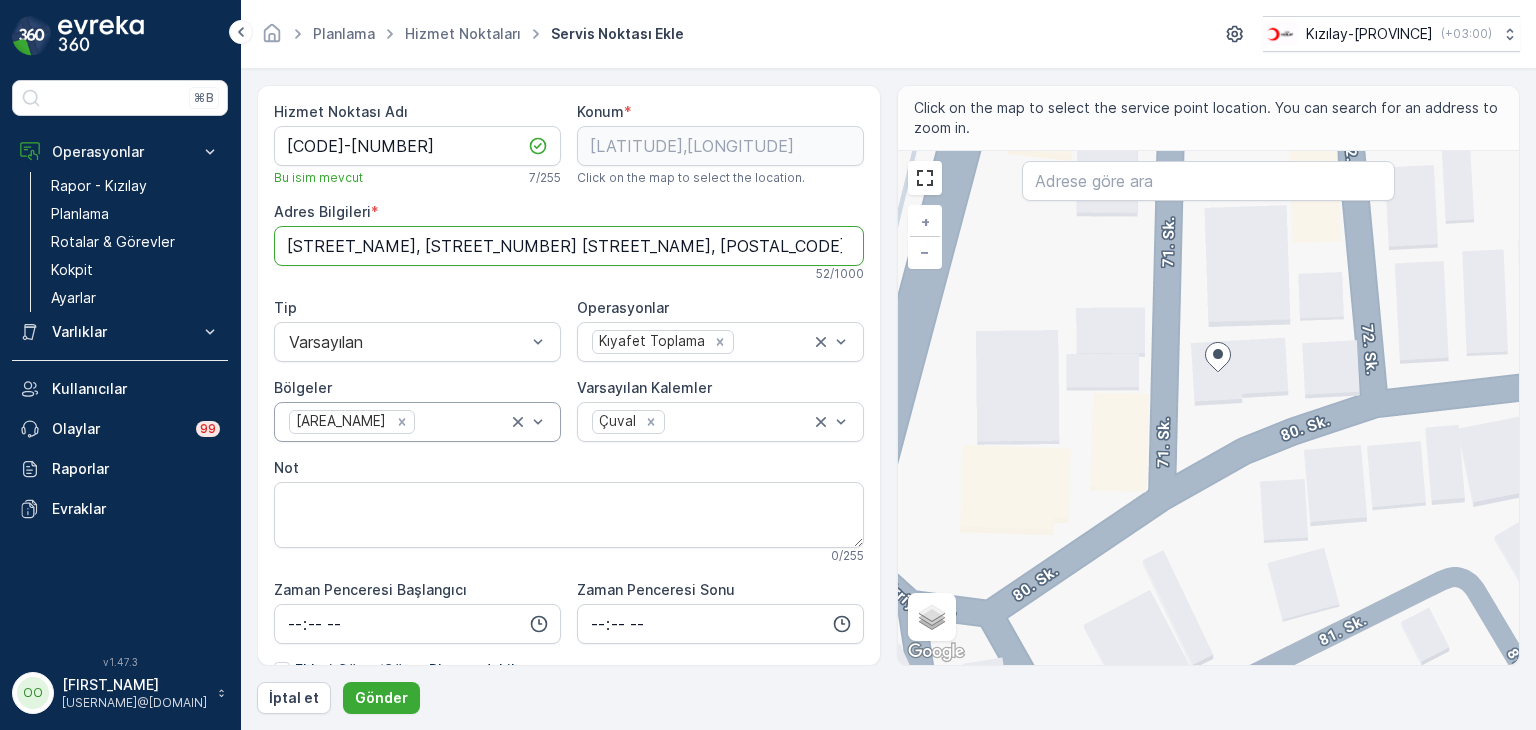 drag, startPoint x: 698, startPoint y: 245, endPoint x: 260, endPoint y: 211, distance: 439.31766 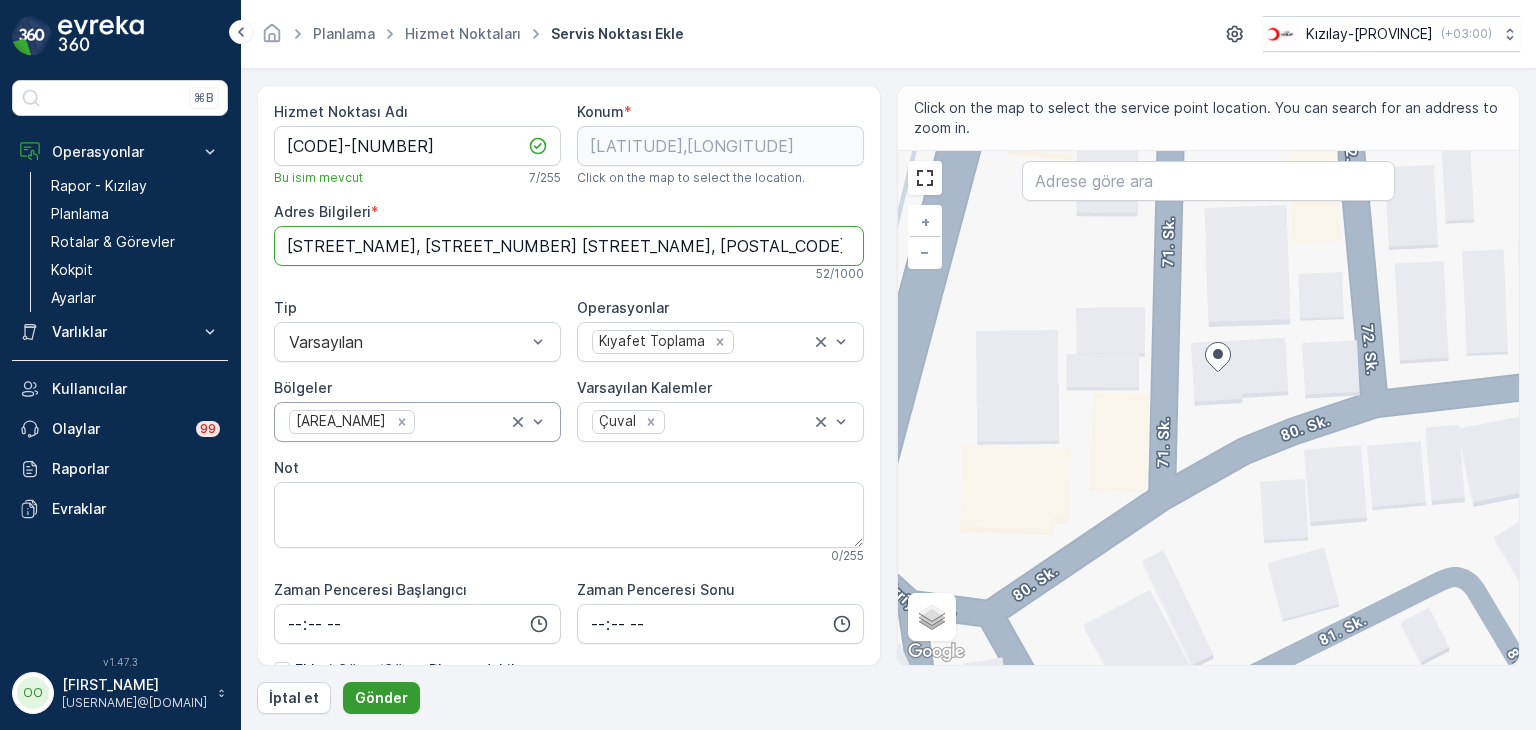click on "Gönder" at bounding box center [381, 698] 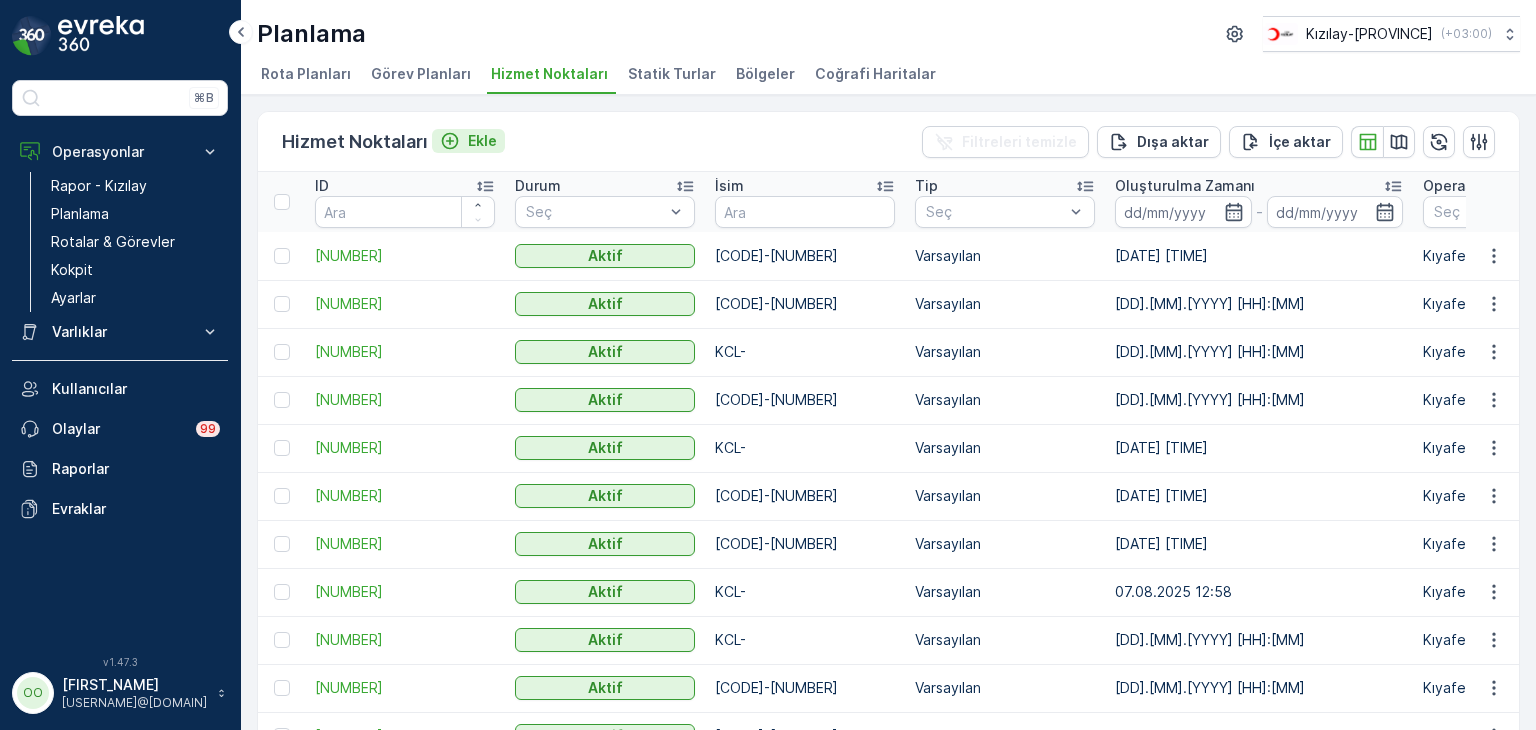 click on "Ekle" at bounding box center (468, 141) 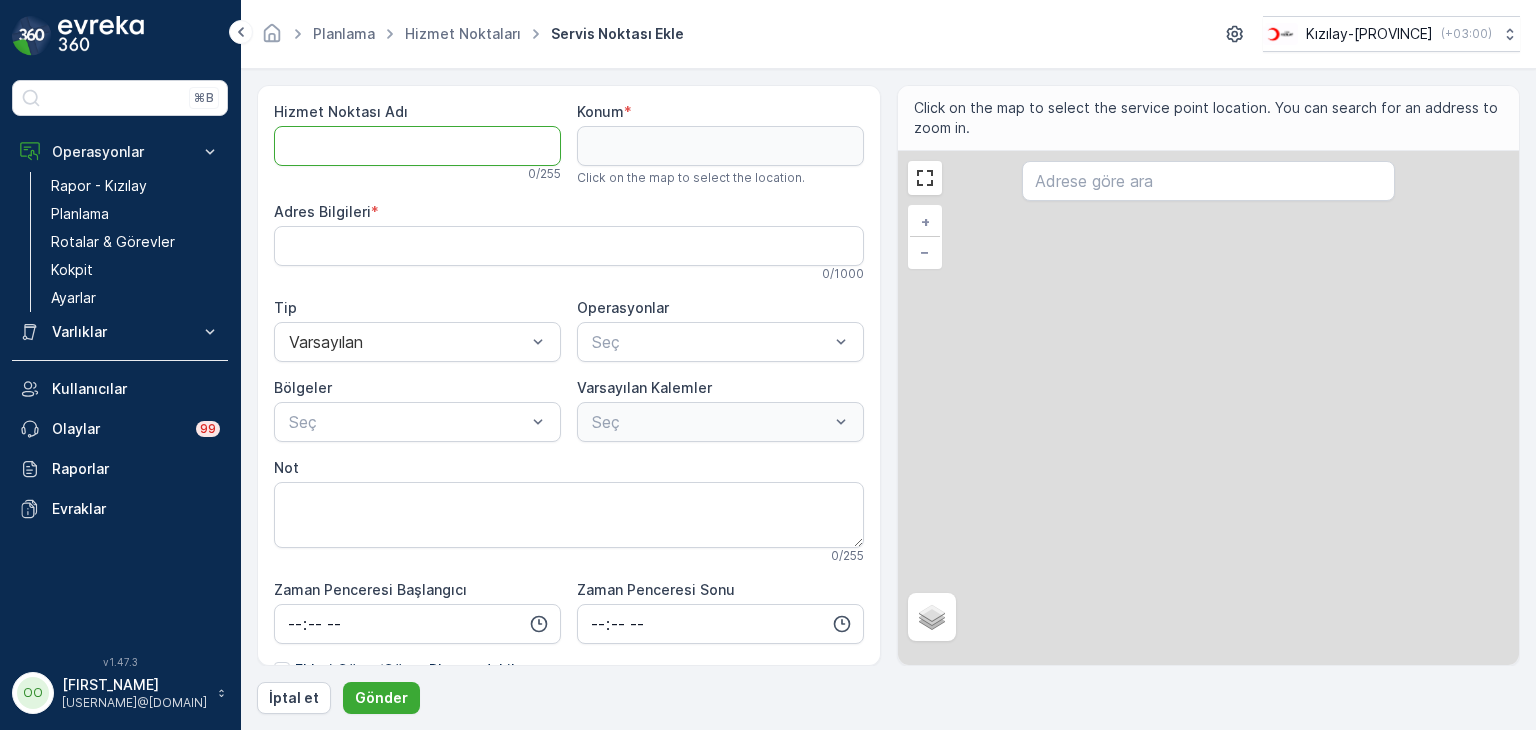 click on "Hizmet Noktası Adı" at bounding box center [417, 146] 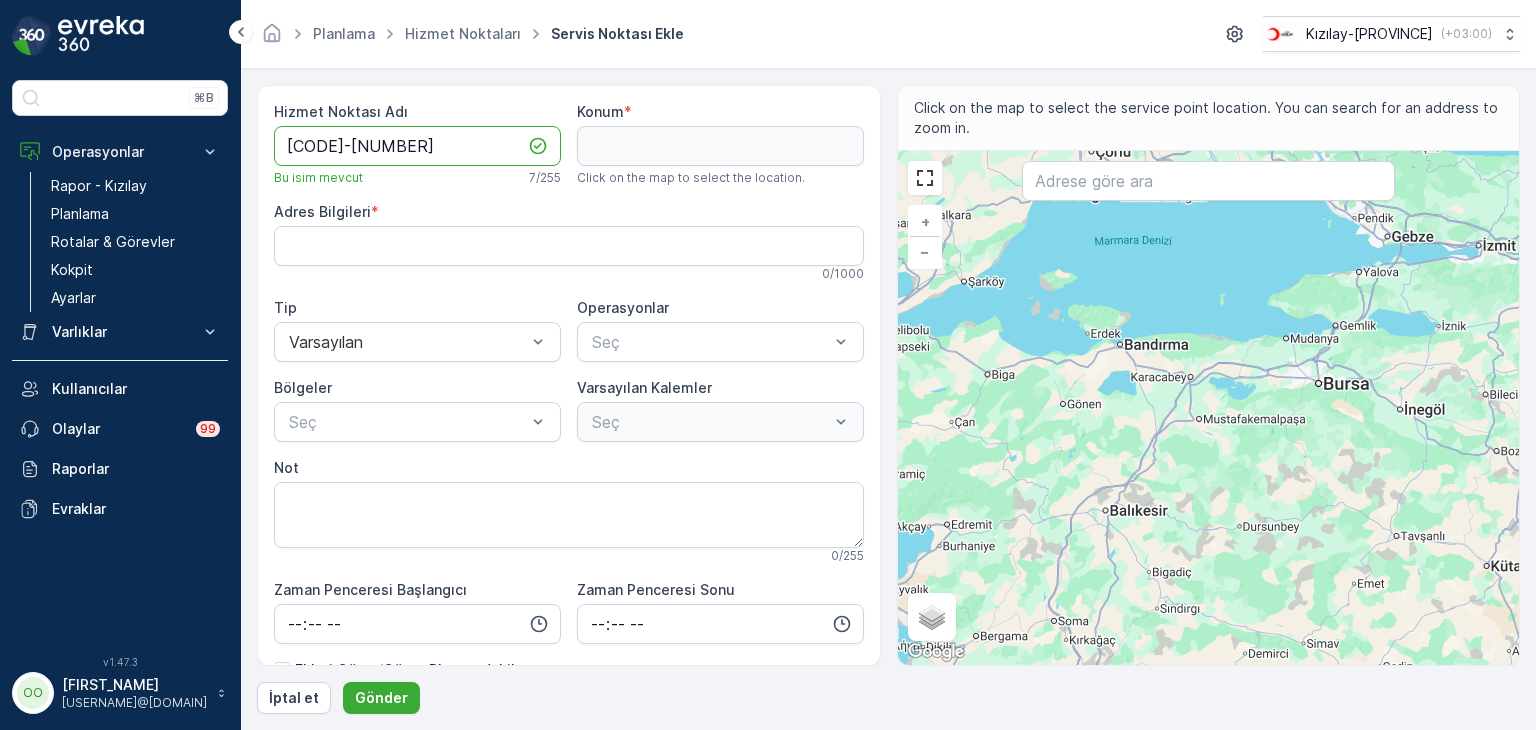 type on "[CODE]-[NUMBER]" 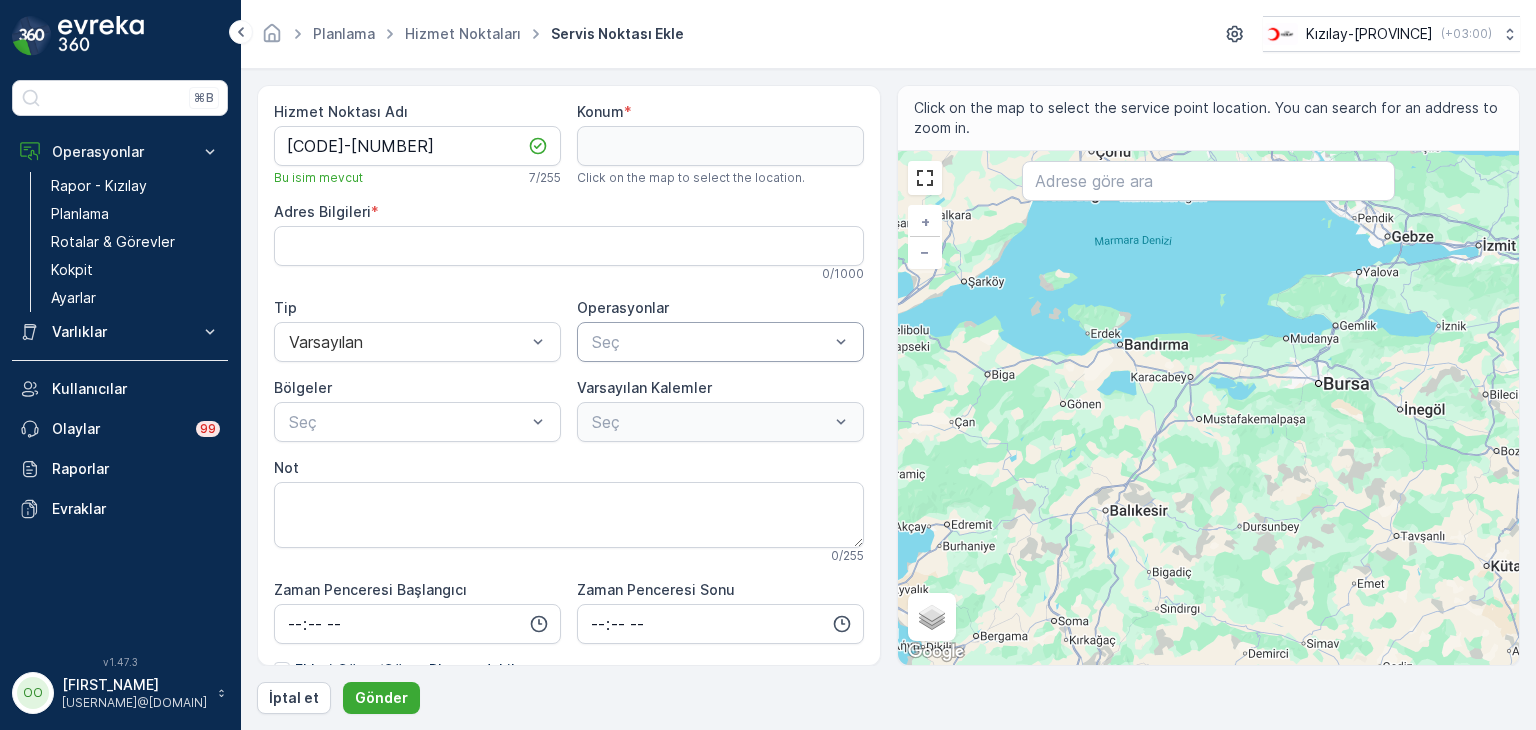click at bounding box center [710, 342] 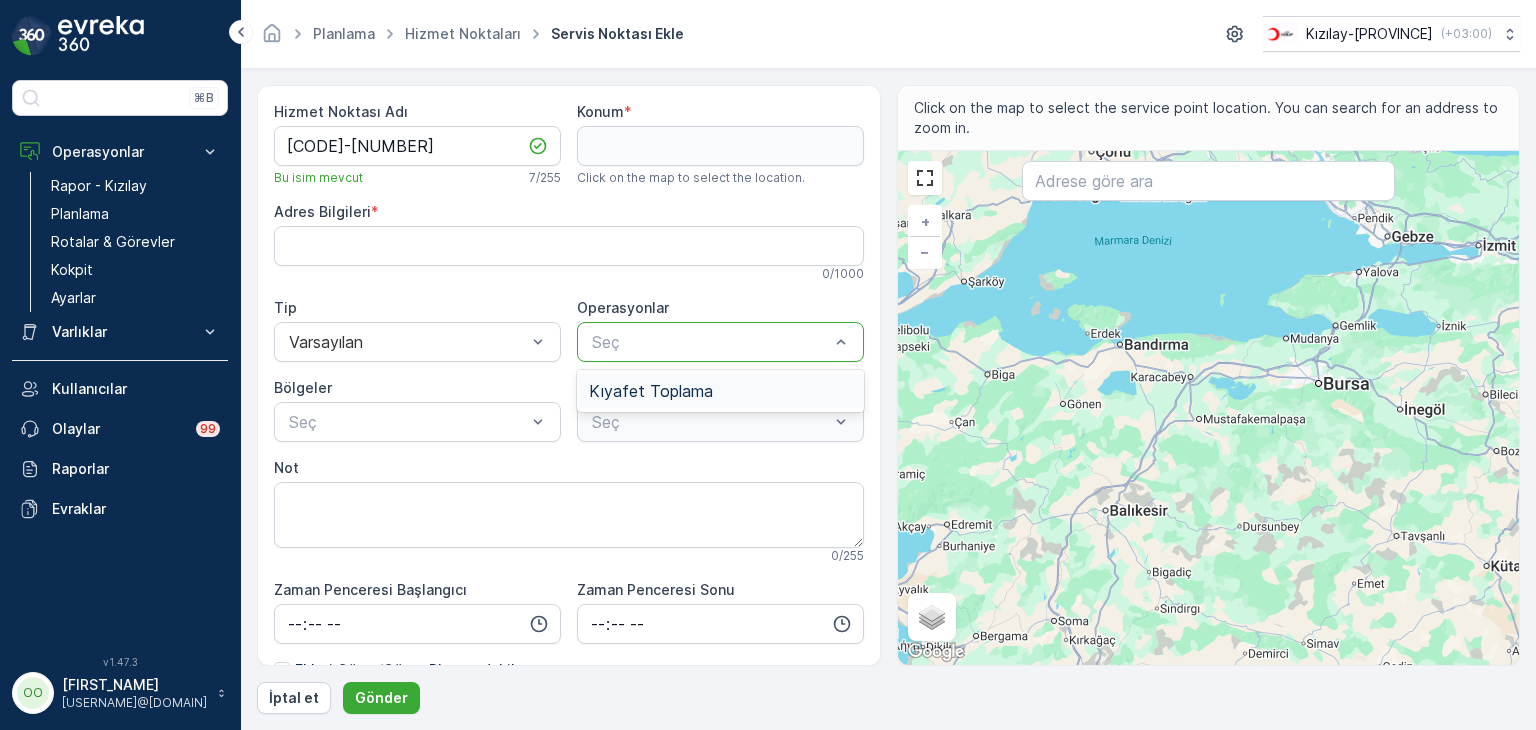 click on "Kıyafet Toplama" at bounding box center (651, 391) 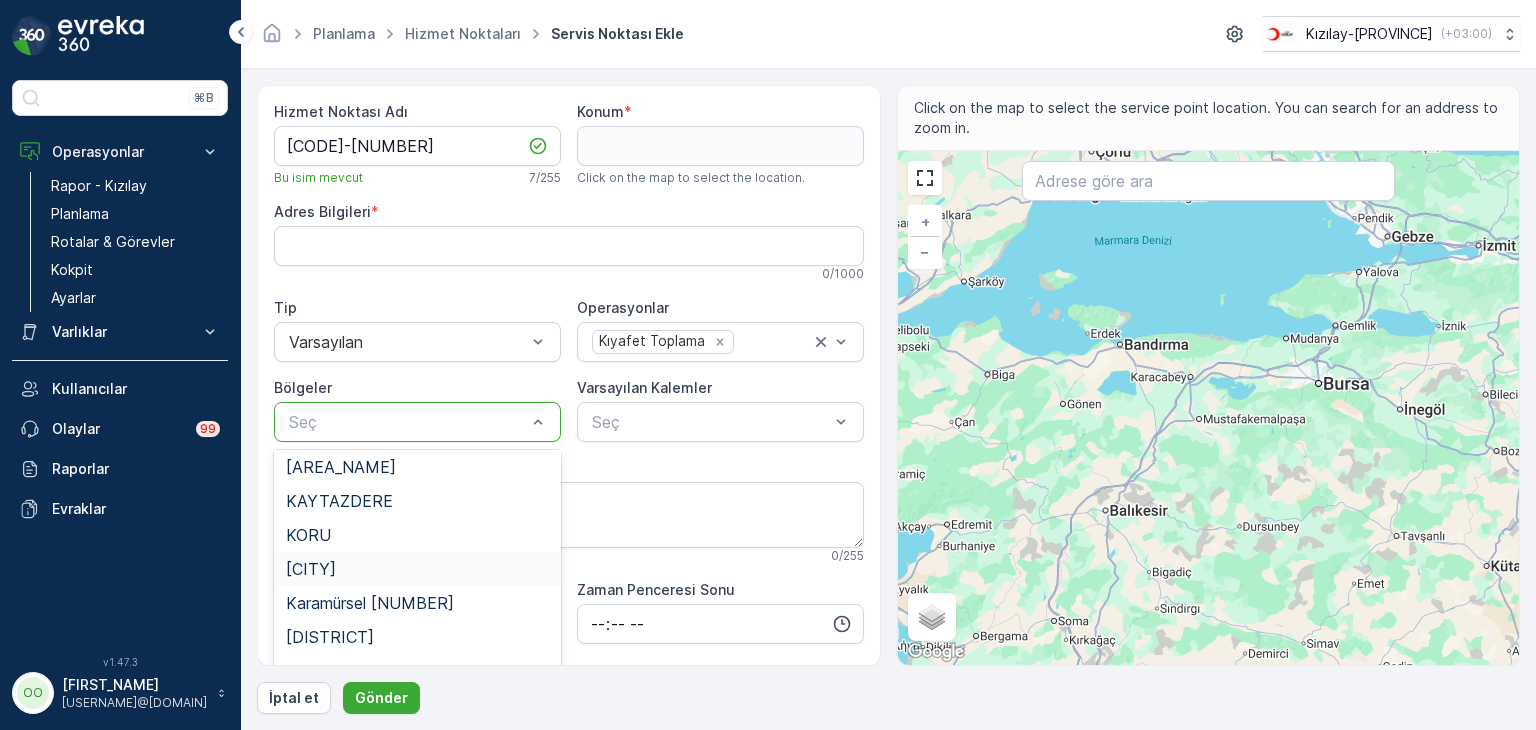 scroll, scrollTop: 380, scrollLeft: 0, axis: vertical 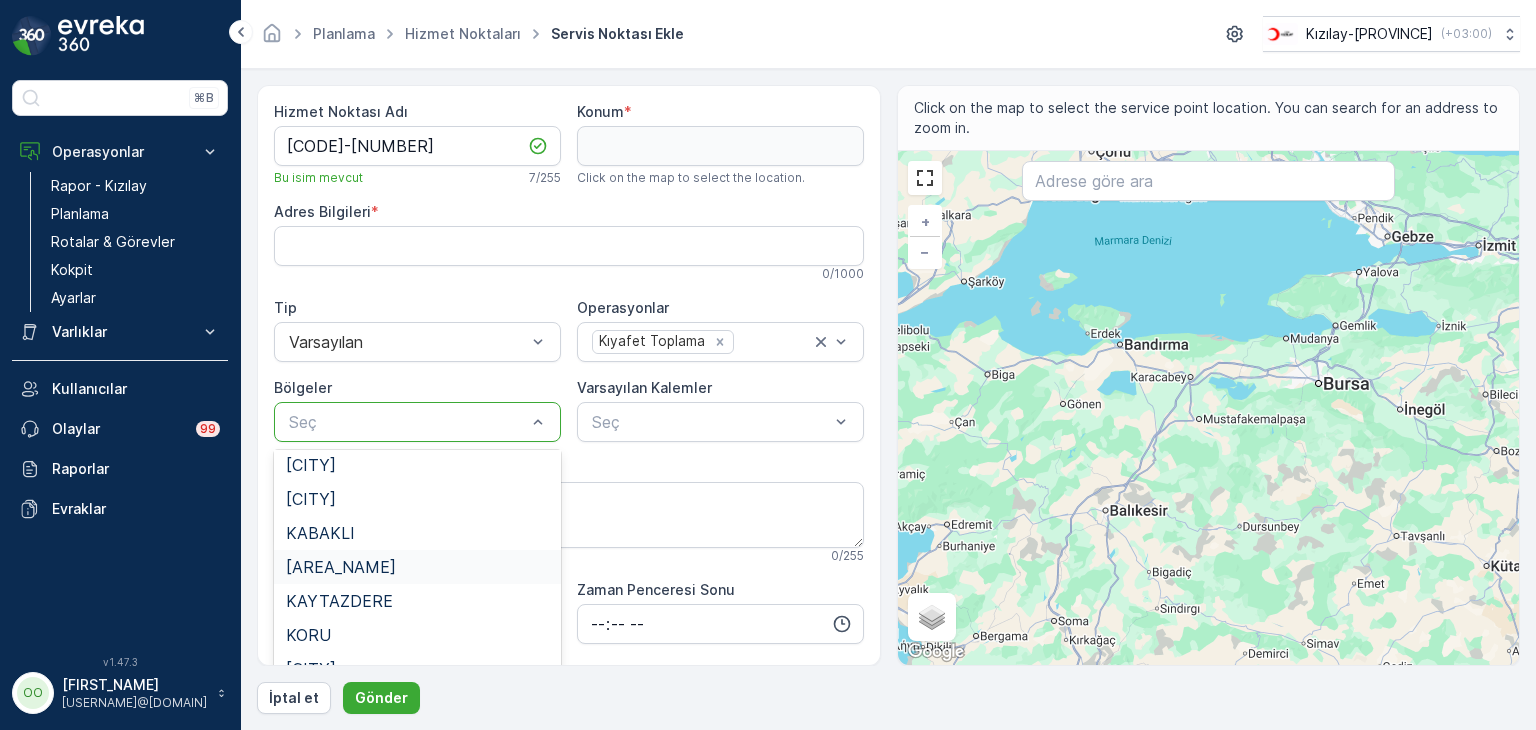 click on "[AREA_NAME]" at bounding box center [341, 567] 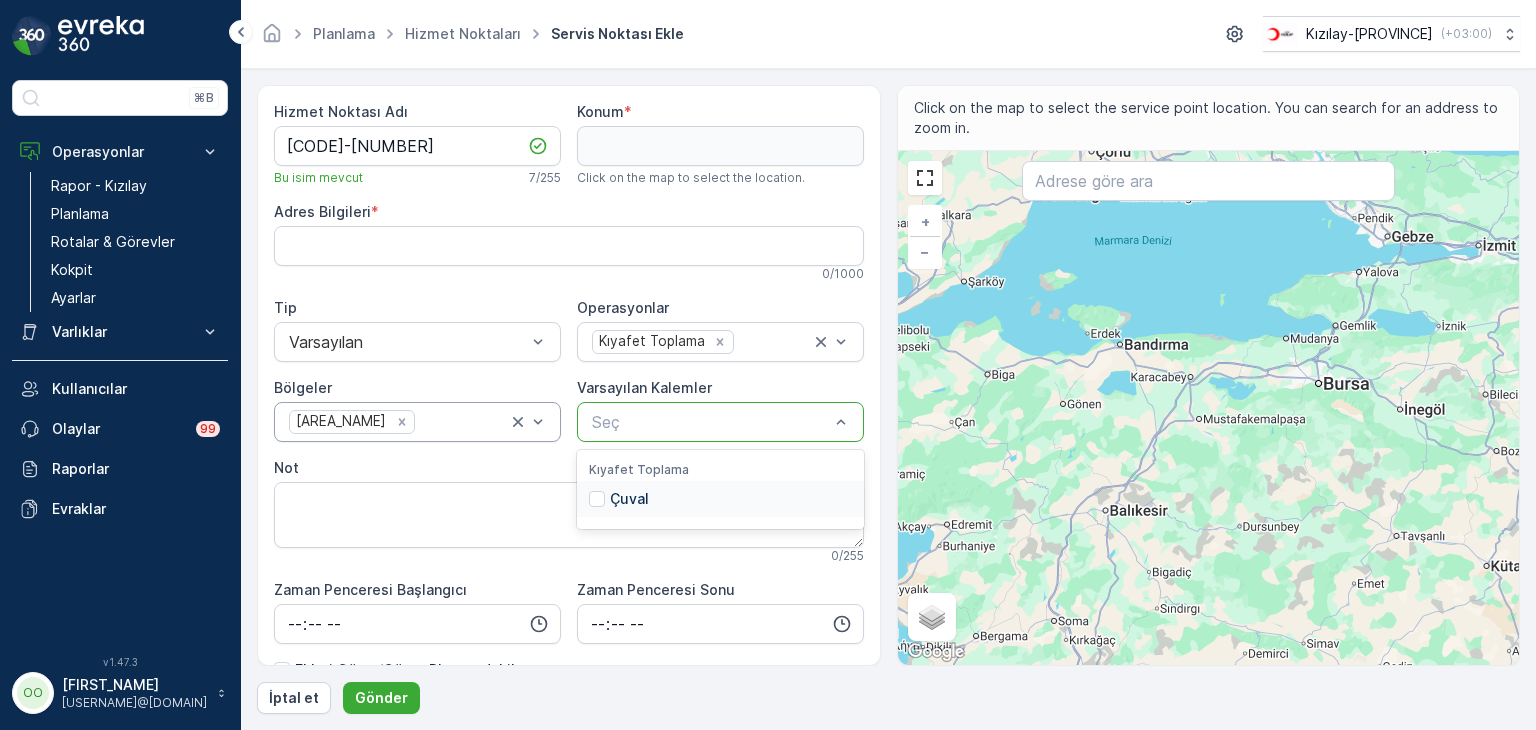 click at bounding box center [710, 422] 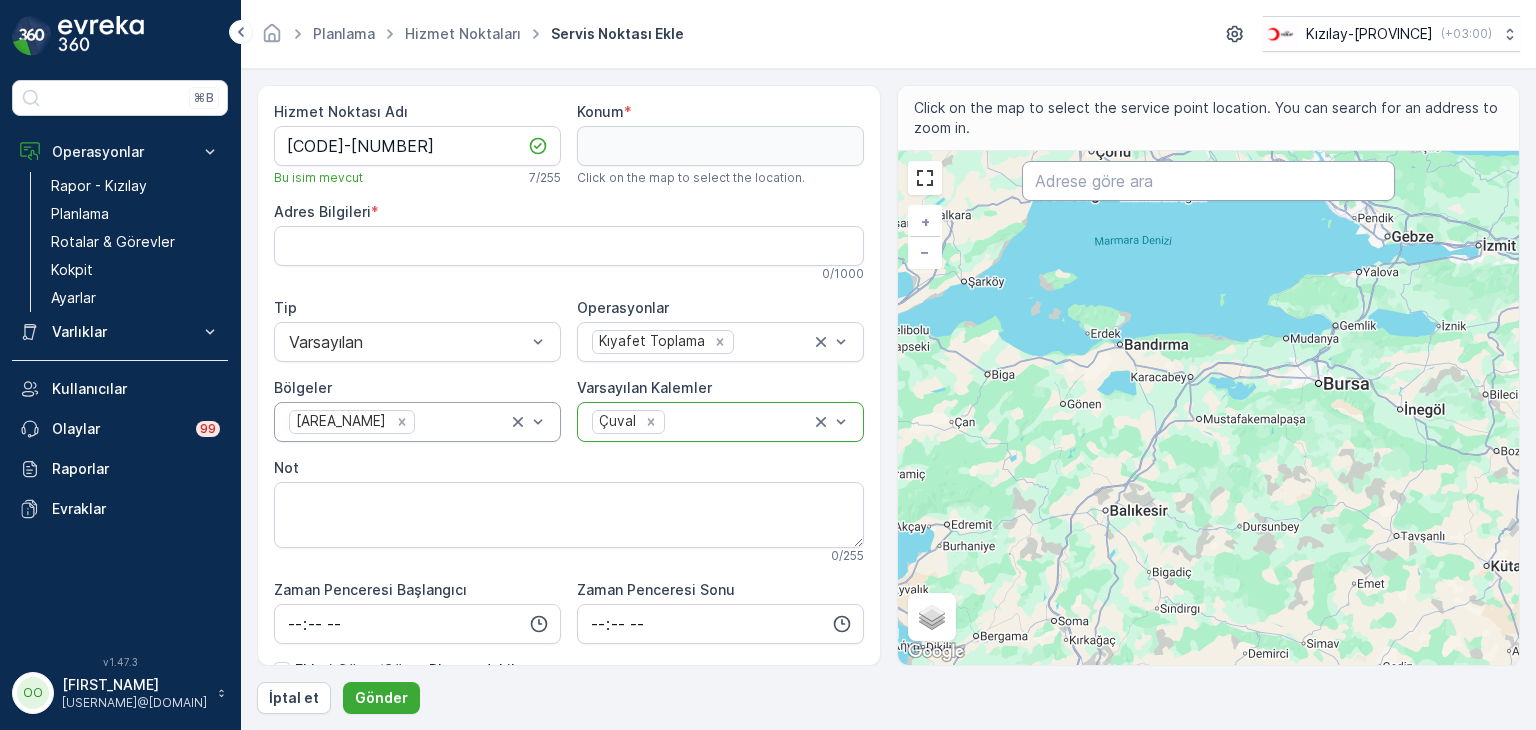 click at bounding box center (1208, 181) 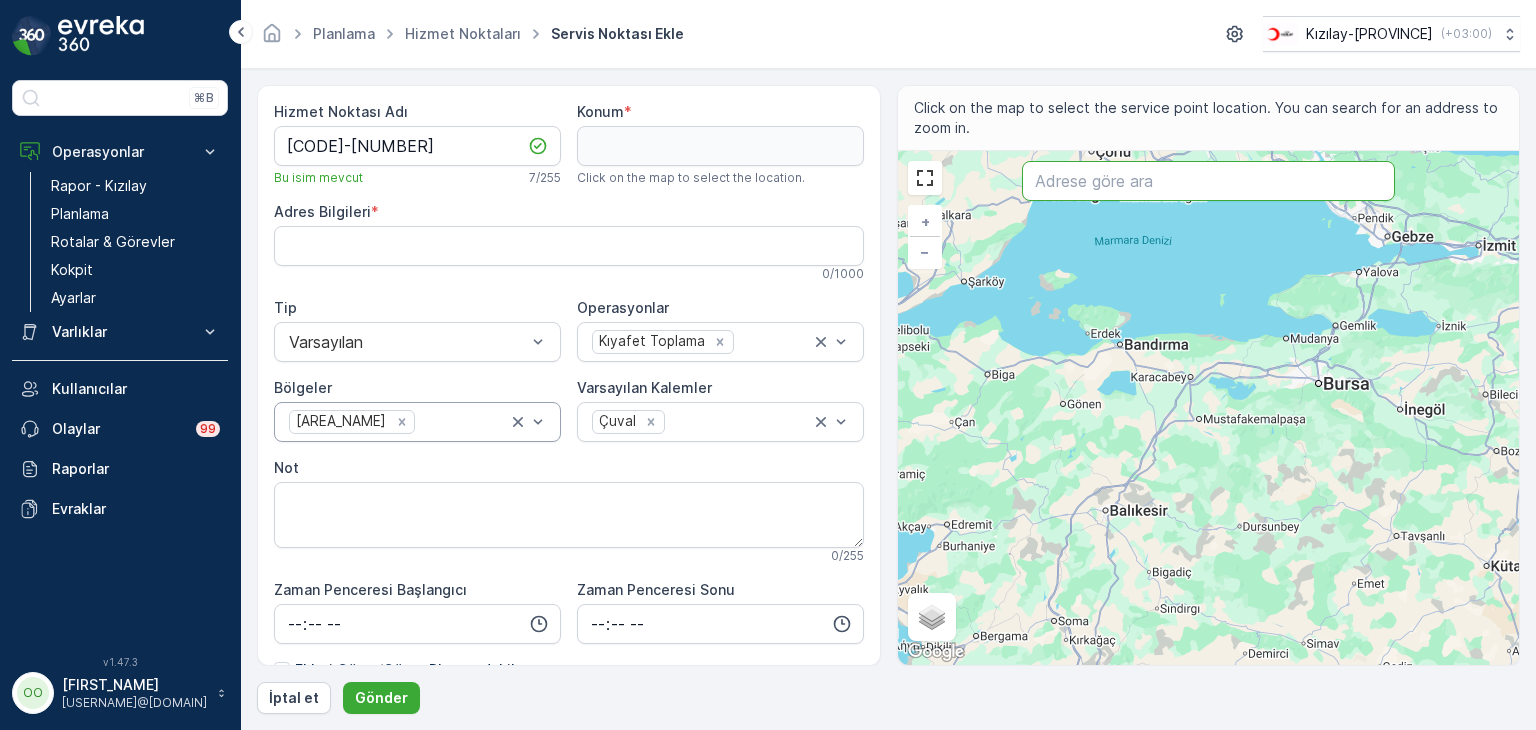 paste on "[STREET_NAME], [NUMBER]. [STREET_NAME]" 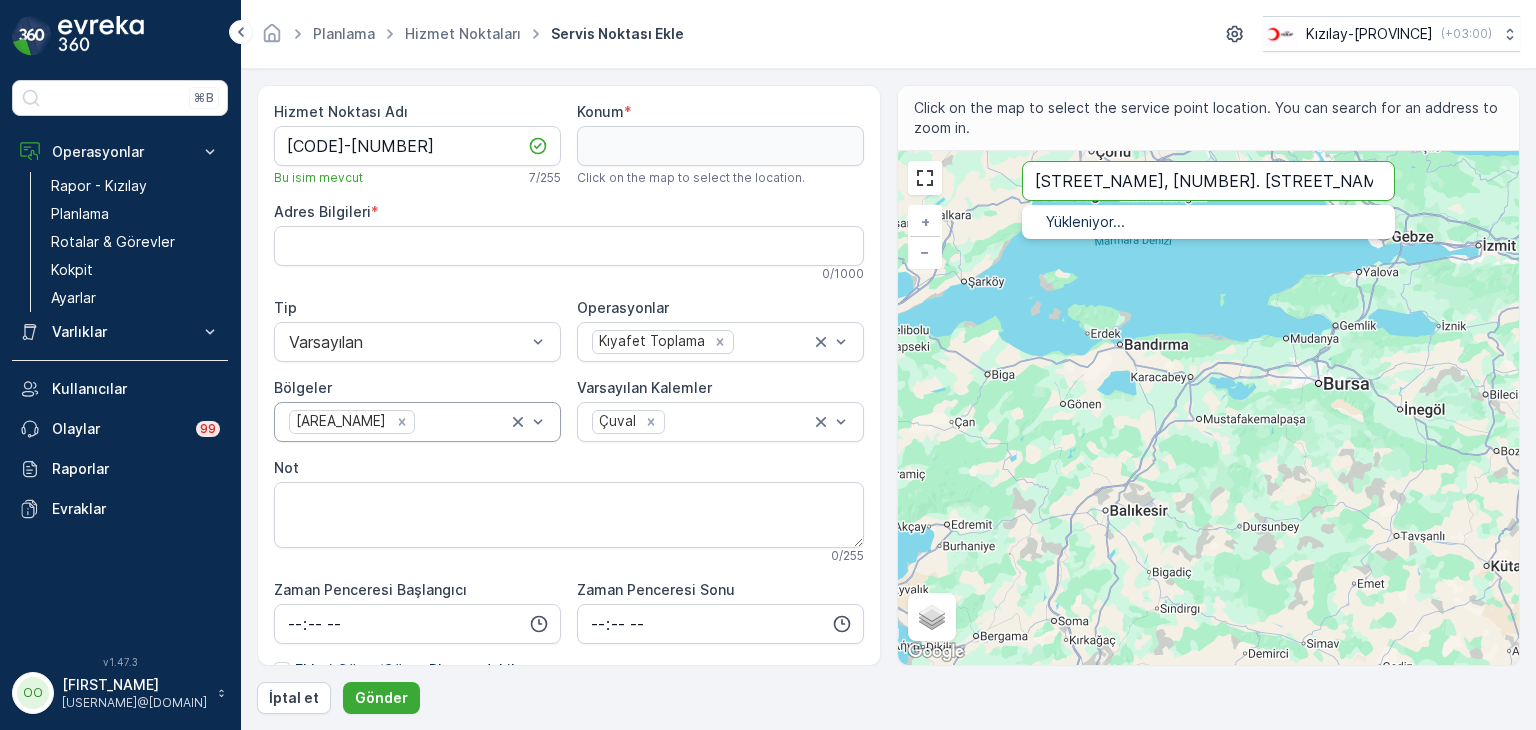 type on "[STREET_NAME], [NUMBER]. [STREET_NAME]" 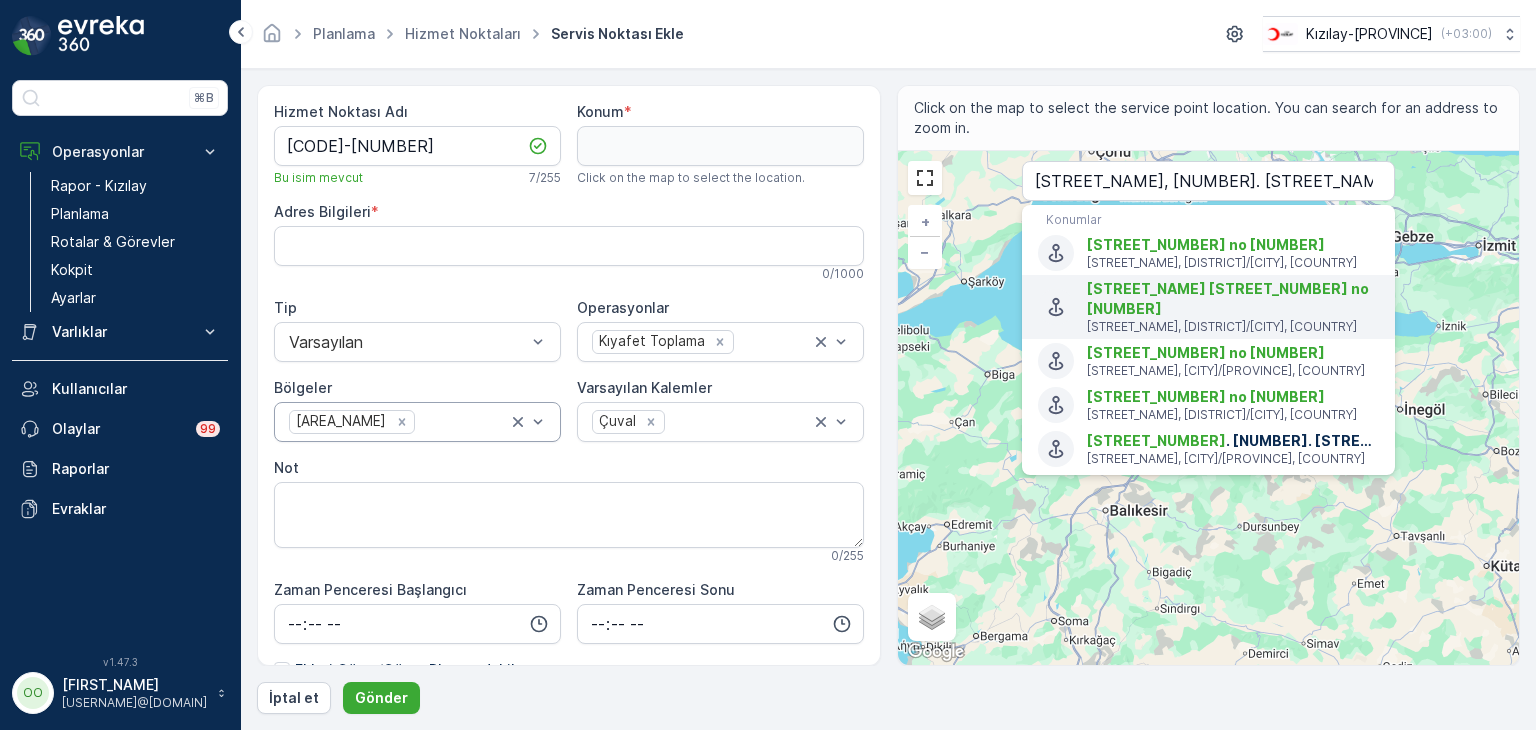 click on "[STREET_NAME] [STREET_NUMBER] no [NUMBER]" at bounding box center [1228, 298] 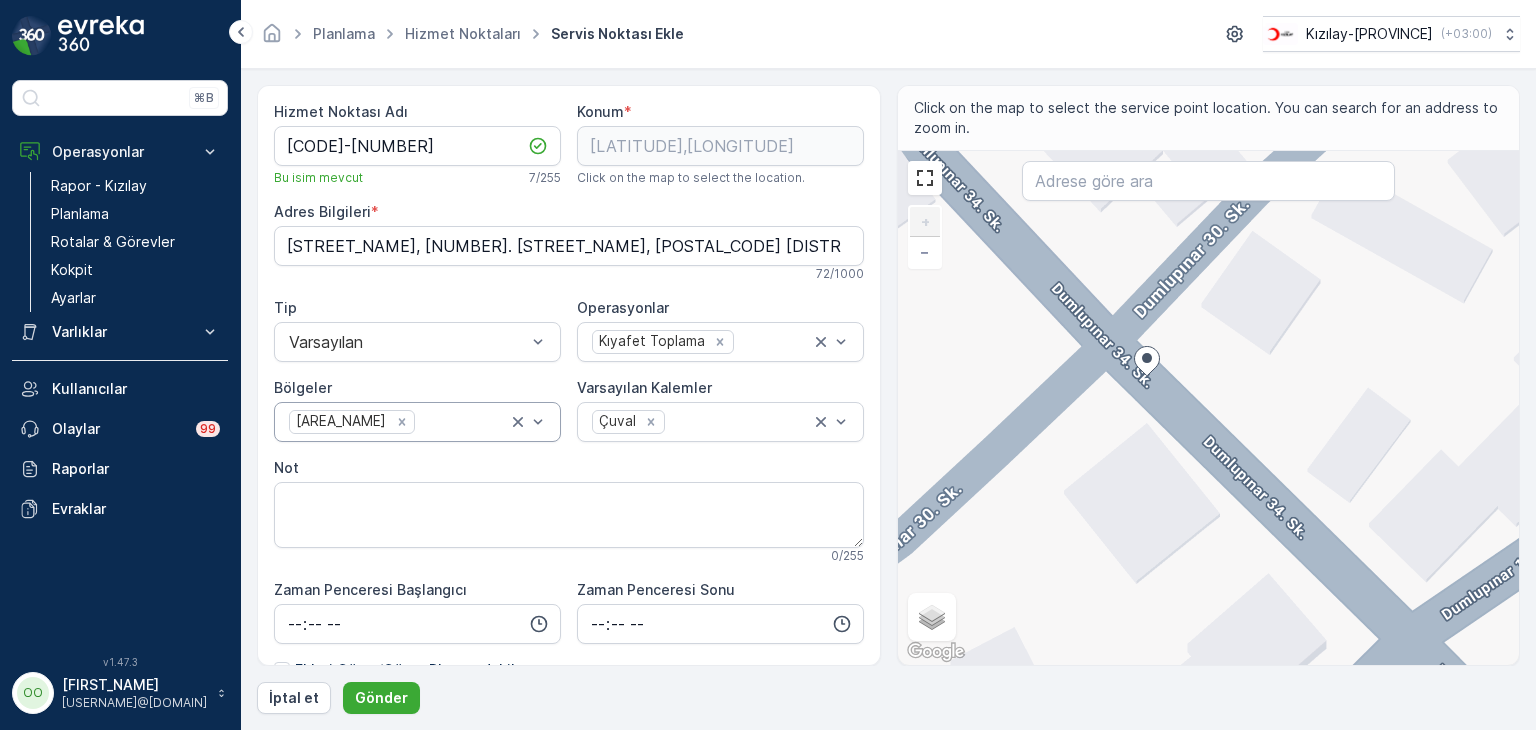 click on "+ −  Satellite  Map data ©2025  Terms  Report a map error Locations [NUMBER]. [STREET_NAME] [STREET_NAME]/[CITY], [COUNTRY] [STREET_NAME] [NUMBER]. [STREET_NAME], [DISTRICT]/[CITY], [COUNTRY] [NUMBER]. [STREET_NAME] [STREET_NAME]/[CITY], [COUNTRY] [NUMBER]. [STREET_NAME] & [NUMBER]. [STREET_NAME] [STREET_NAME], [DISTRICT]/[CITY], [COUNTRY]" at bounding box center (1209, 408) 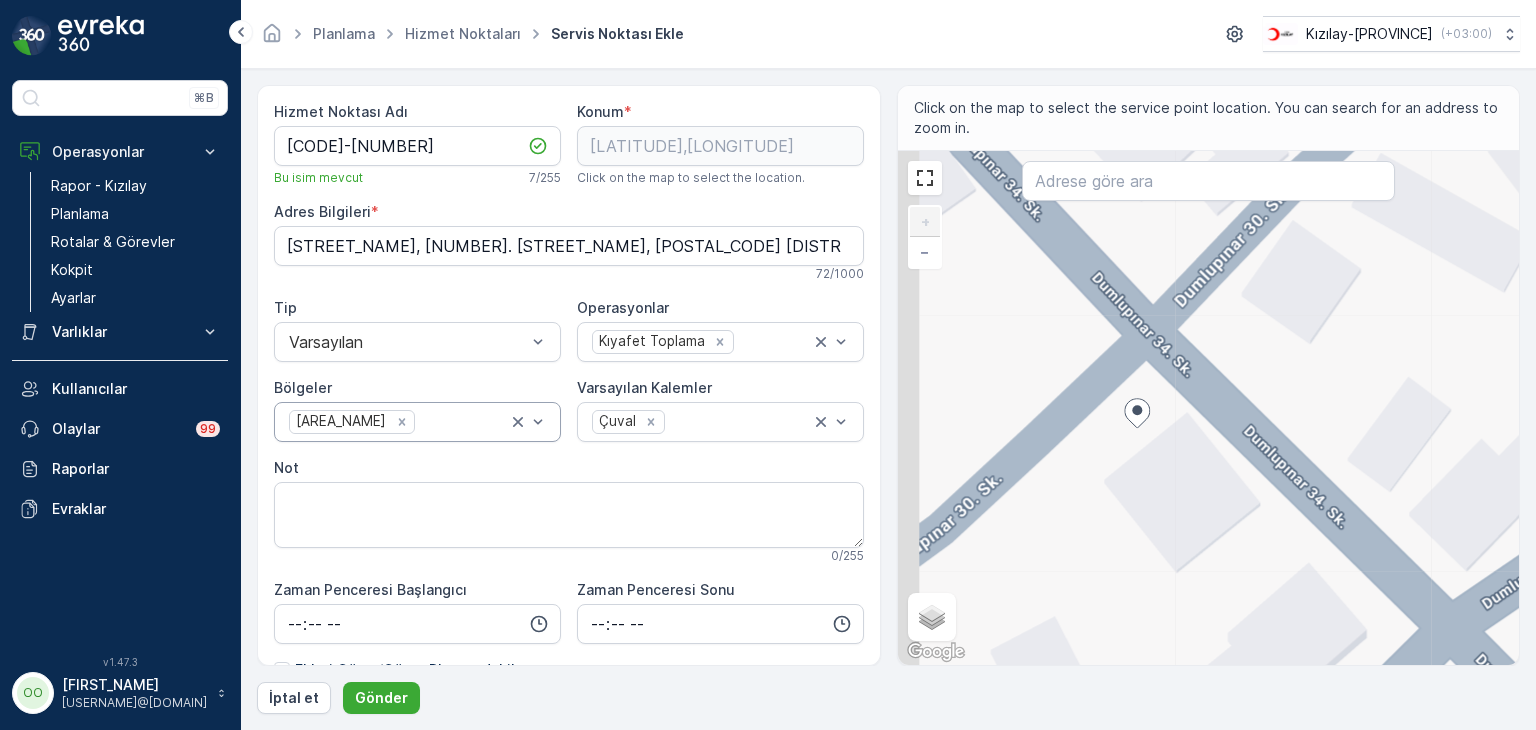 type on "[STREET_NAME], [STREET_NAME] [STREET_NUMBER], [POSTAL_CODE] [CITY]/[PROVINCE], [COUNTRY]" 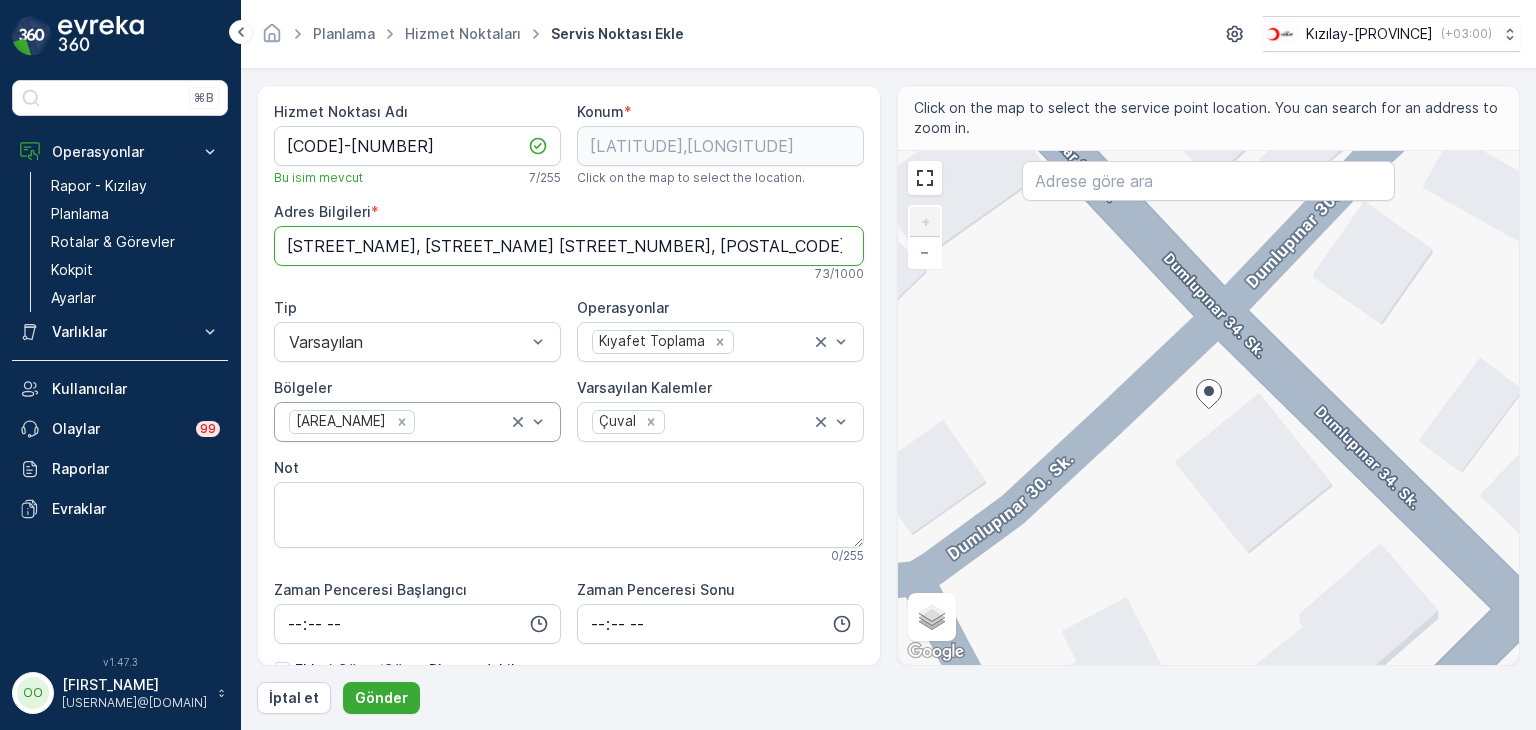 drag, startPoint x: 284, startPoint y: 251, endPoint x: 672, endPoint y: 244, distance: 388.06314 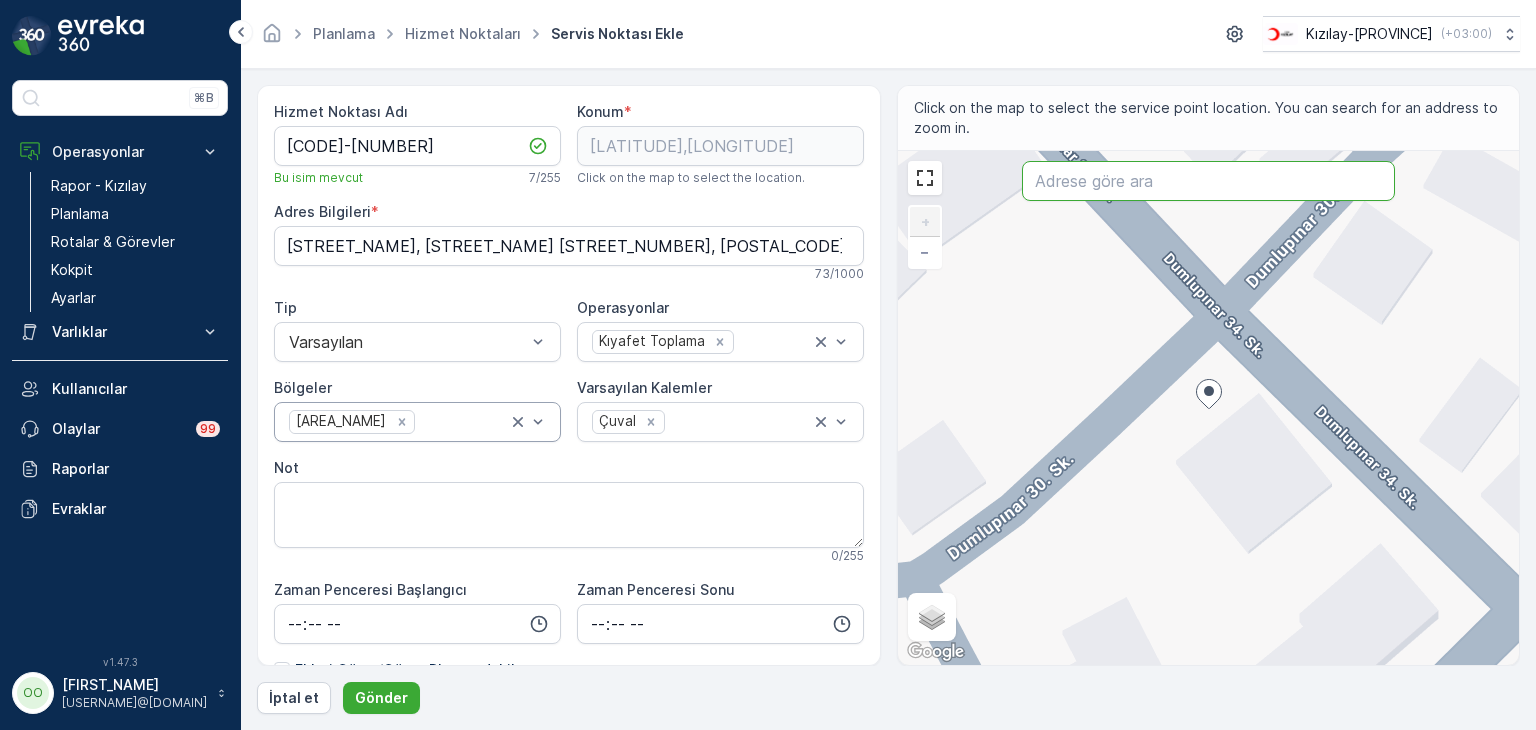 click at bounding box center [1208, 181] 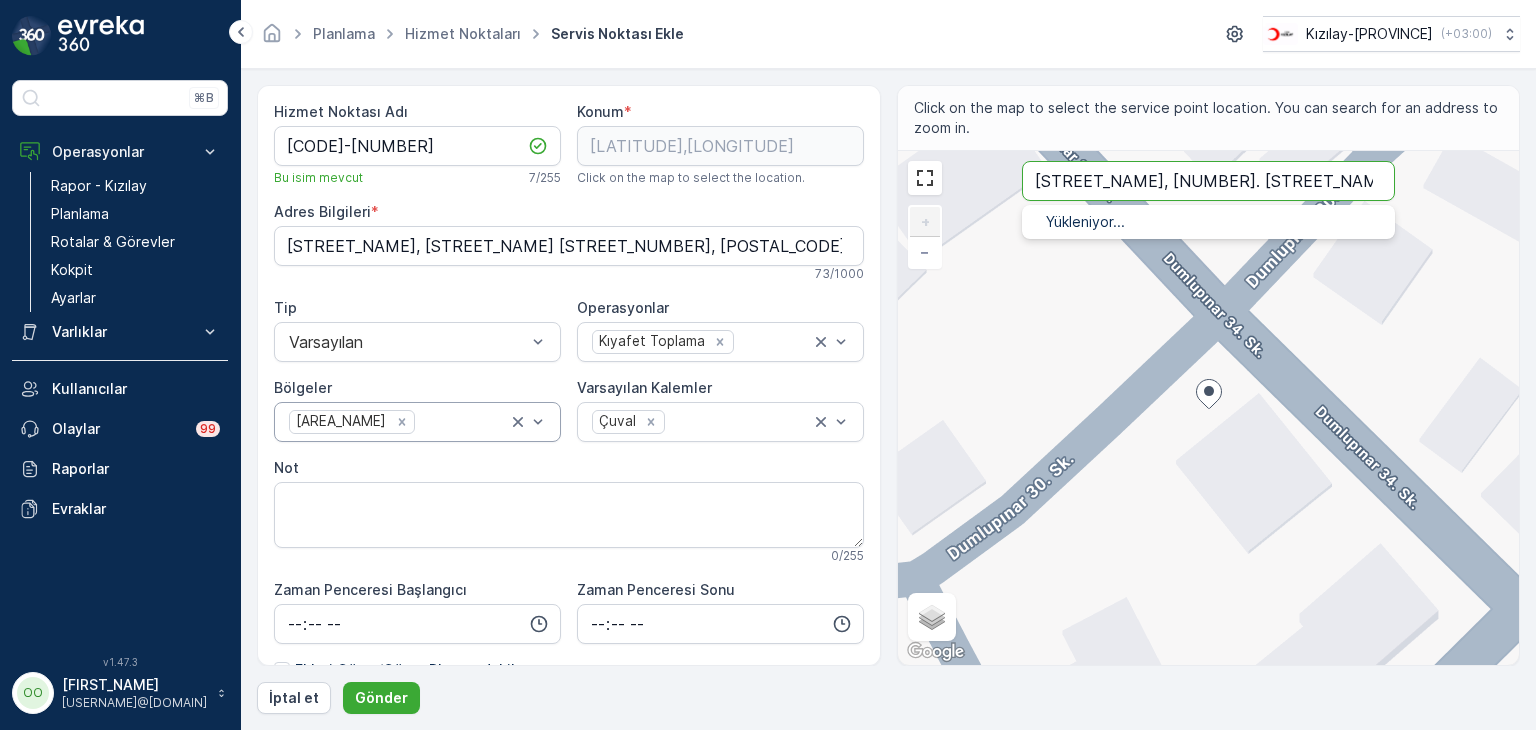 type on "[STREET_NAME], [NUMBER]. [STREET_NAME]" 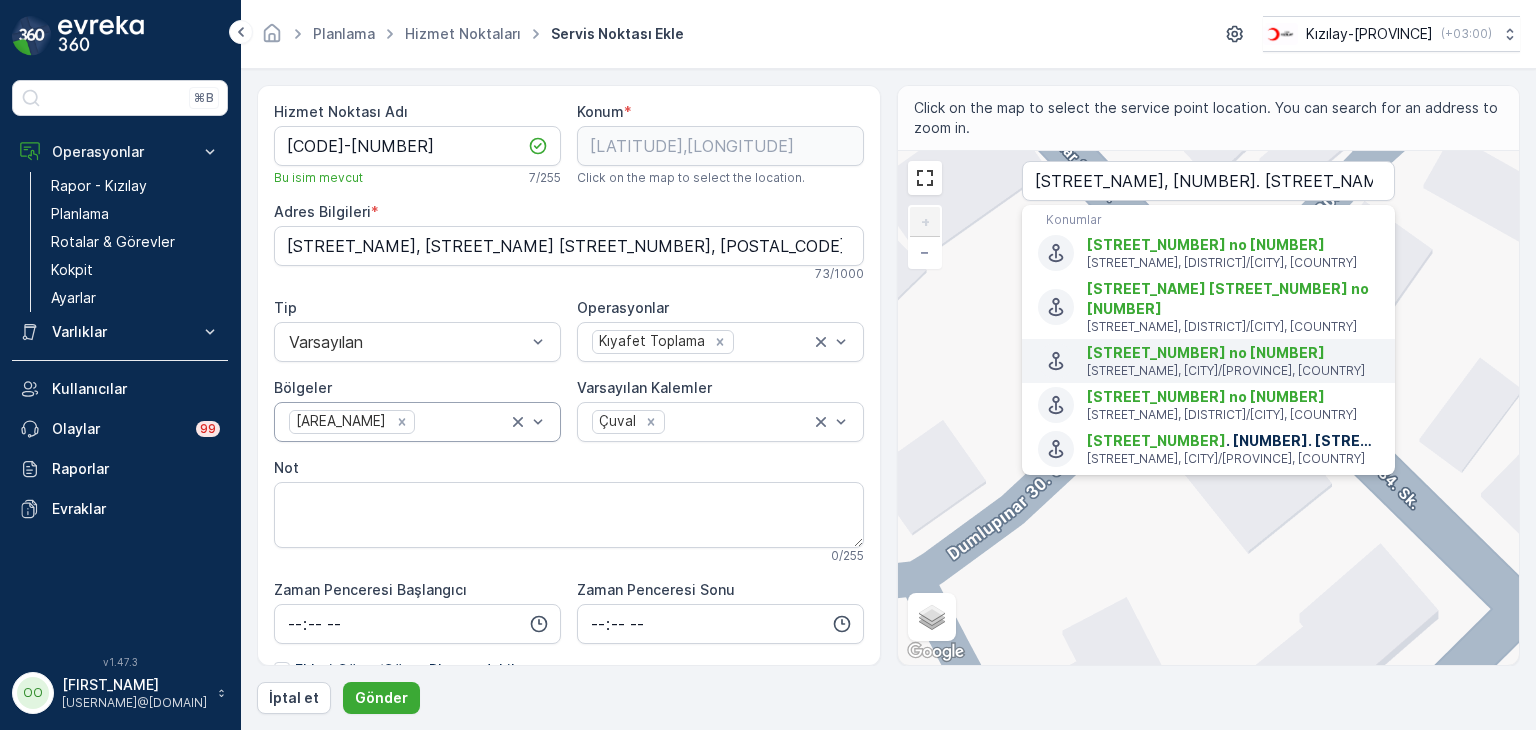 click on "[STREET_NAME], [CITY]/[PROVINCE], [COUNTRY]" at bounding box center [1233, 371] 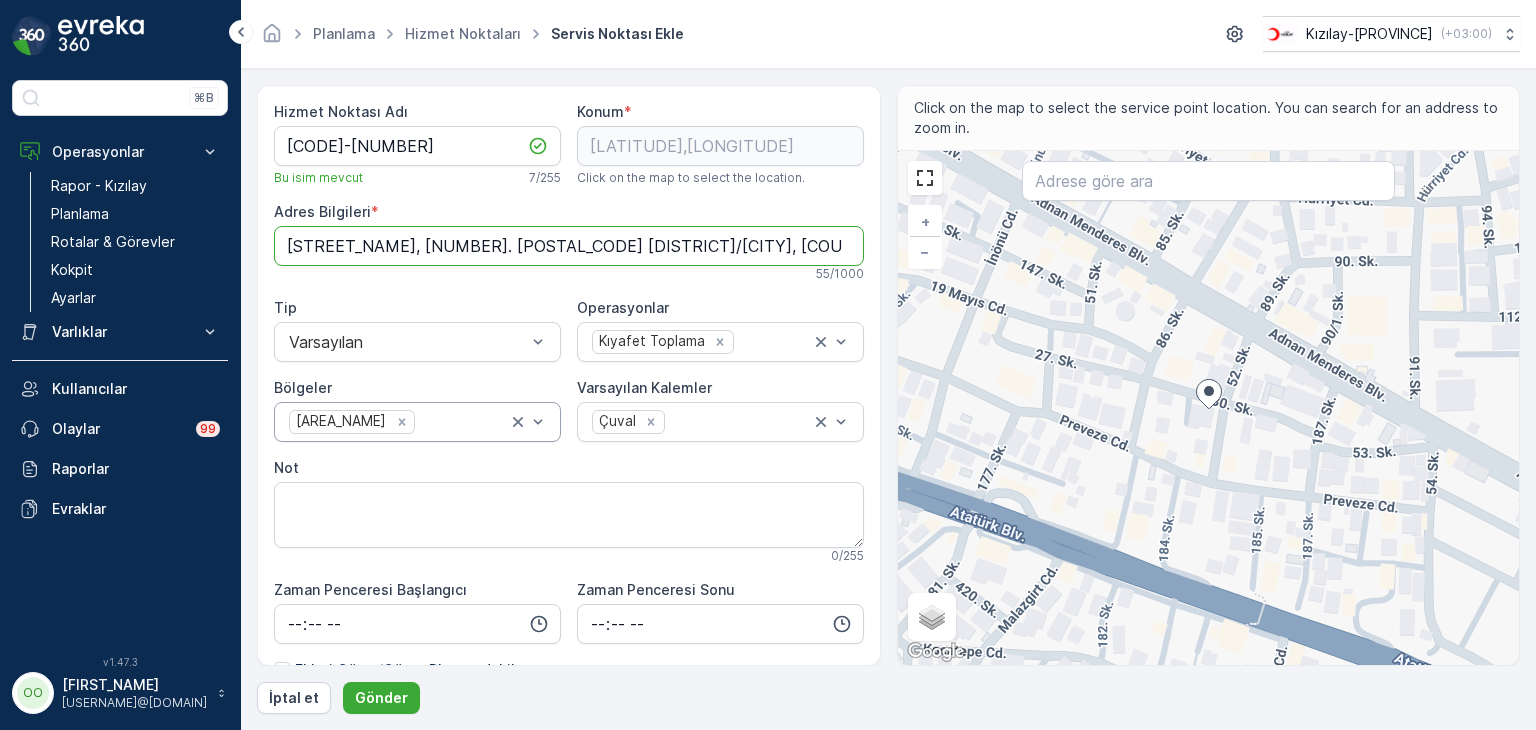 drag, startPoint x: 276, startPoint y: 255, endPoint x: 709, endPoint y: 221, distance: 434.33282 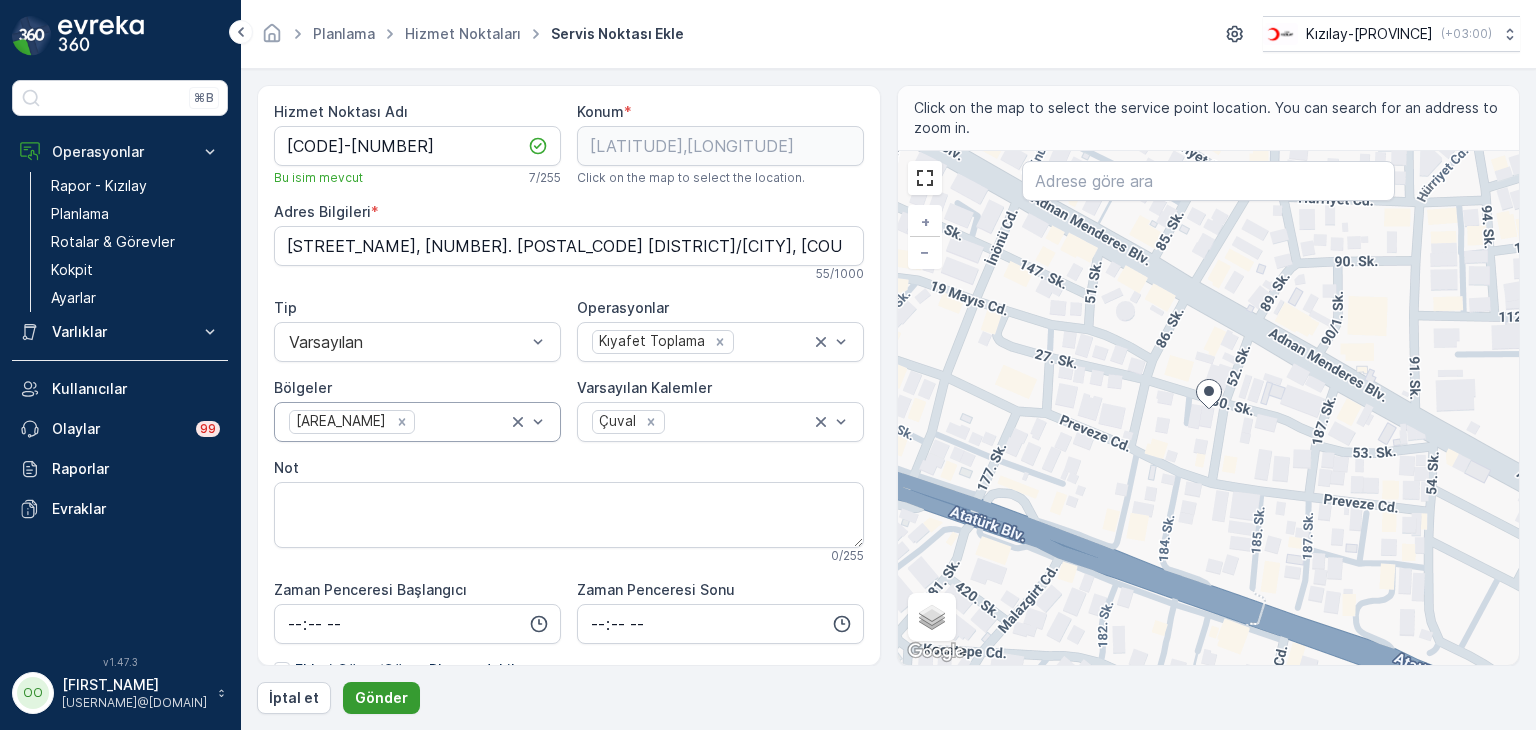 click on "Gönder" at bounding box center (381, 698) 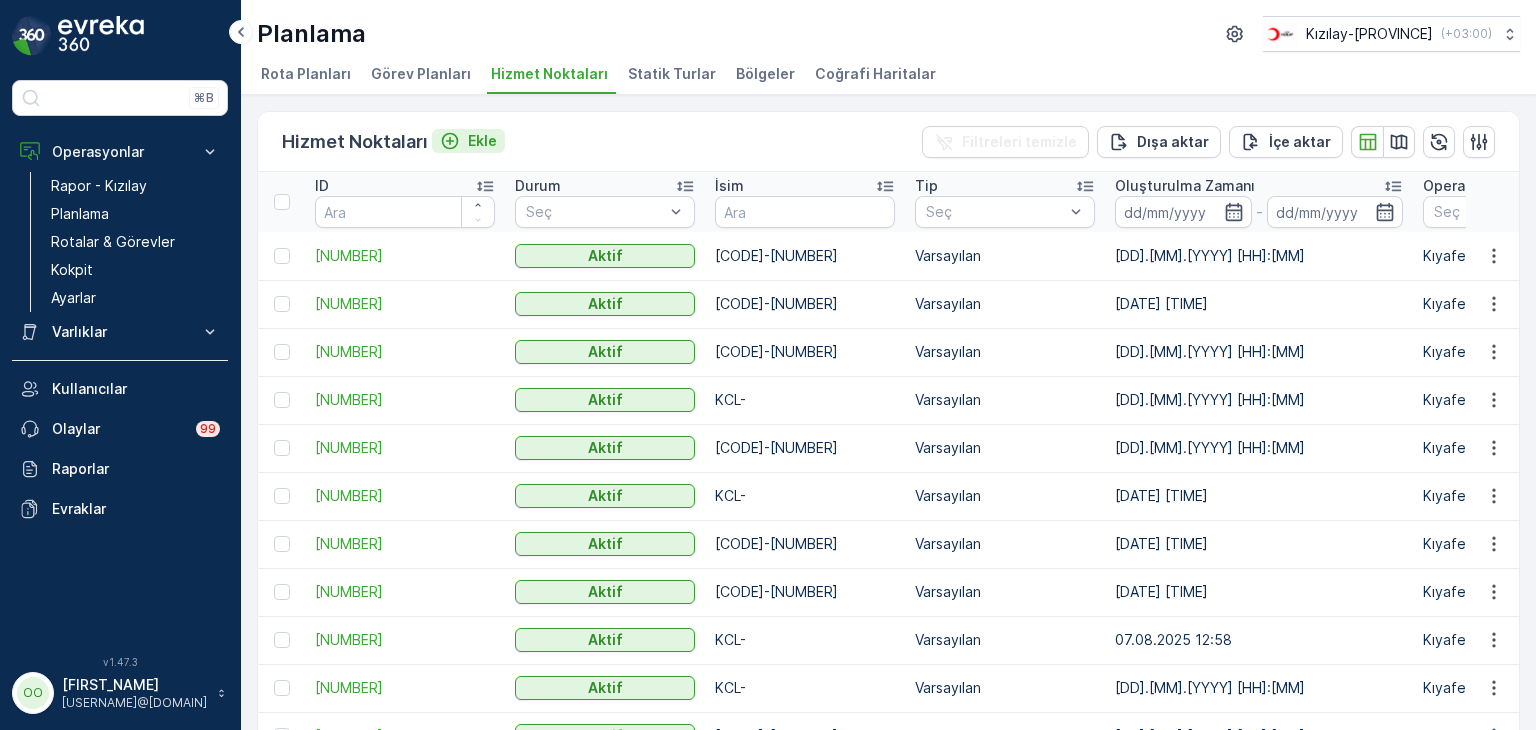 click on "Ekle" at bounding box center (482, 141) 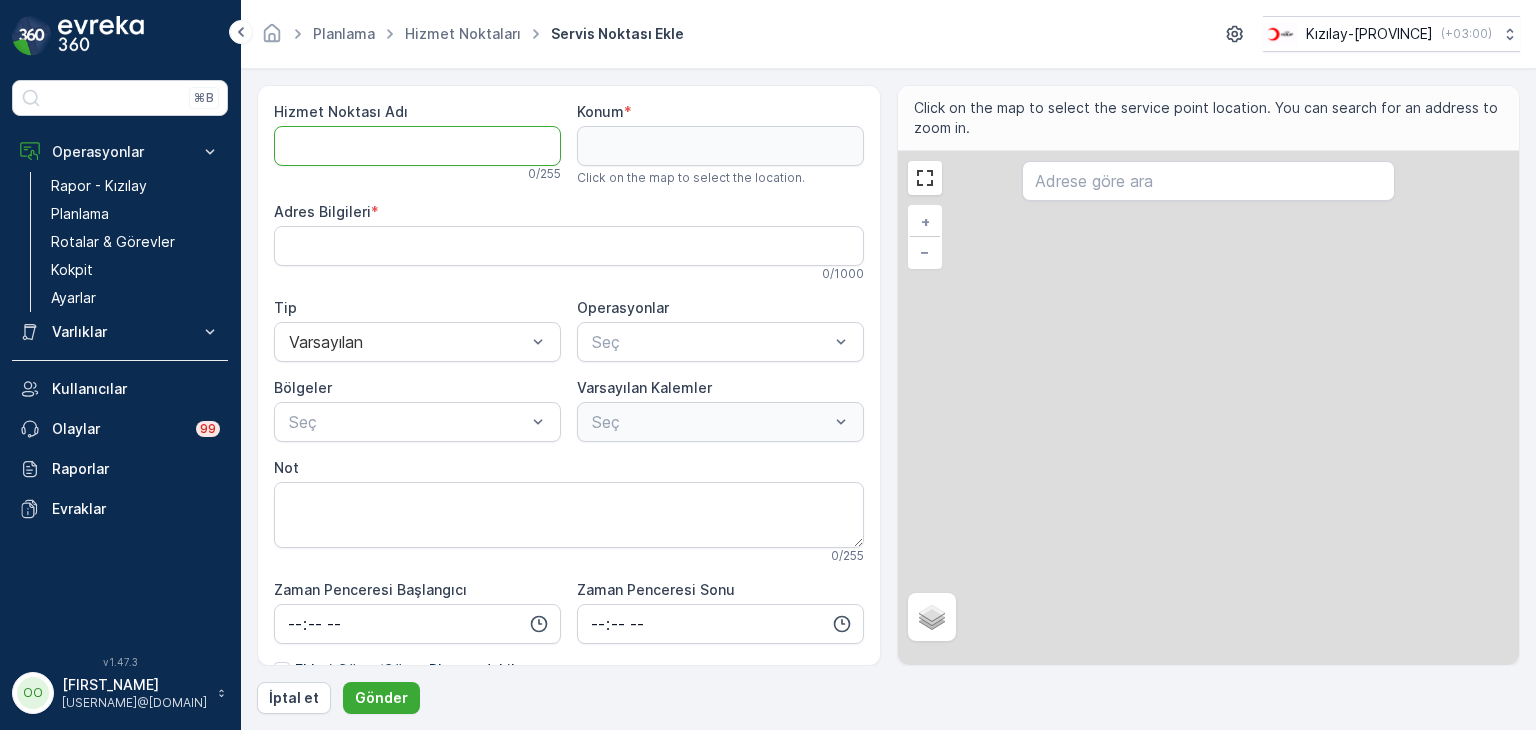 click on "Hizmet Noktası Adı" at bounding box center (417, 146) 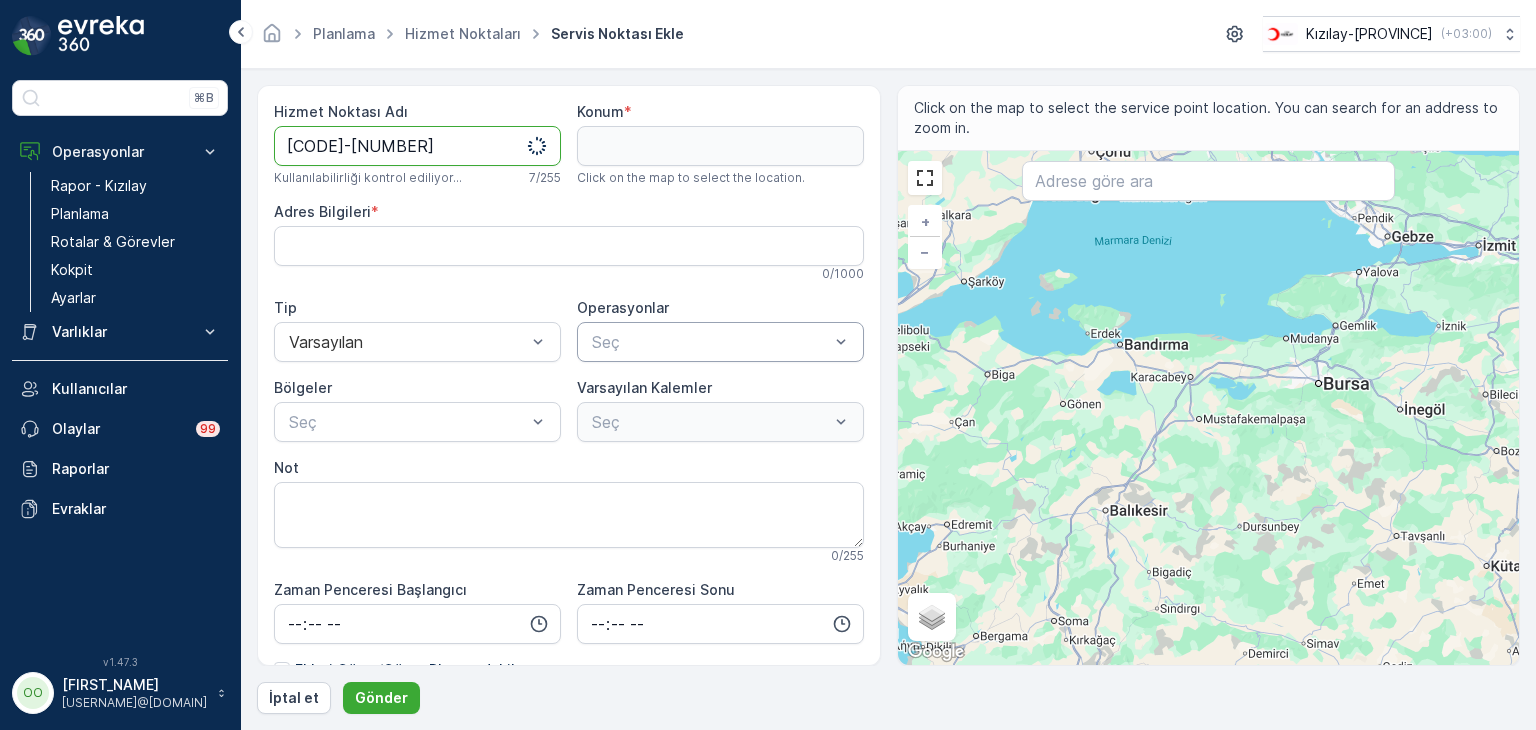 type on "[CODE]-[NUMBER]" 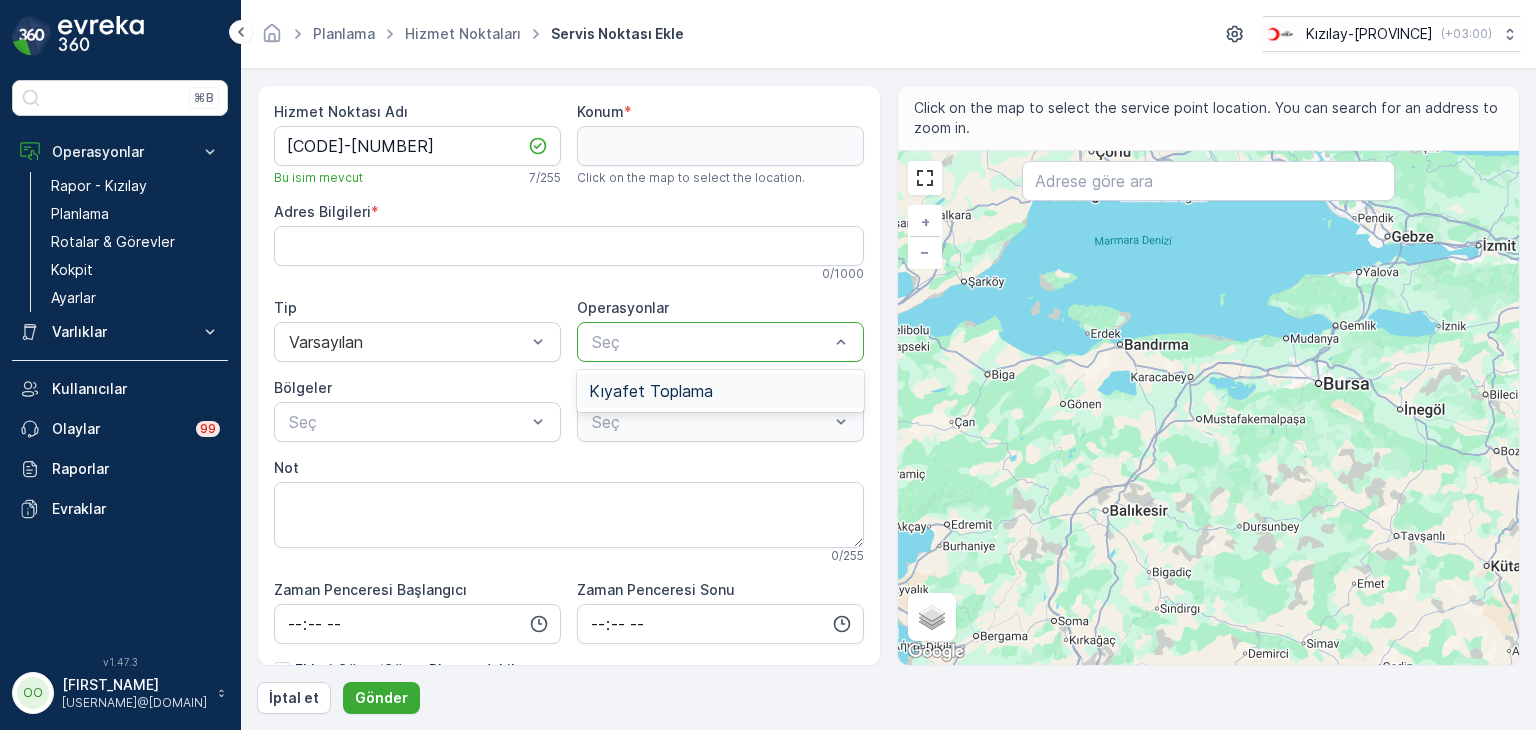 drag, startPoint x: 728, startPoint y: 379, endPoint x: 684, endPoint y: 372, distance: 44.553337 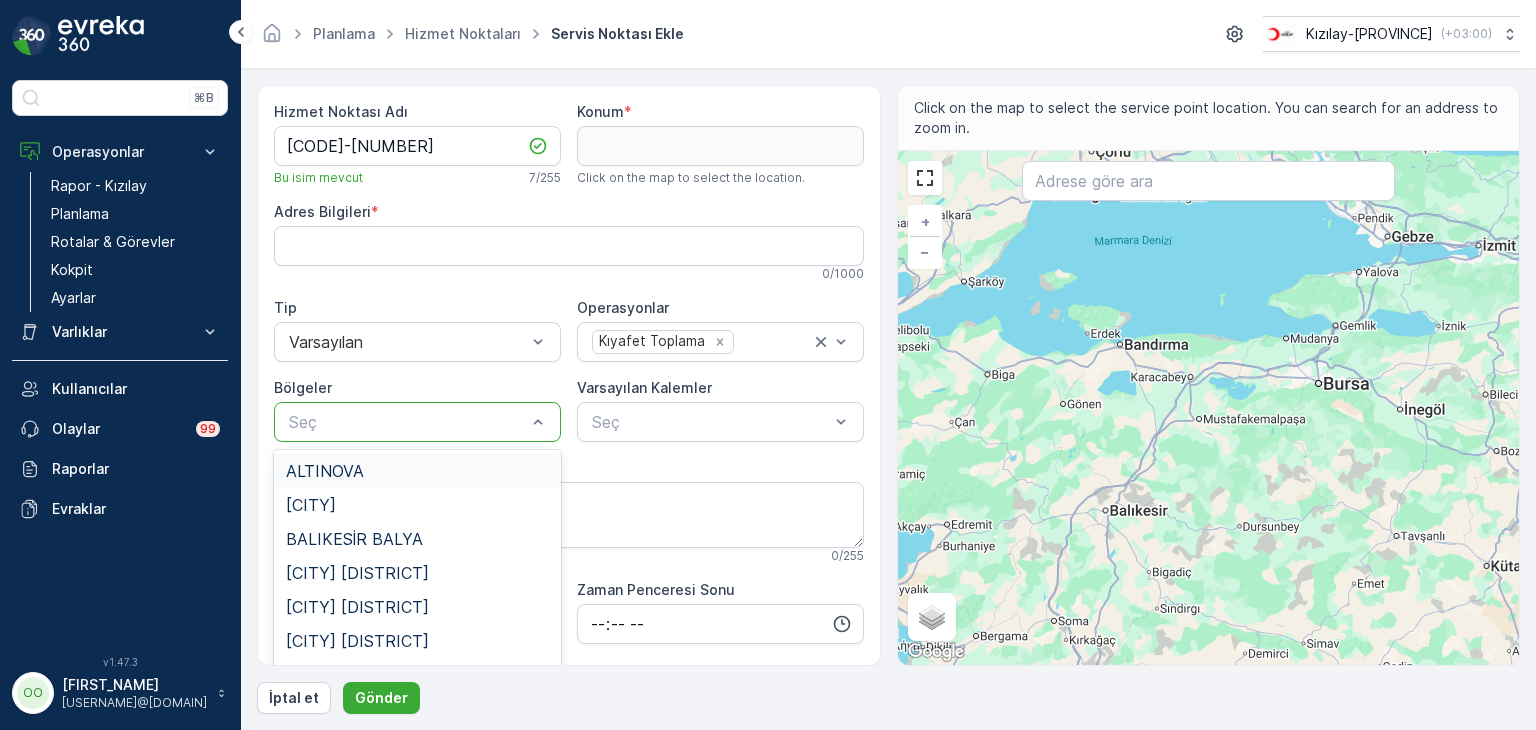 drag, startPoint x: 486, startPoint y: 410, endPoint x: 478, endPoint y: 420, distance: 12.806249 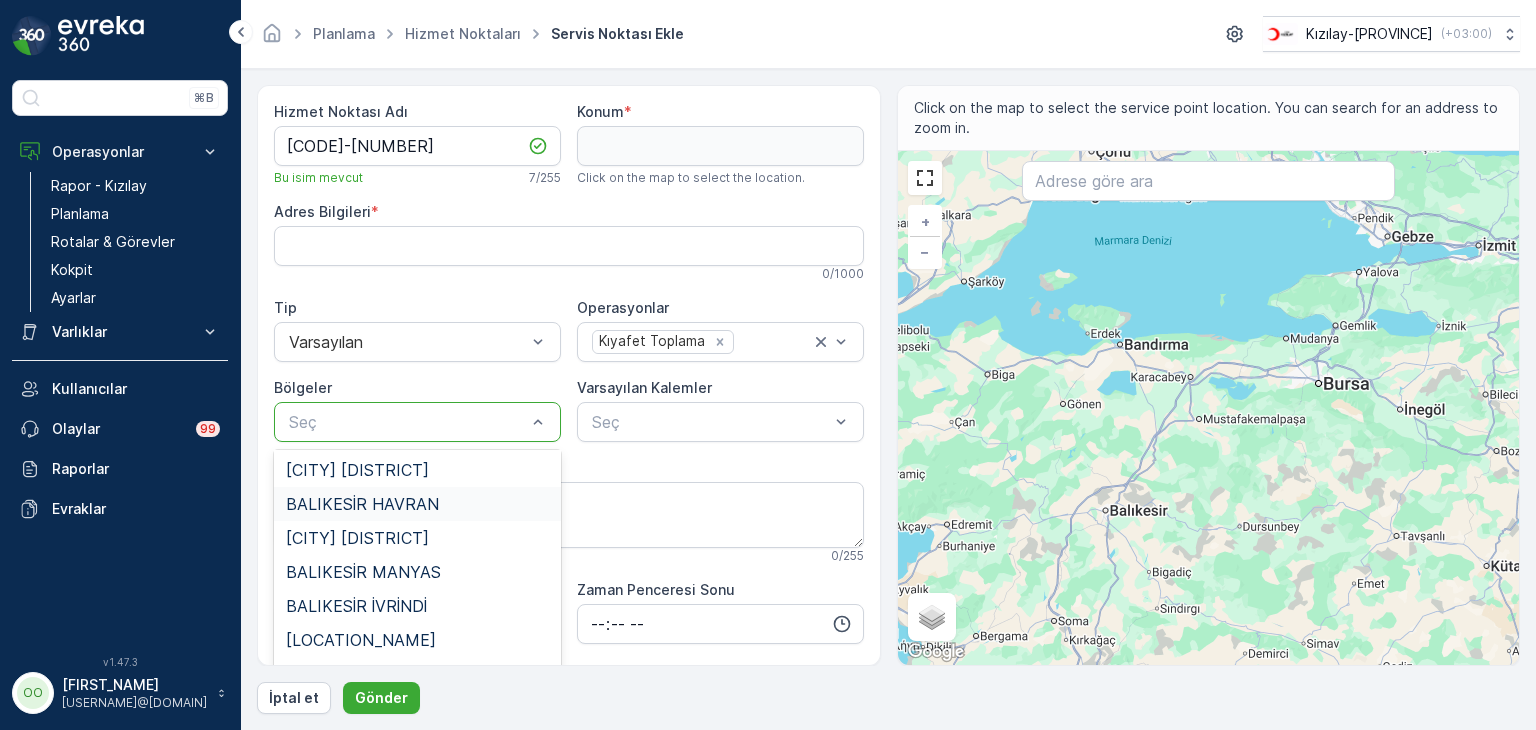 scroll, scrollTop: 300, scrollLeft: 0, axis: vertical 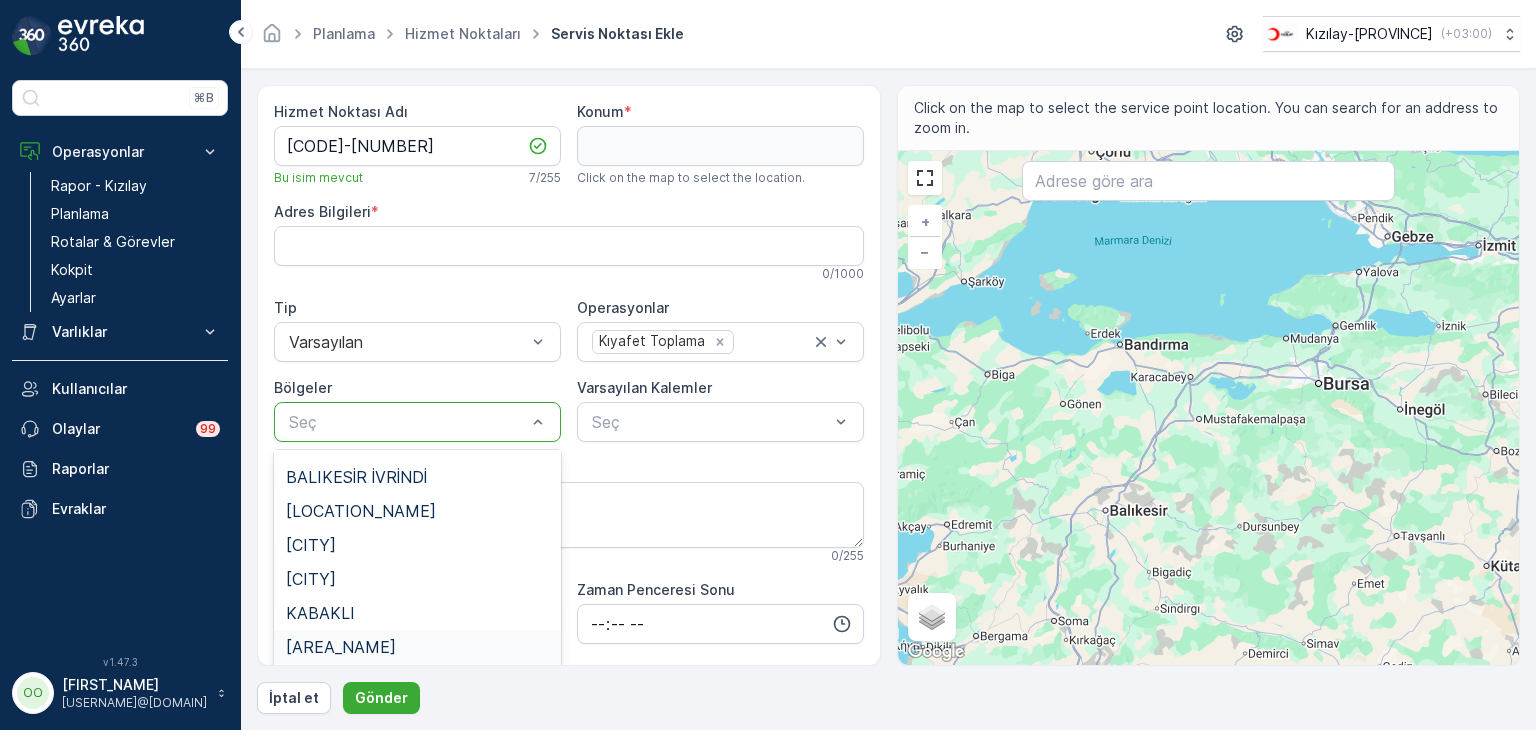 click on "[AREA_NAME]" at bounding box center [417, 647] 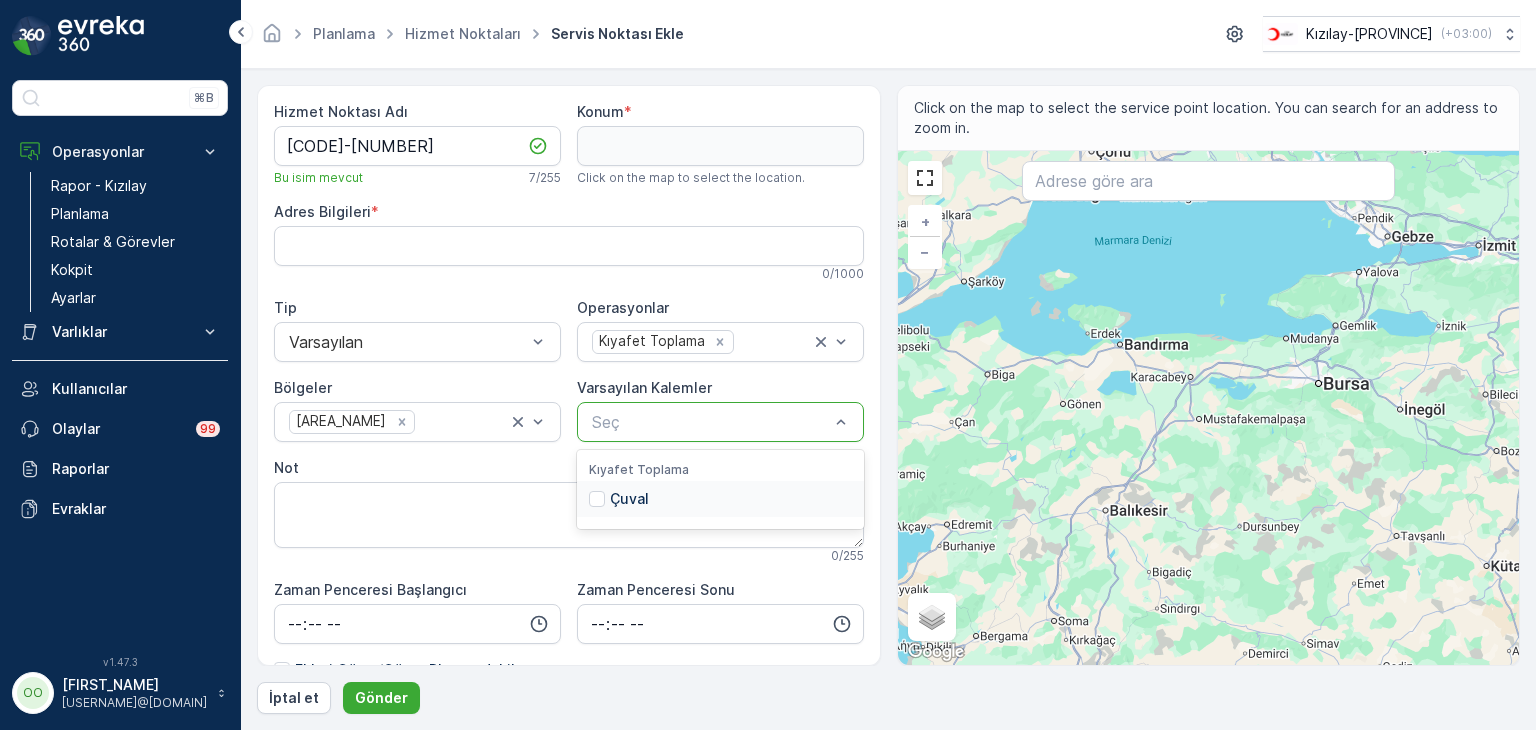 click on "Seç" at bounding box center (720, 422) 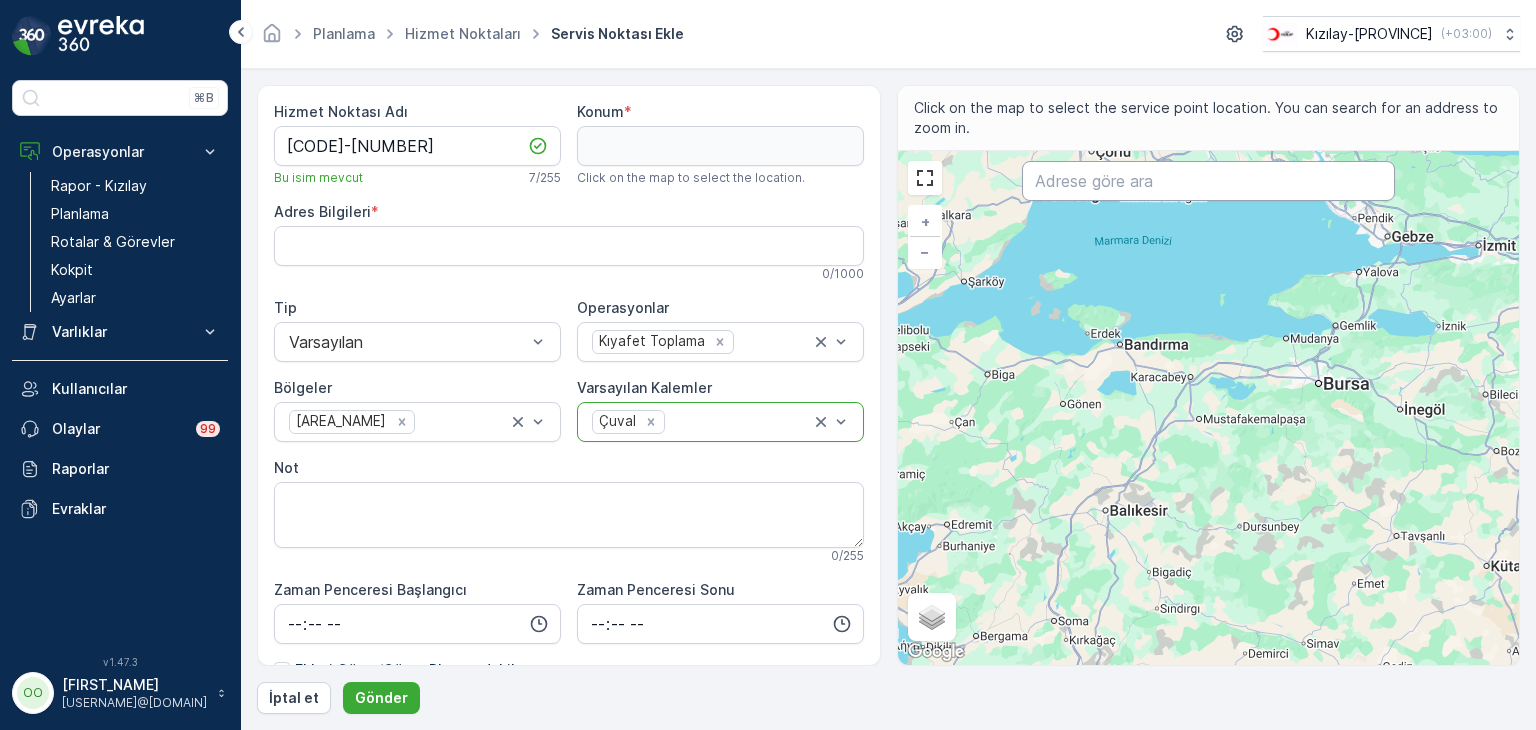 click at bounding box center (1208, 181) 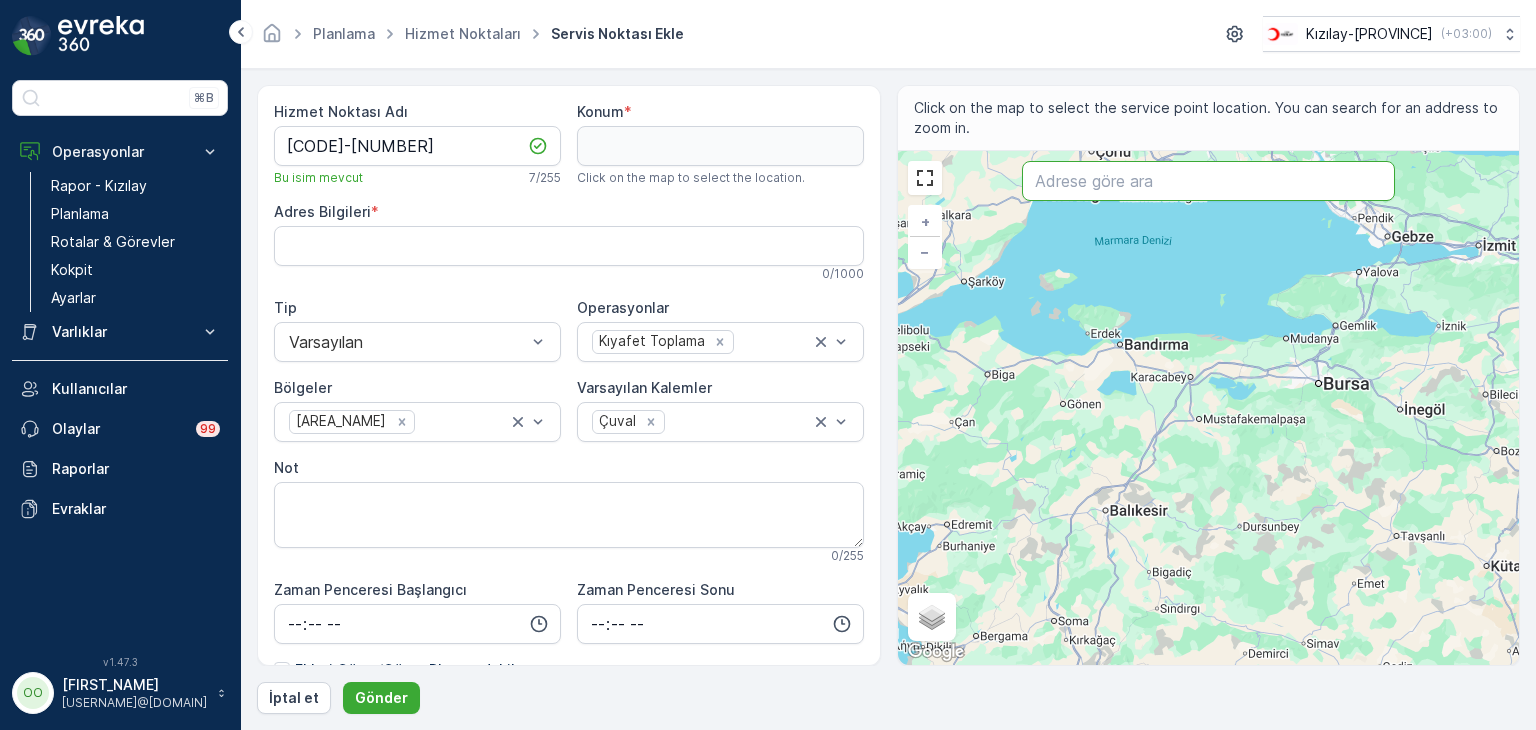 paste on "[STREET_NAME], [STREET_NAME] [STREET_NUMBER]" 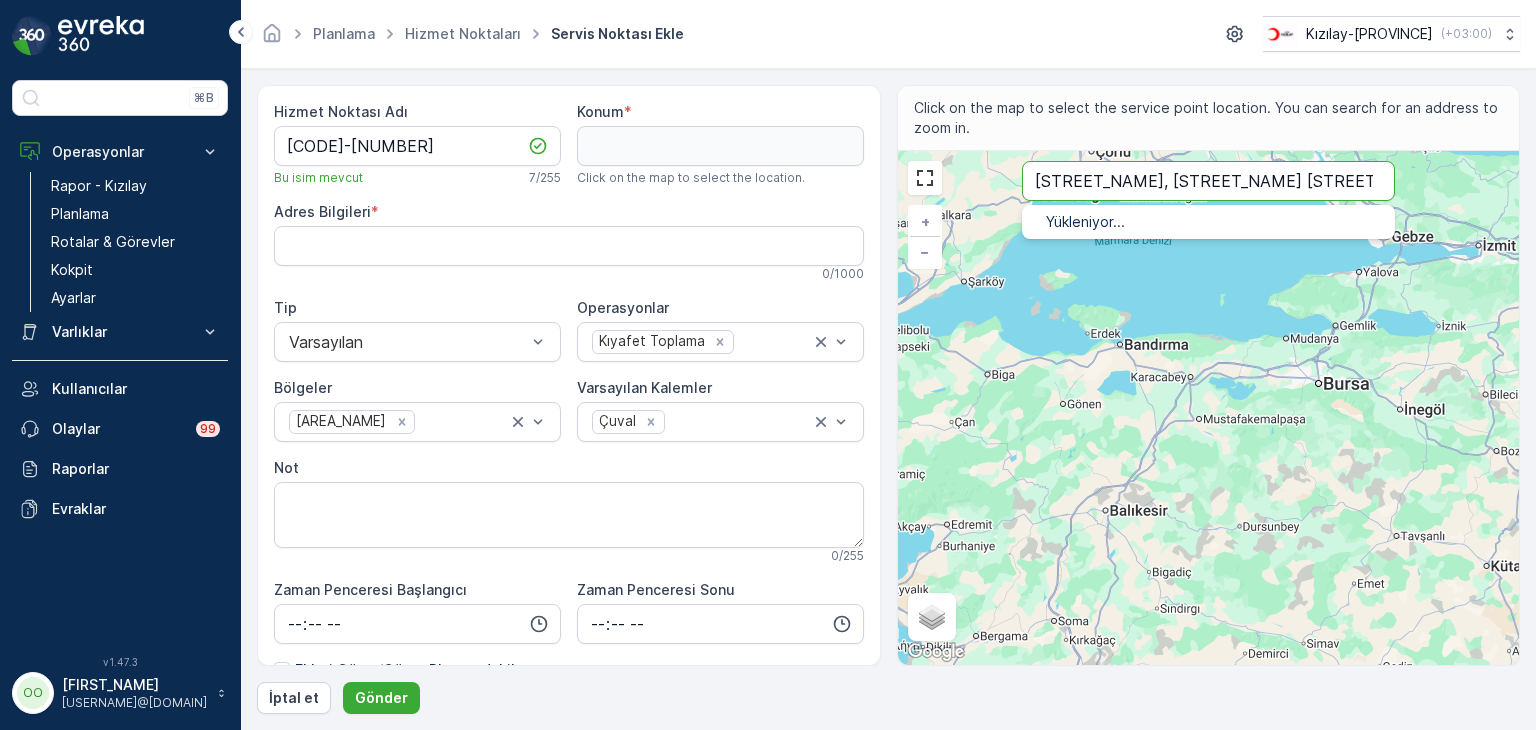 type on "[STREET_NAME], [STREET_NAME] [STREET_NUMBER]" 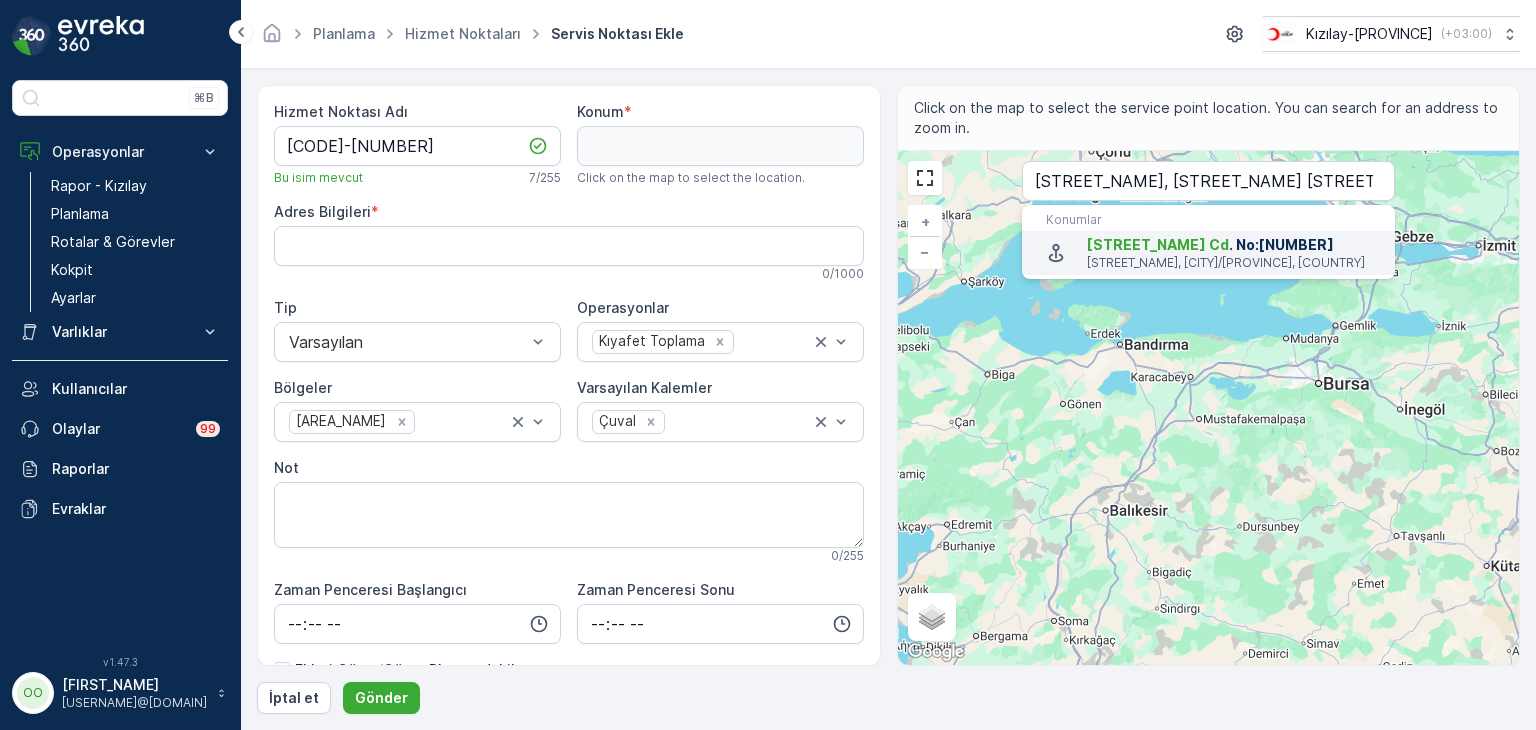 click on "[STREET_NAME] Cd" at bounding box center [1158, 244] 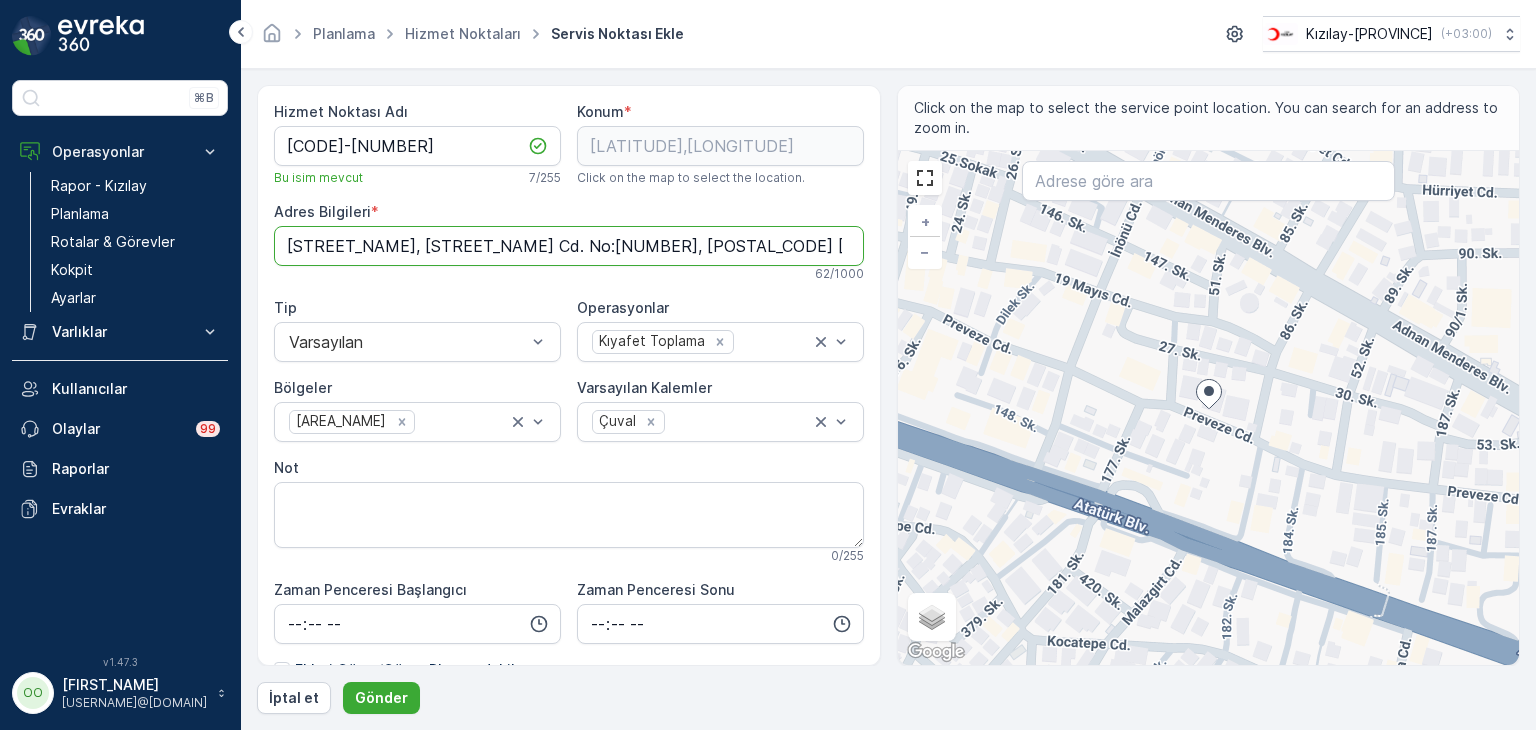 drag, startPoint x: 286, startPoint y: 254, endPoint x: 784, endPoint y: 269, distance: 498.22586 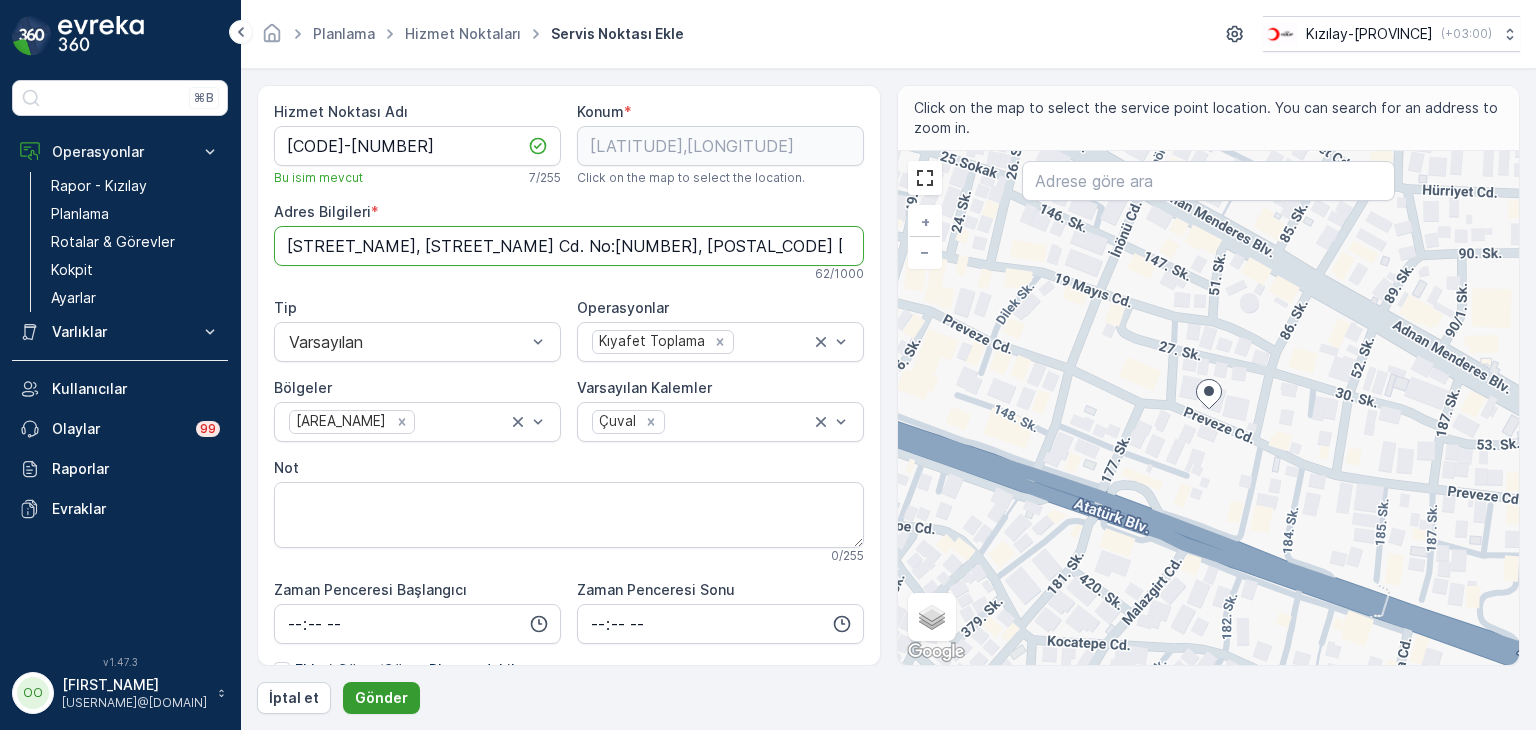 click on "Gönder" at bounding box center [381, 698] 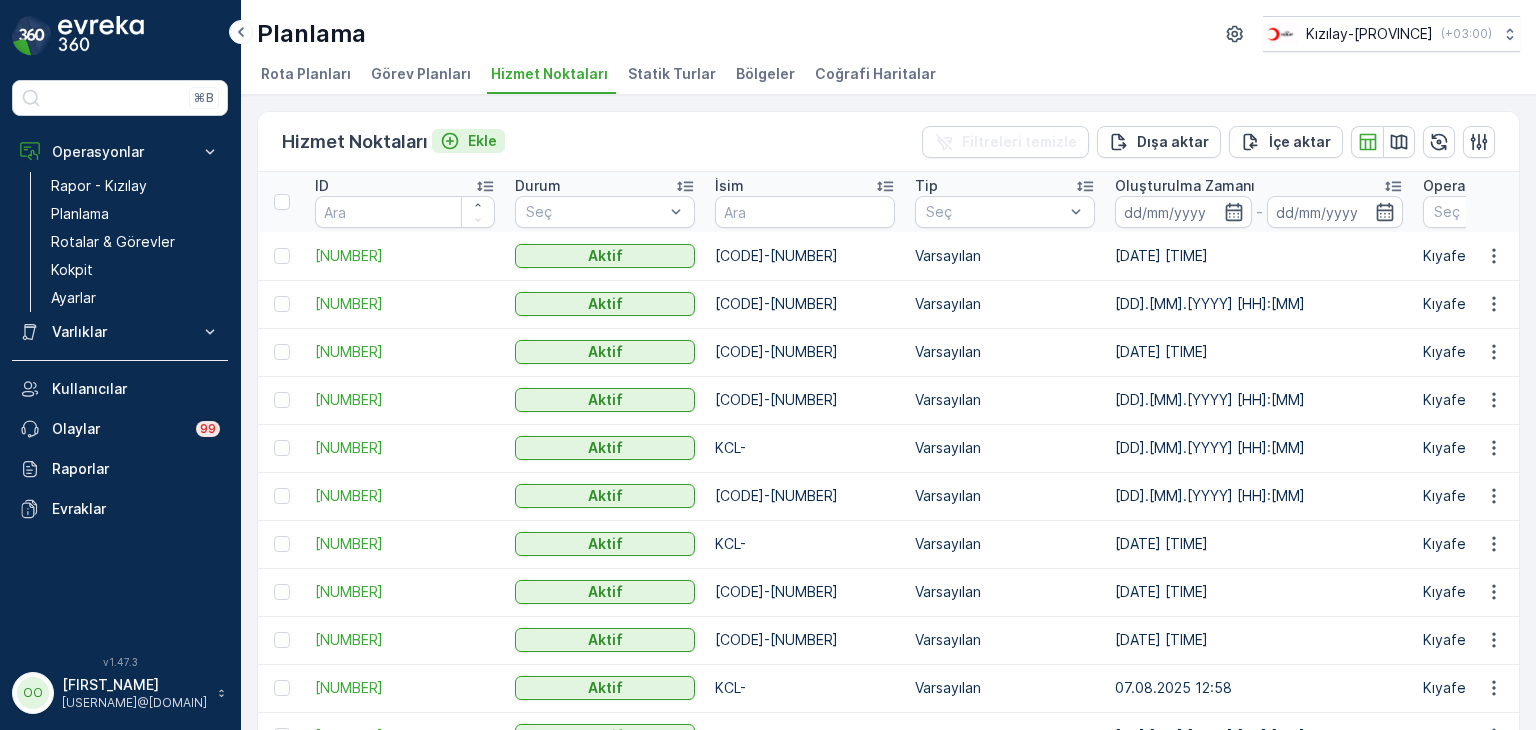 click on "Ekle" at bounding box center (482, 141) 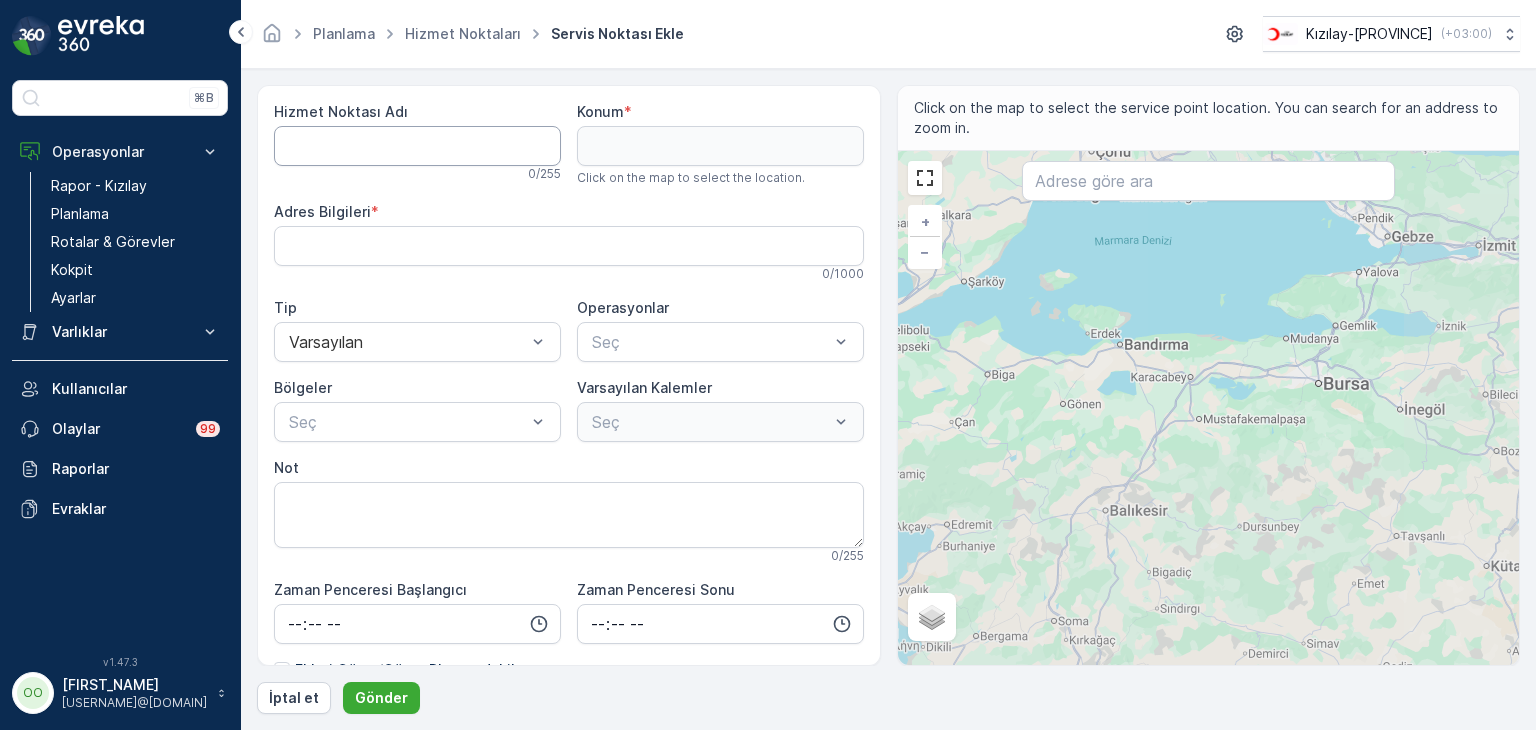 click on "Hizmet Noktası Adı" at bounding box center (417, 146) 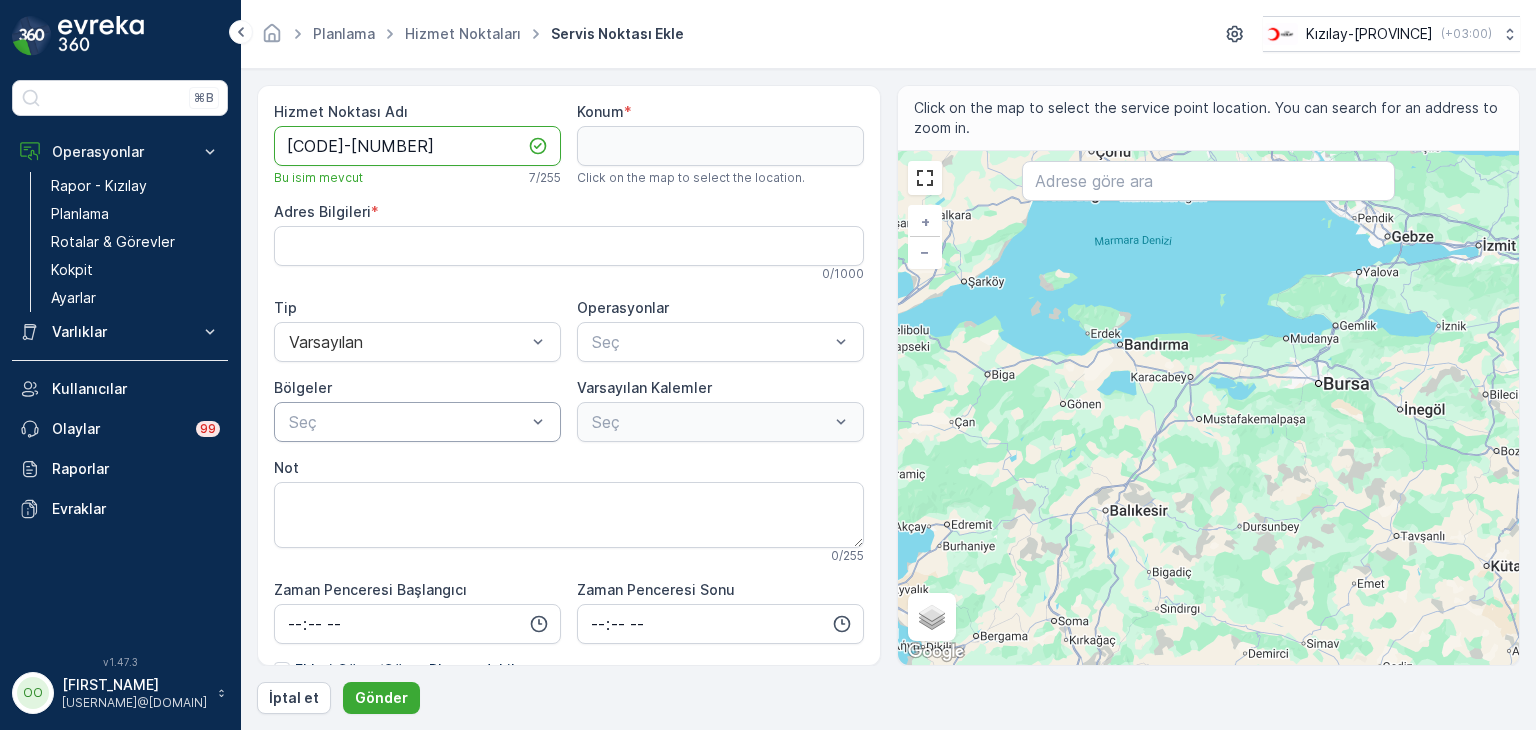 type on "[CODE]-[NUMBER]" 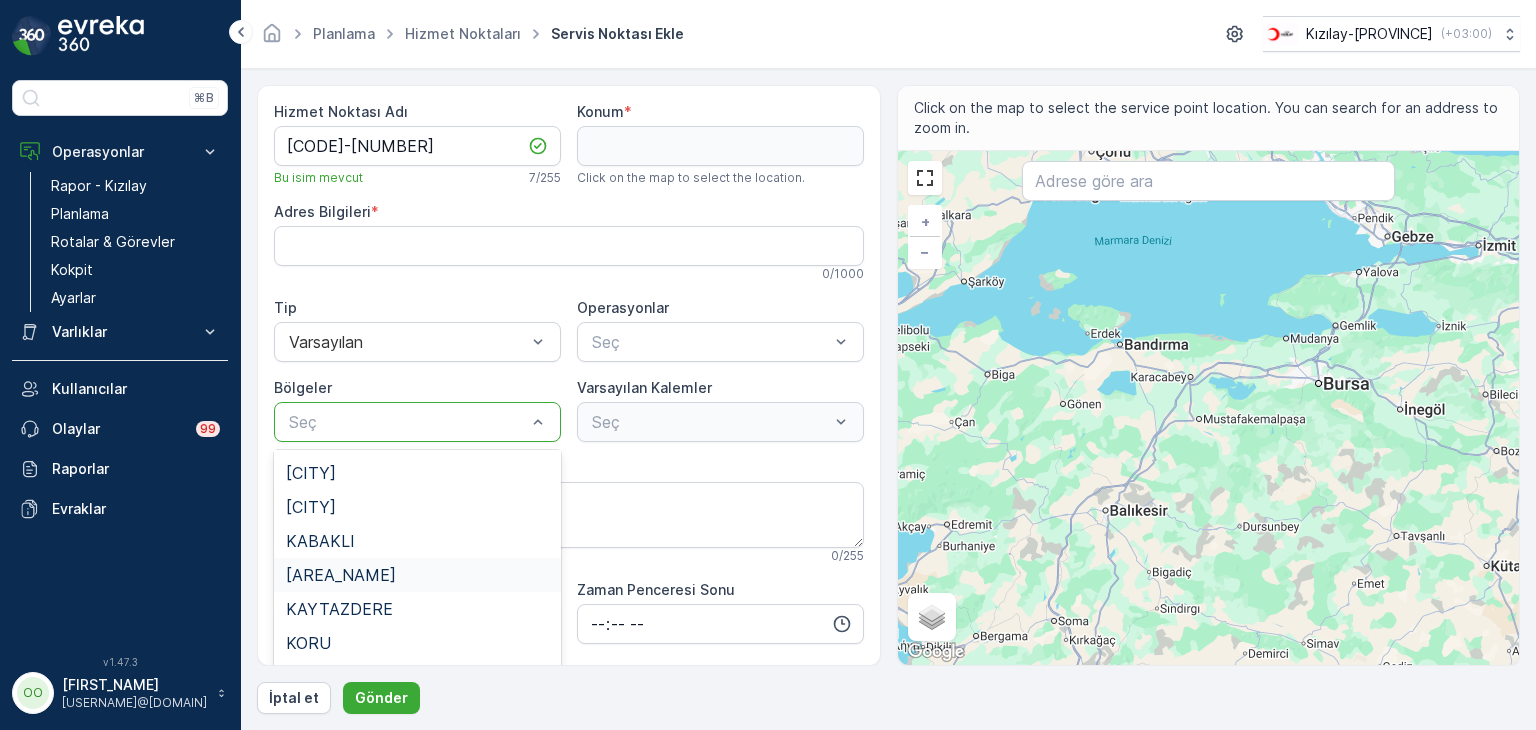 scroll, scrollTop: 400, scrollLeft: 0, axis: vertical 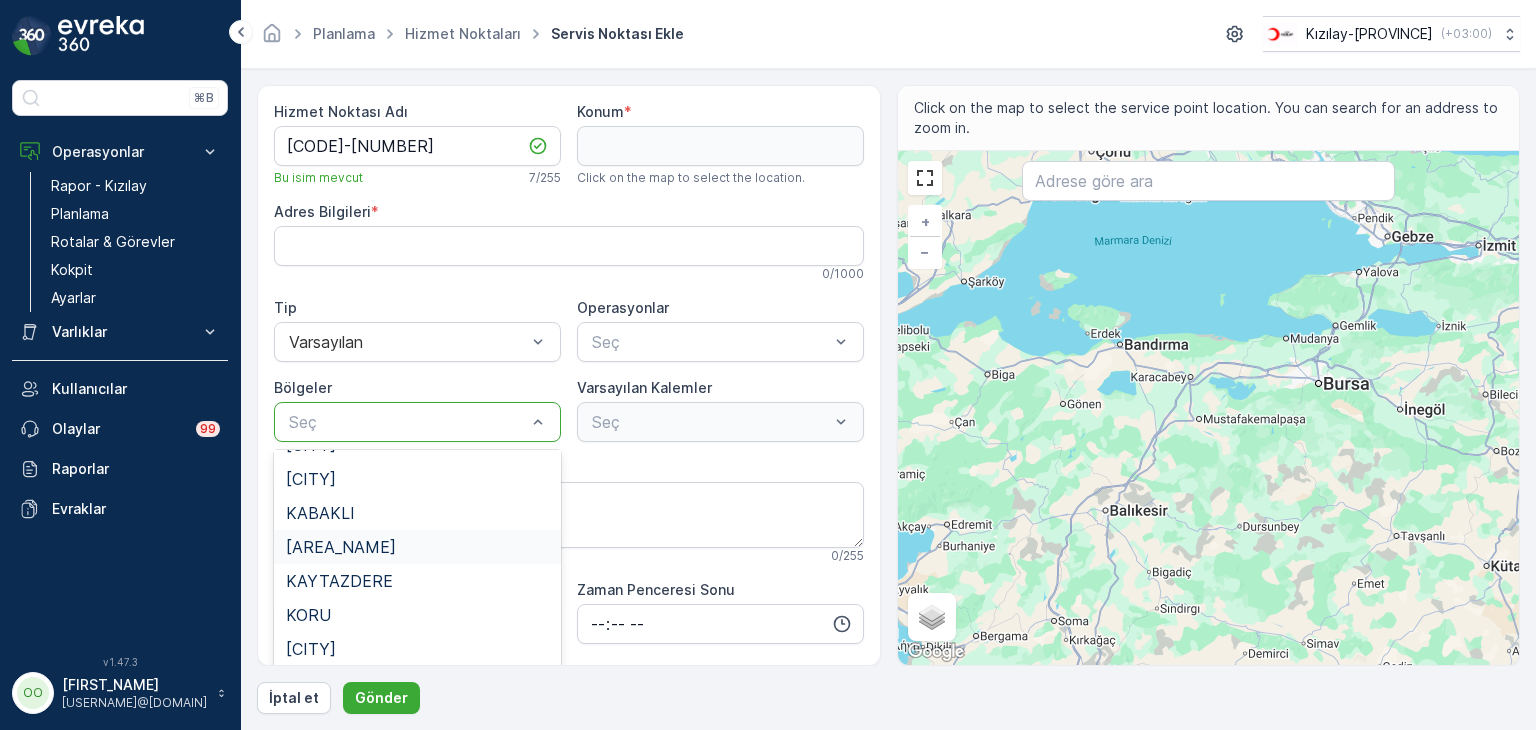 click on "[AREA_NAME]" at bounding box center [341, 547] 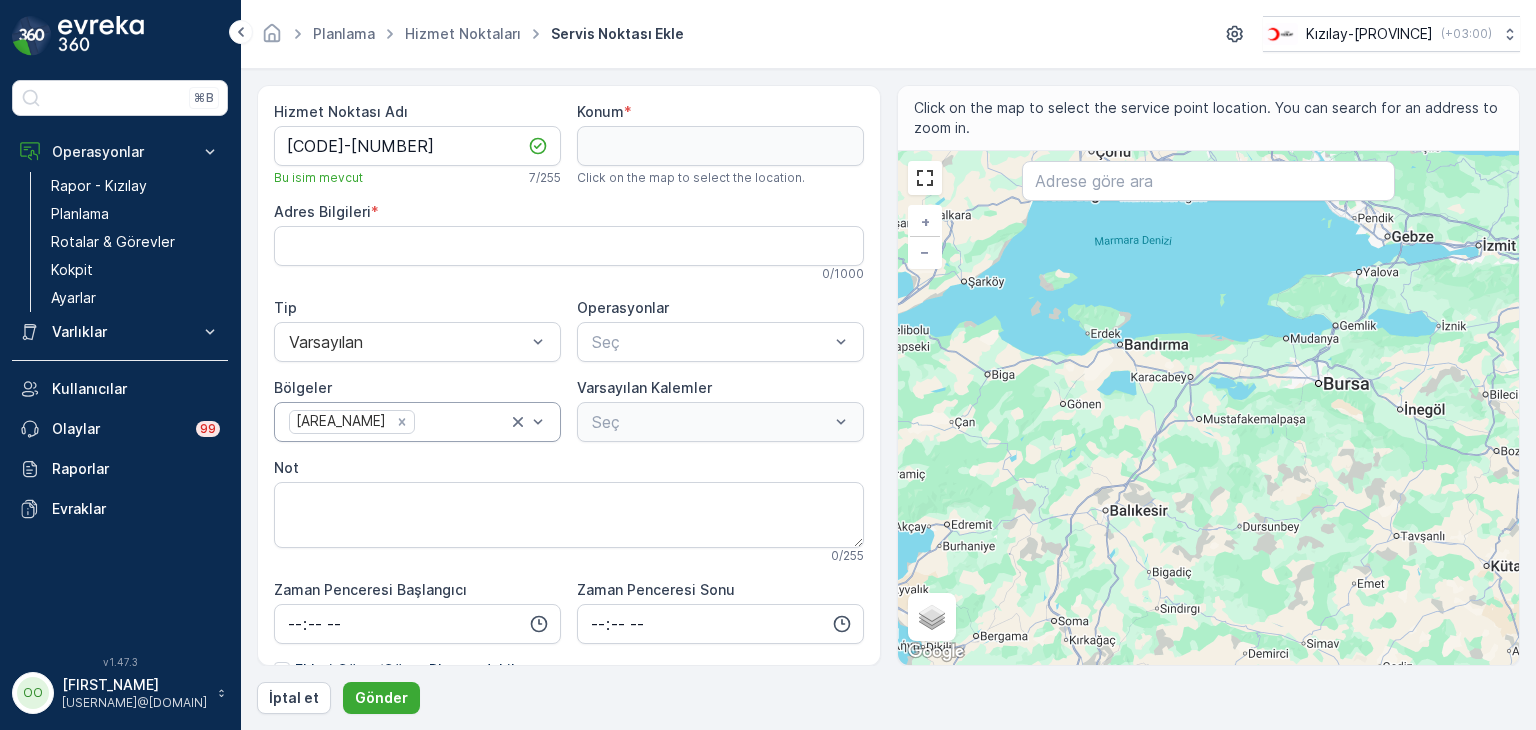 click on "Seç" at bounding box center (720, 422) 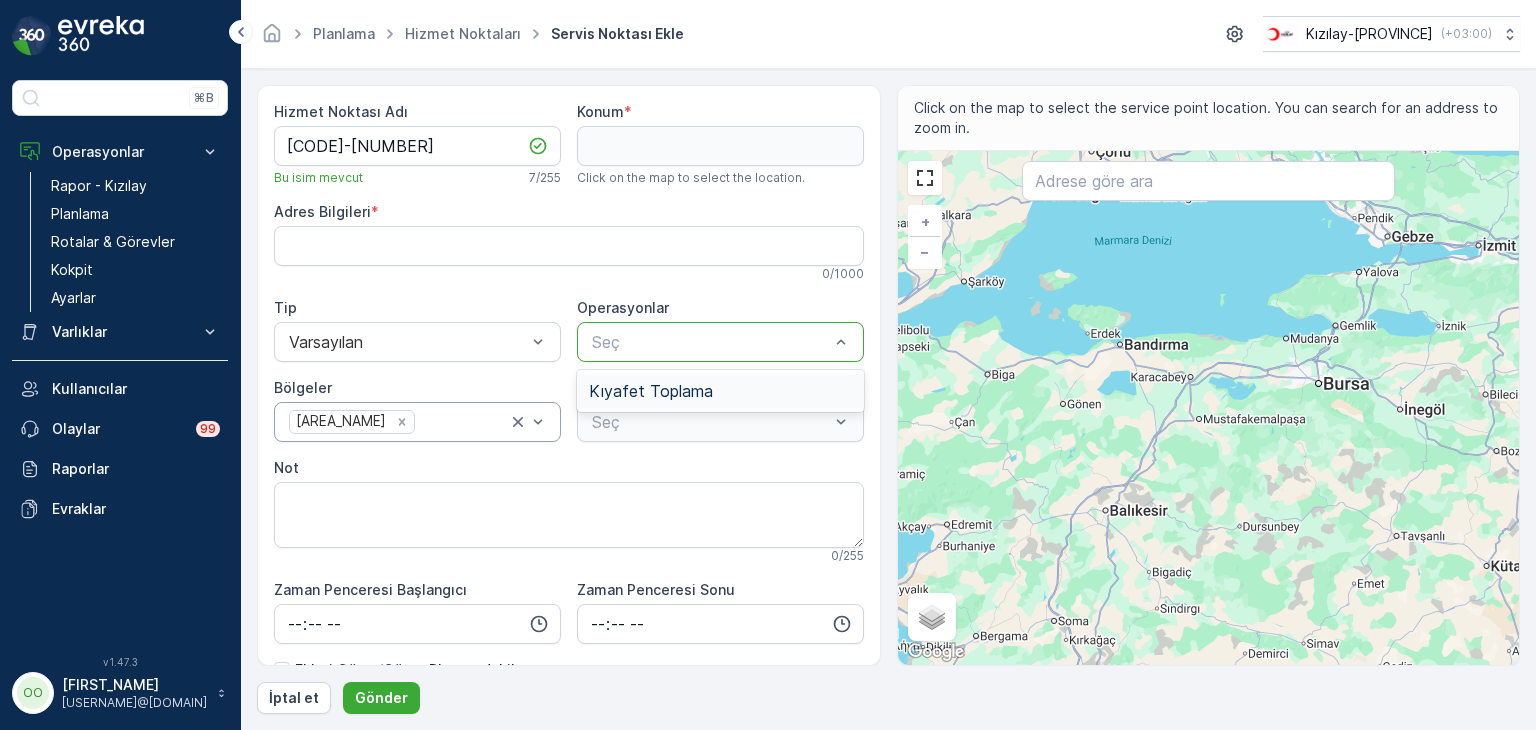 click on "Seç" at bounding box center [720, 342] 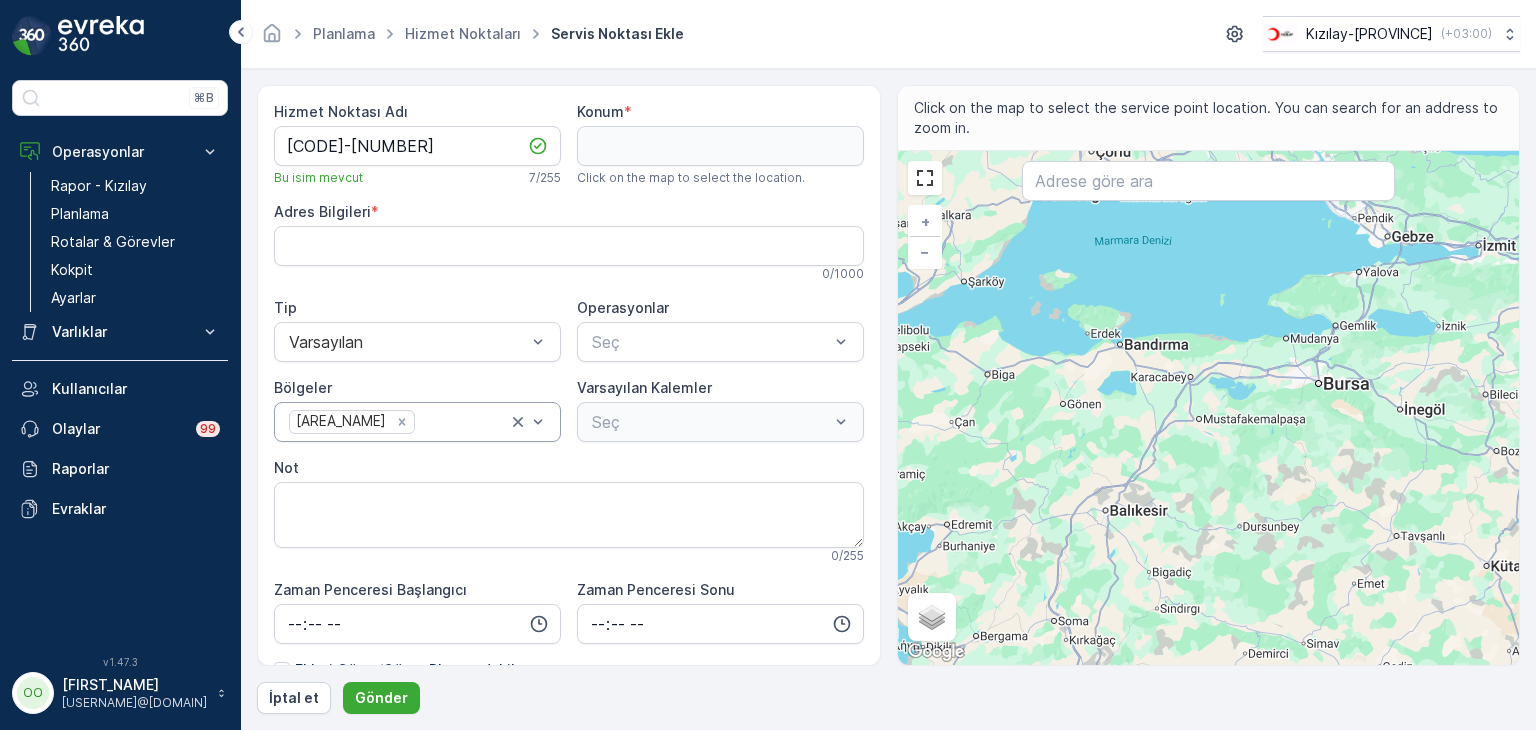 click on "Seç" at bounding box center (720, 422) 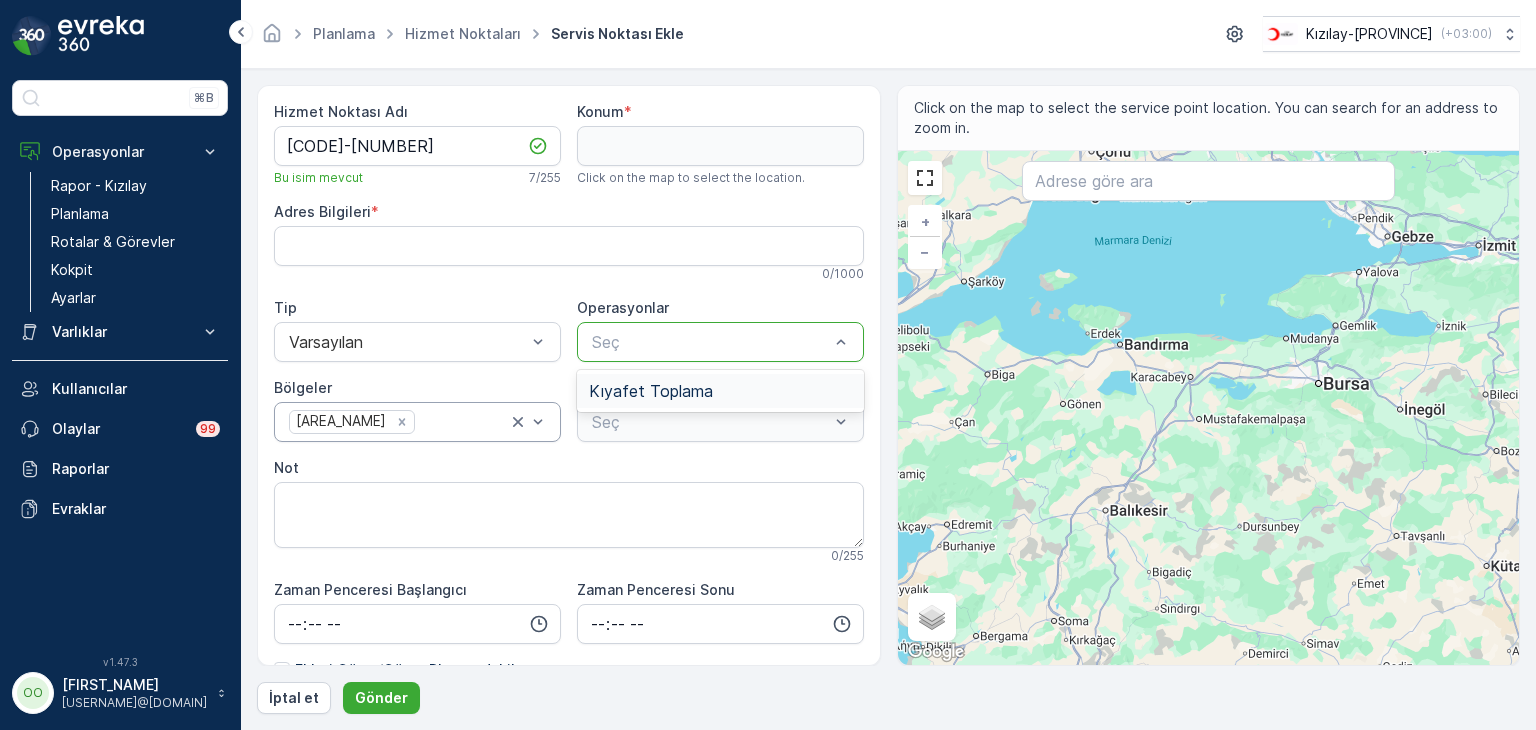 click on "Kıyafet Toplama" at bounding box center (720, 391) 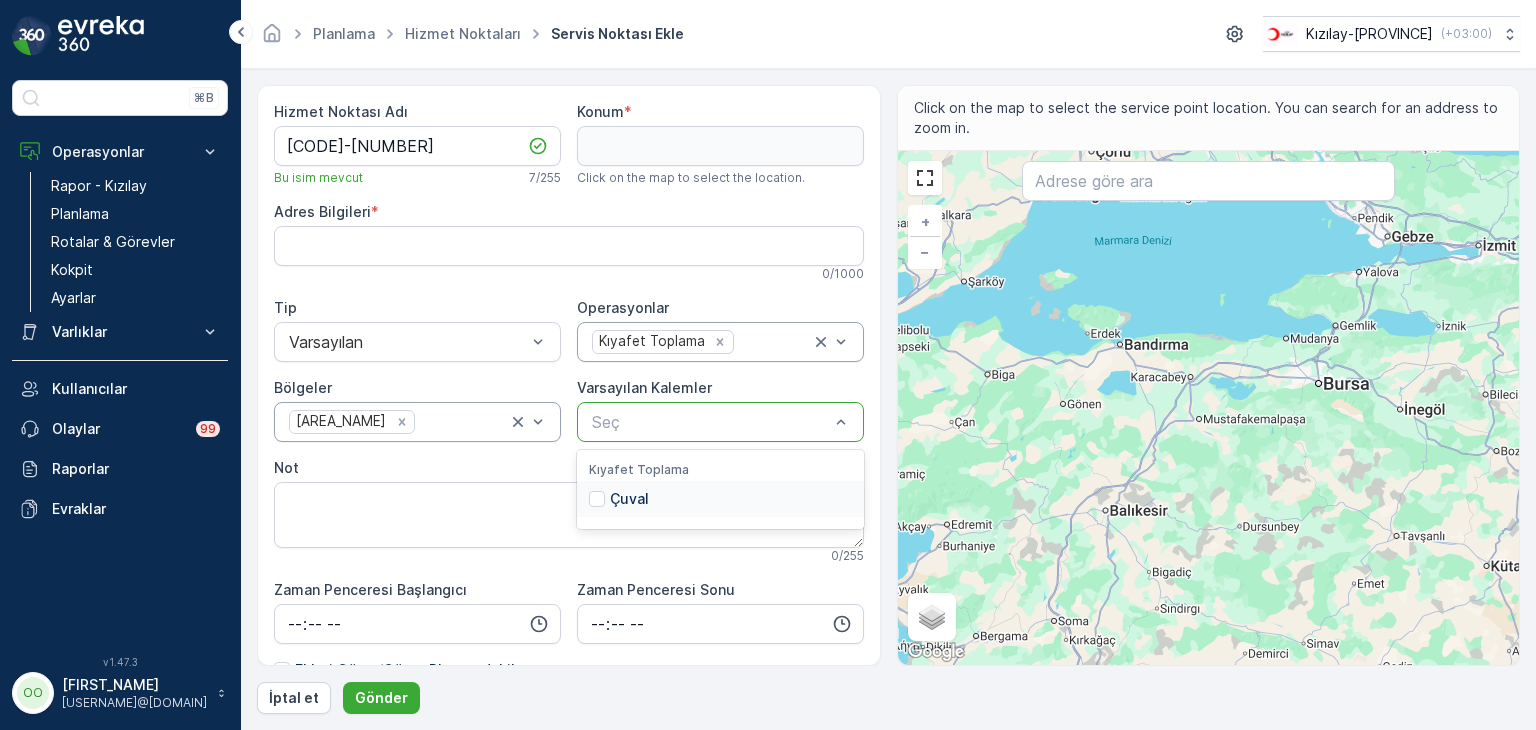 click at bounding box center (710, 422) 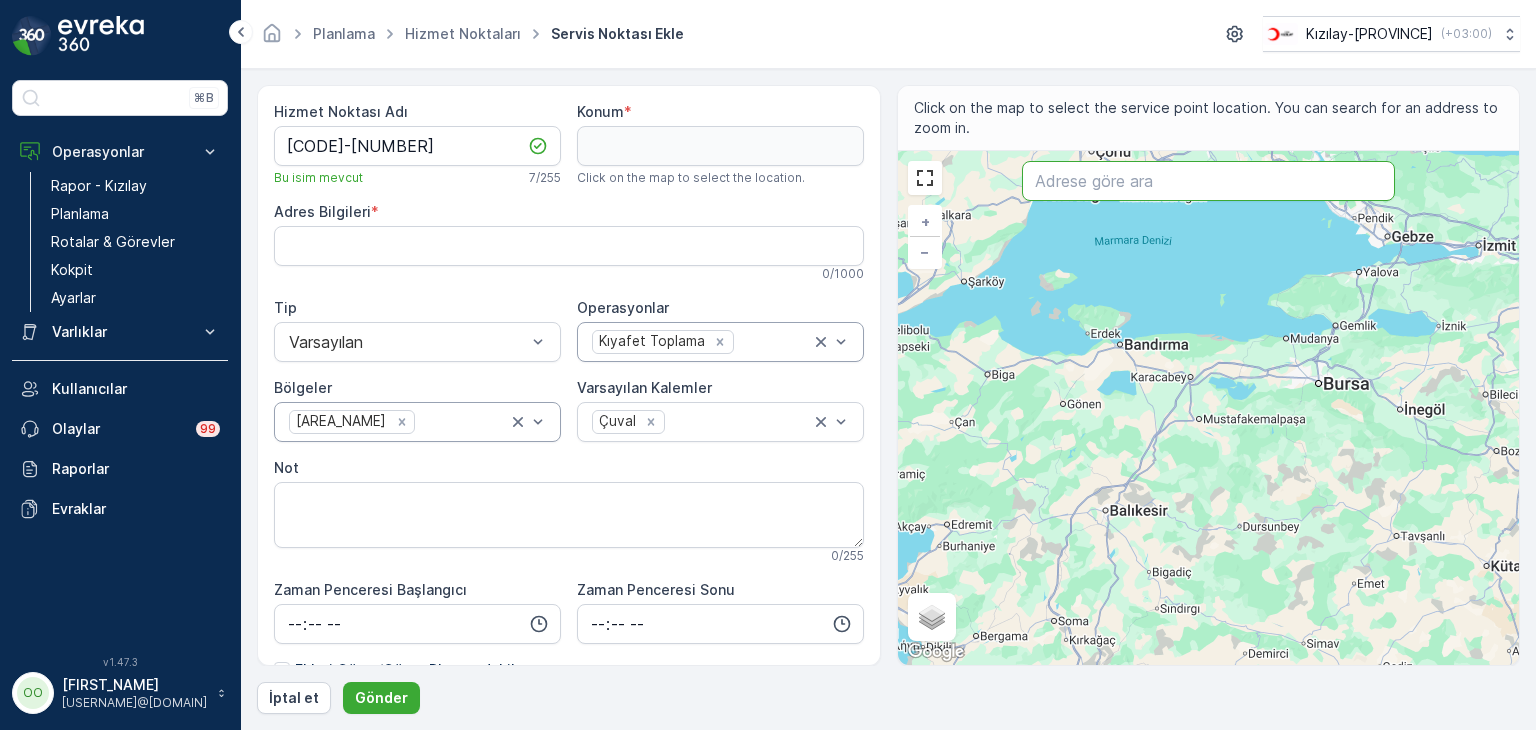 click at bounding box center [1208, 181] 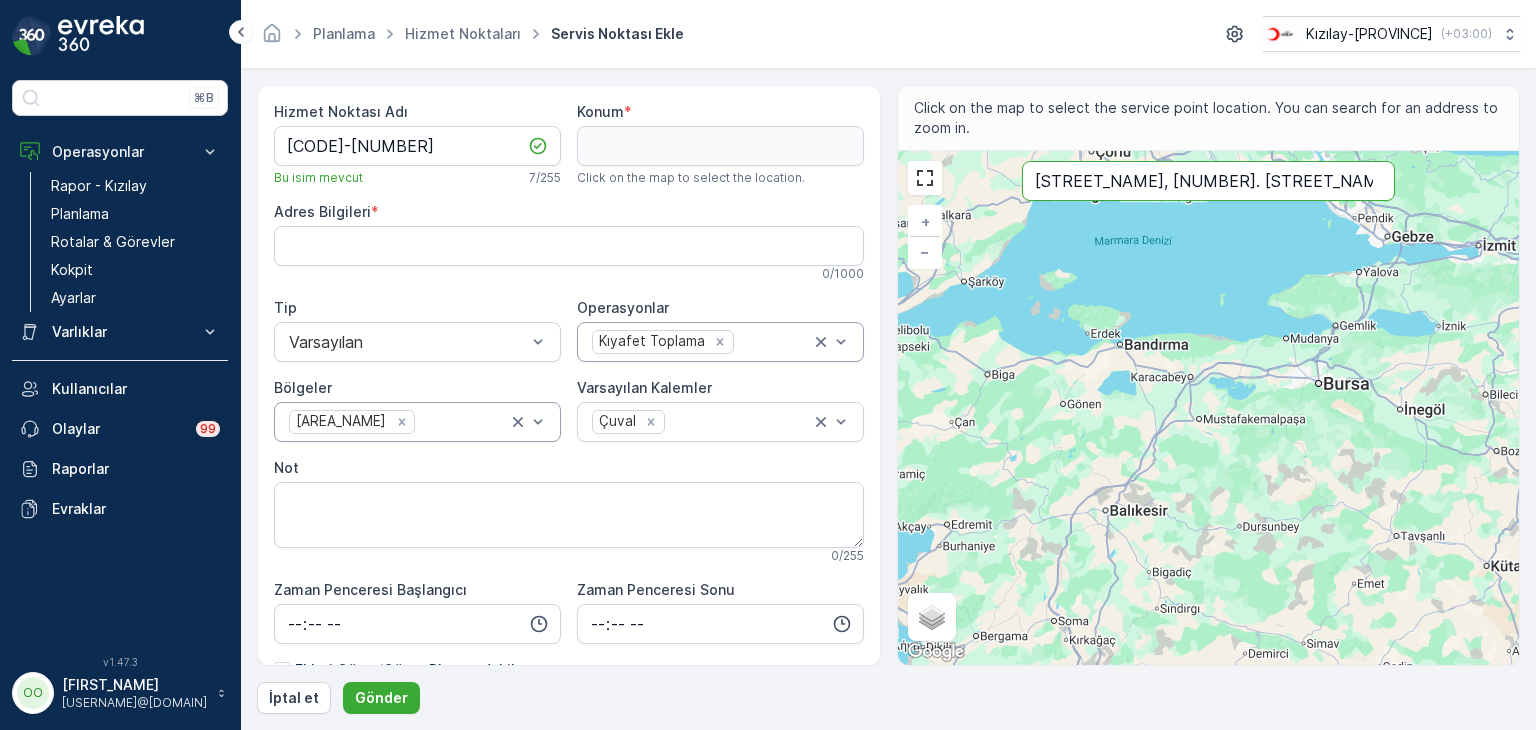 type on "[STREET_NAME], [NUMBER]. [STREET_NAME]" 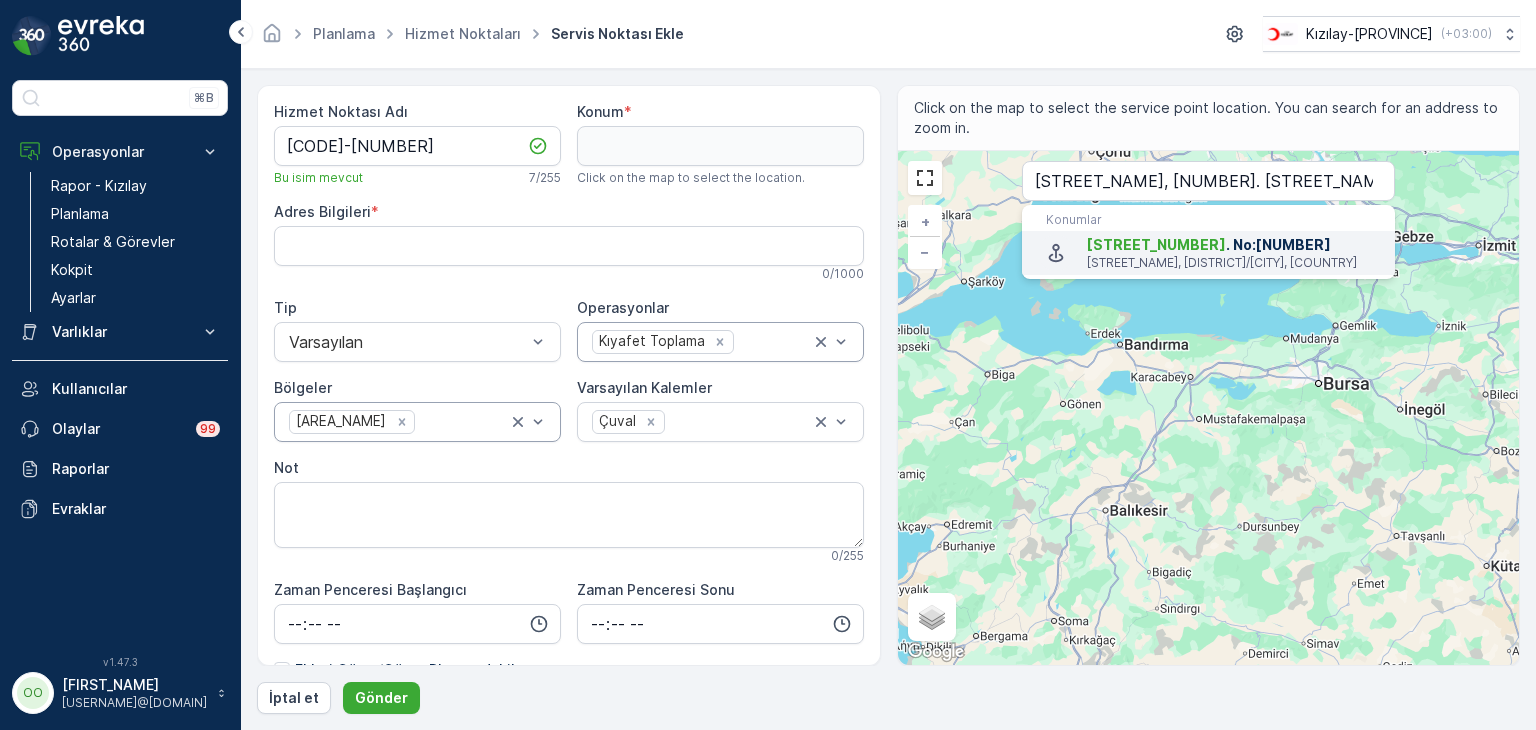 click on "[STREET_NUMBER] [STREET_NAME] [STREET_NAME], [CITY]/[PROVINCE], [COUNTRY]" at bounding box center (1208, 253) 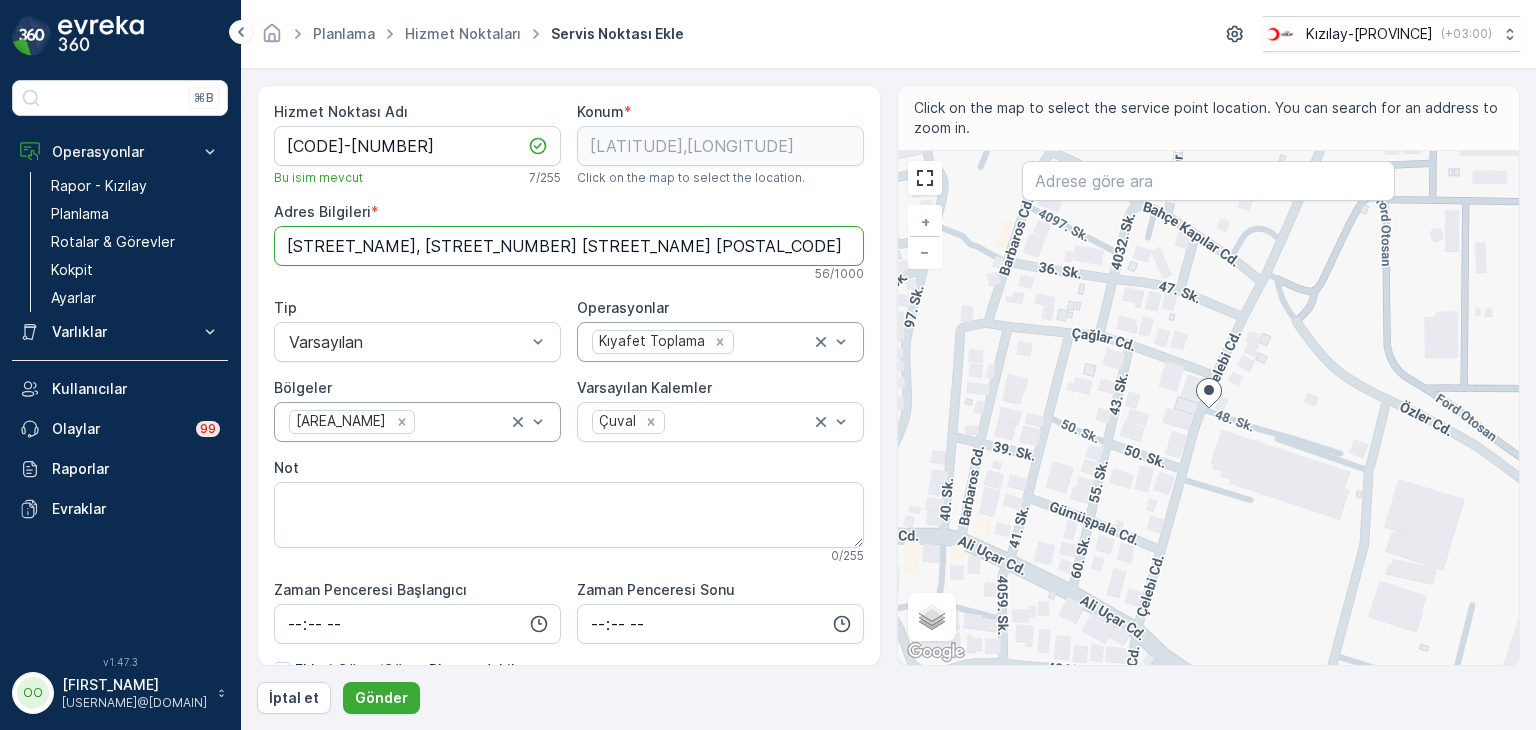drag, startPoint x: 722, startPoint y: 248, endPoint x: 260, endPoint y: 209, distance: 463.6432 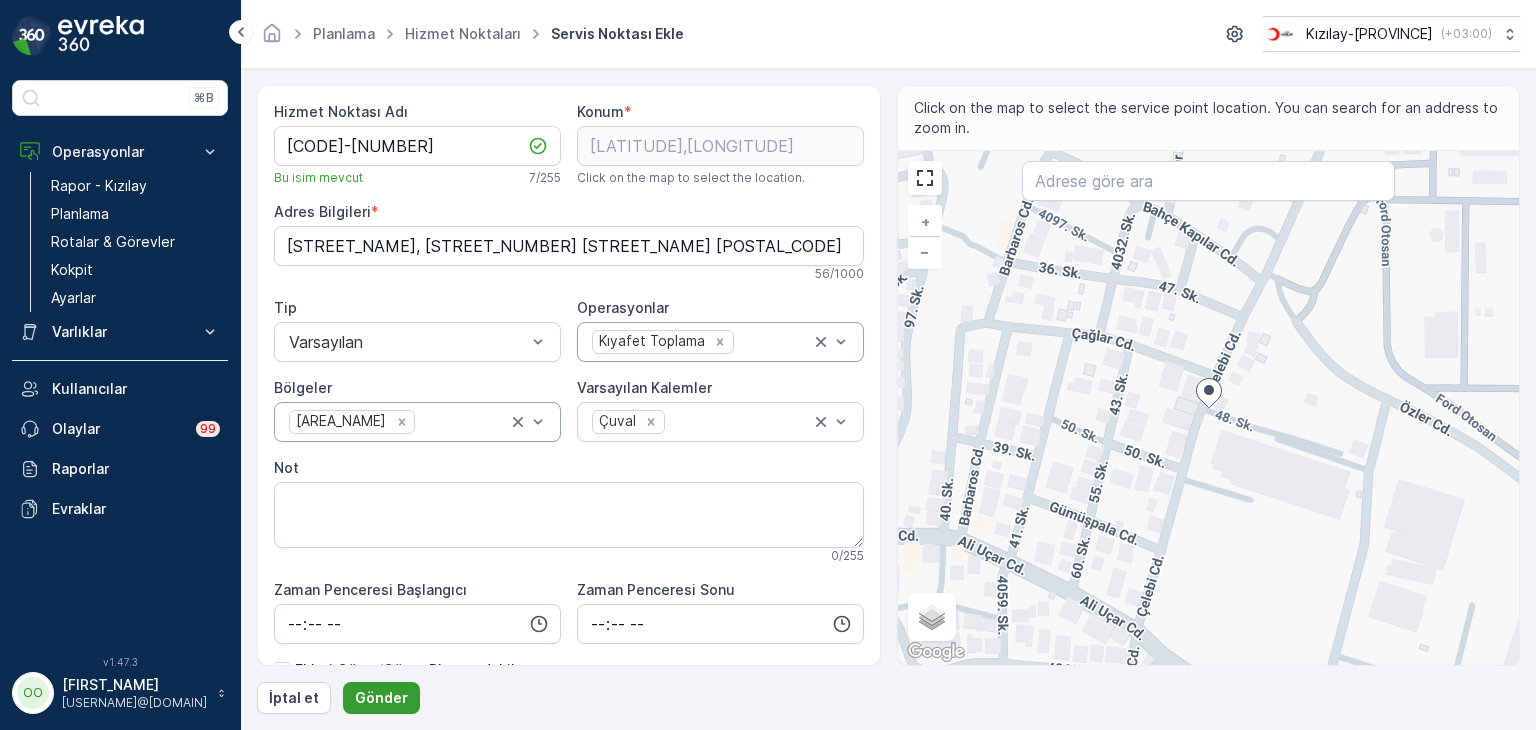 drag, startPoint x: 388, startPoint y: 695, endPoint x: 376, endPoint y: 689, distance: 13.416408 